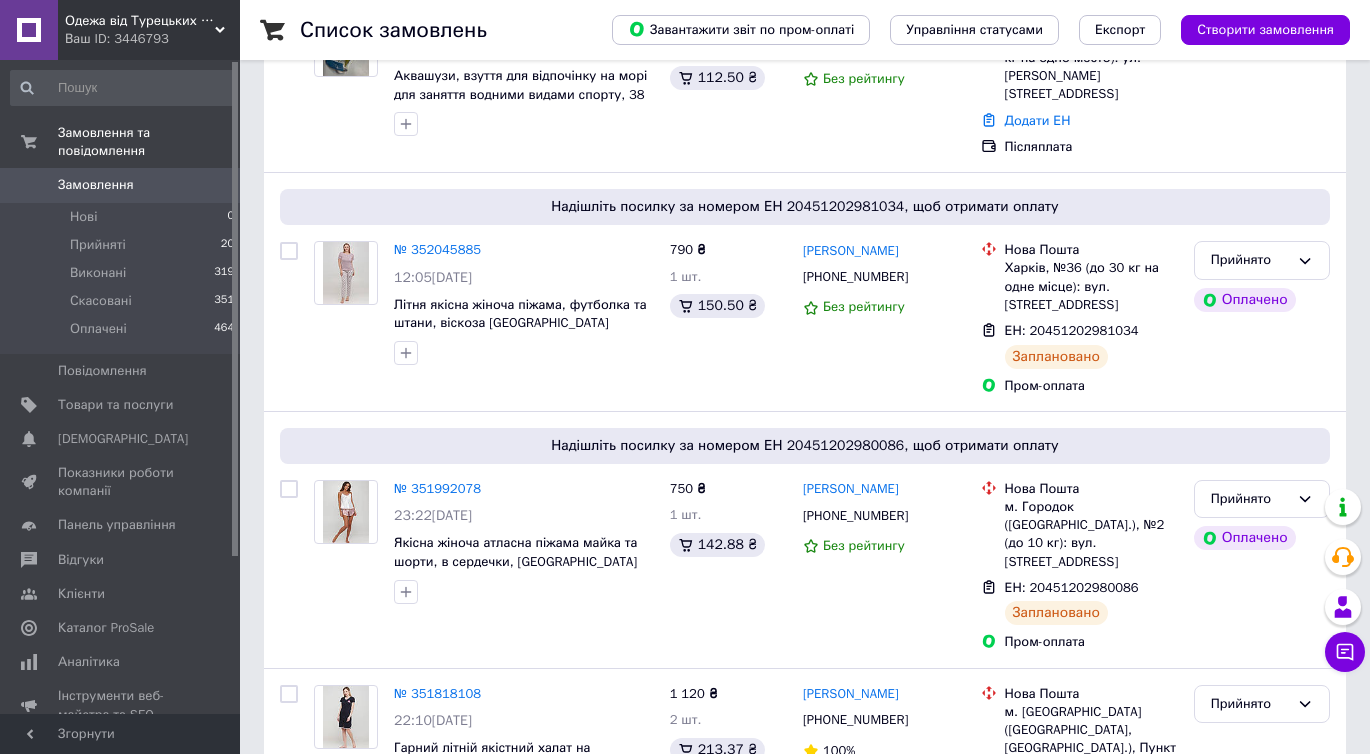 scroll, scrollTop: 241, scrollLeft: 0, axis: vertical 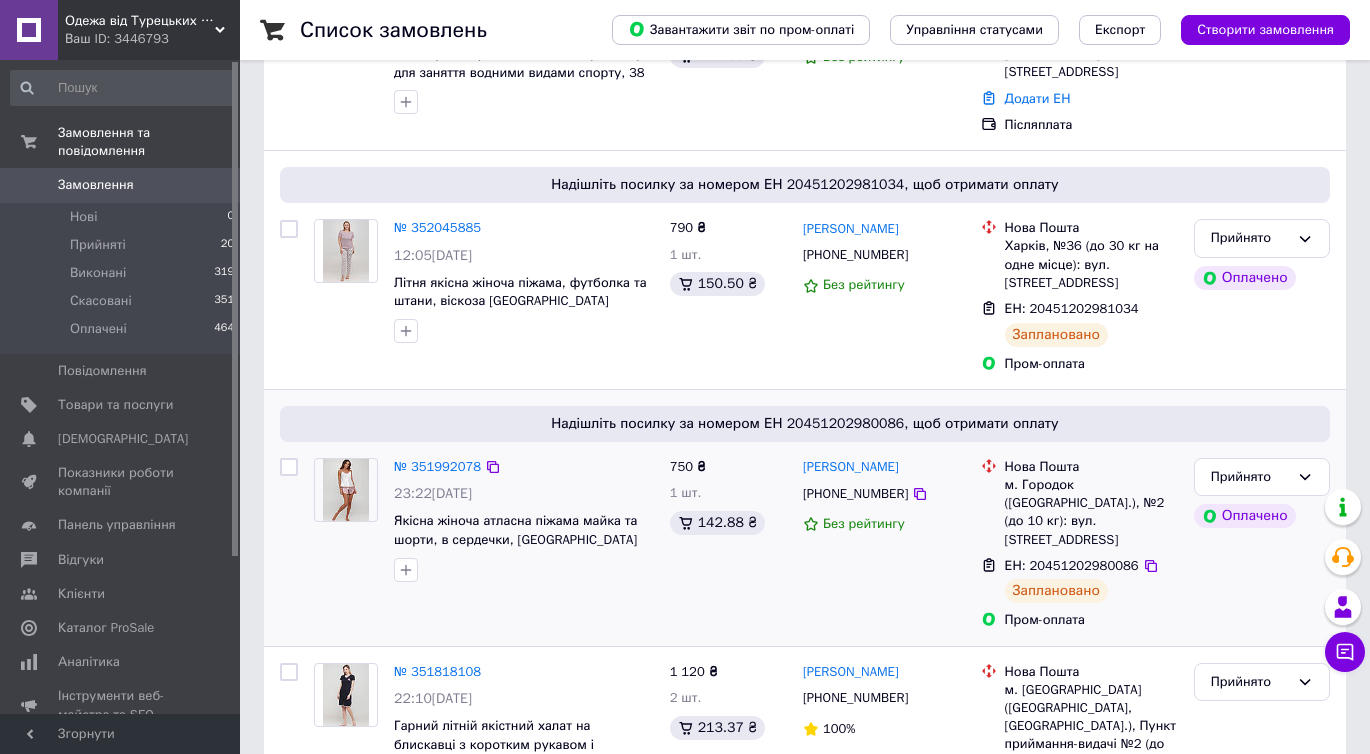 click 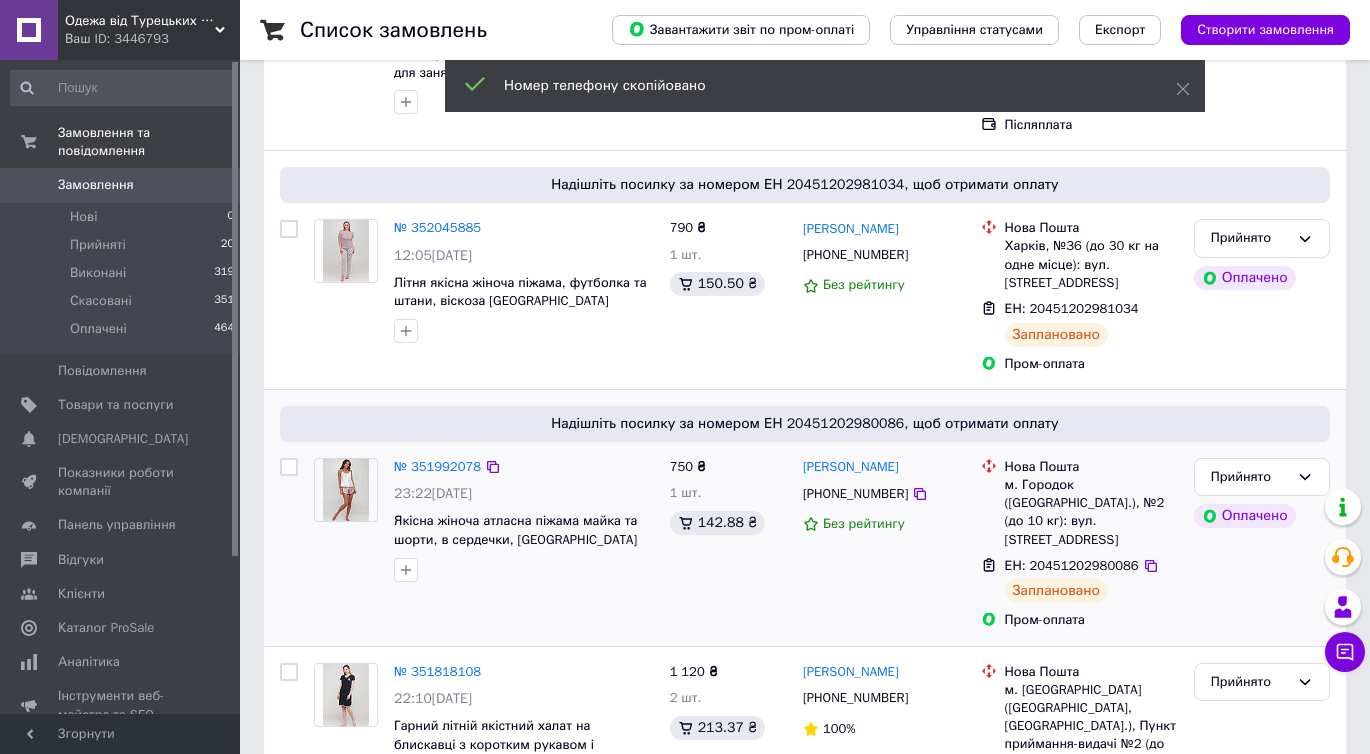 click 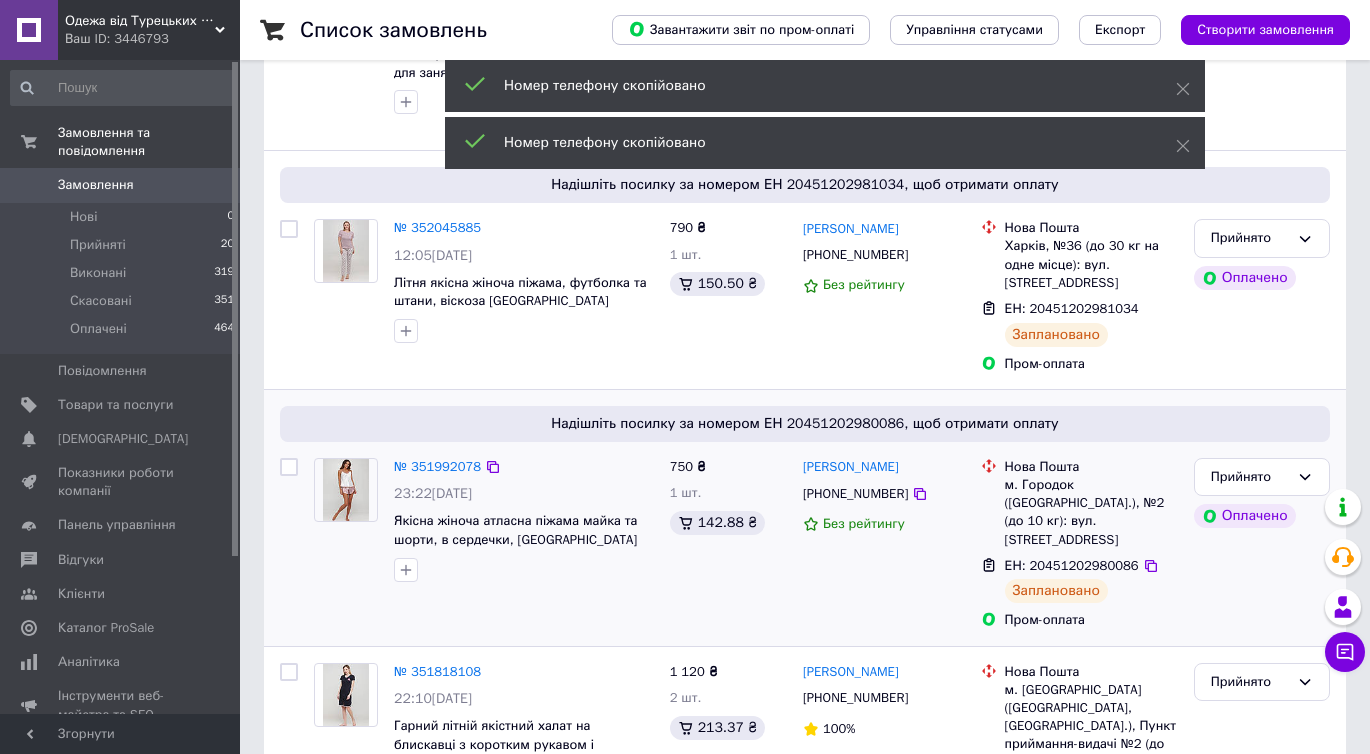 click 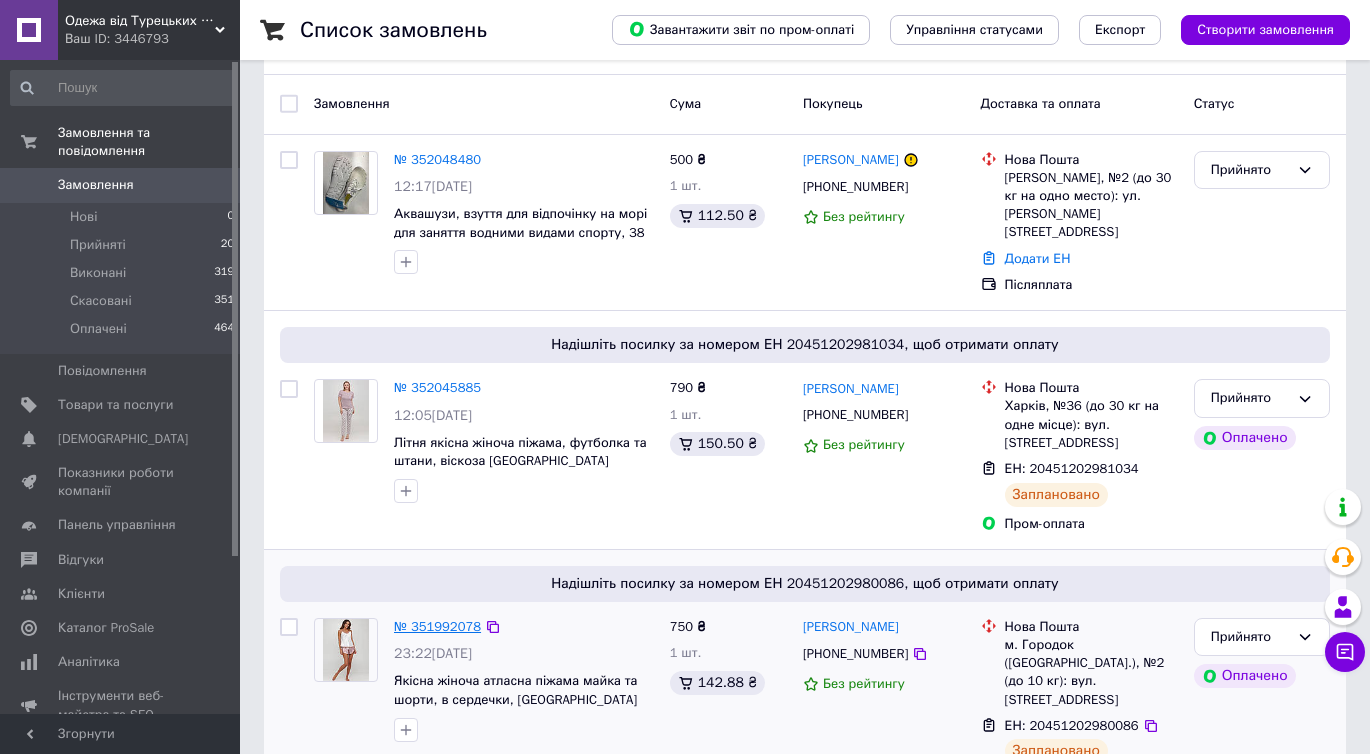 scroll, scrollTop: 107, scrollLeft: 0, axis: vertical 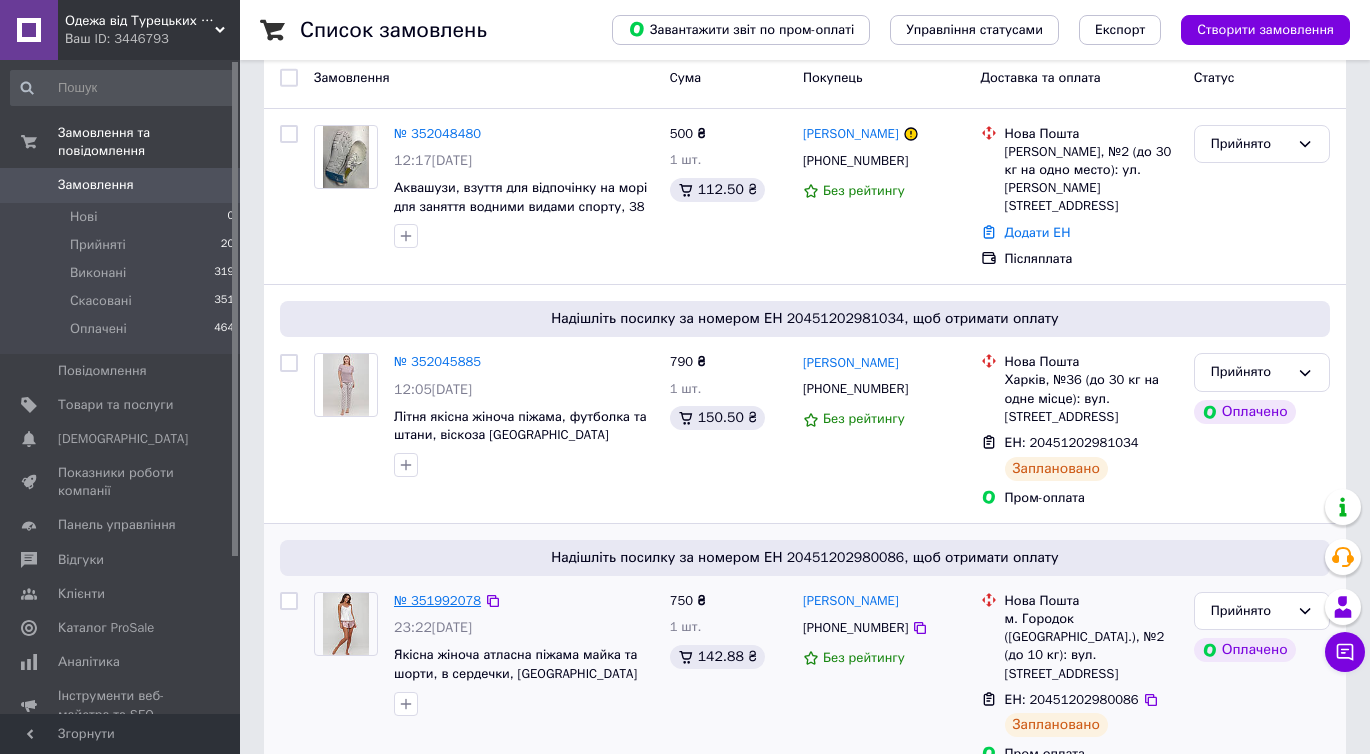 click on "№ 351992078" at bounding box center (437, 600) 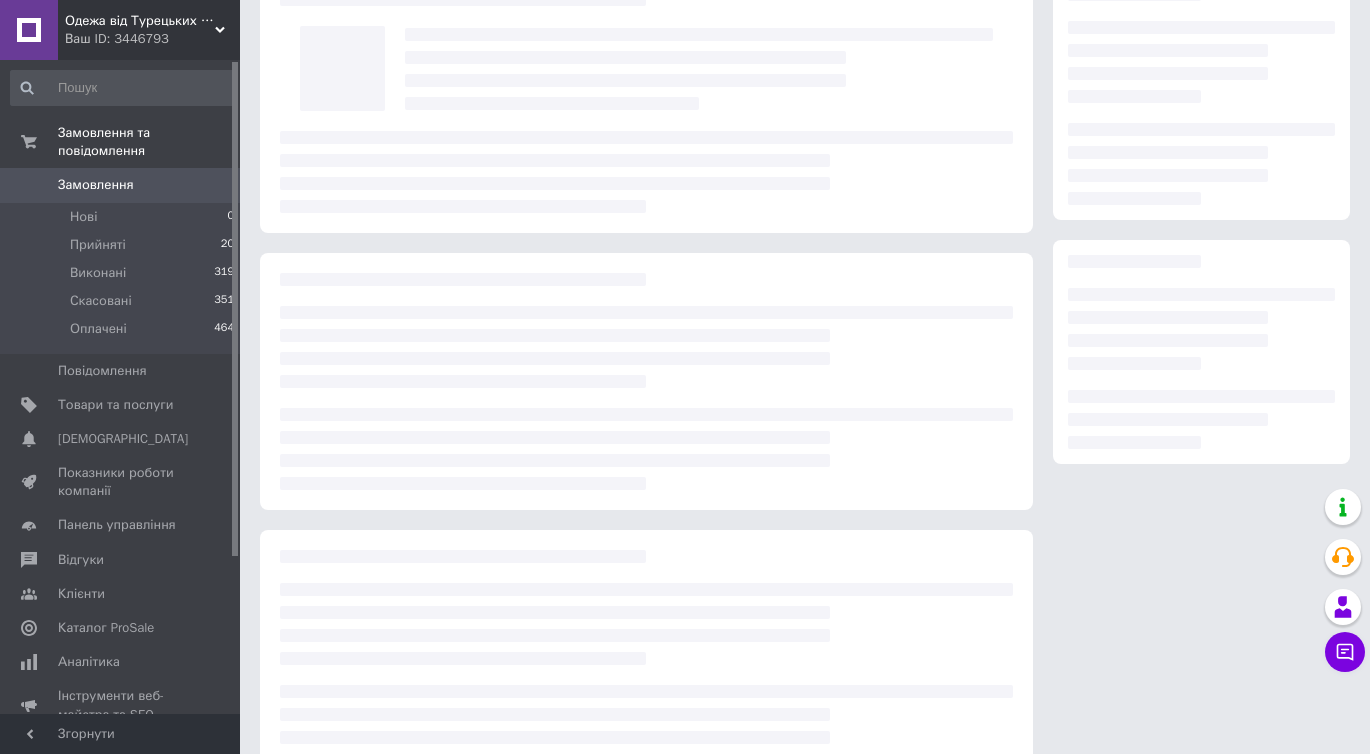 scroll, scrollTop: 0, scrollLeft: 0, axis: both 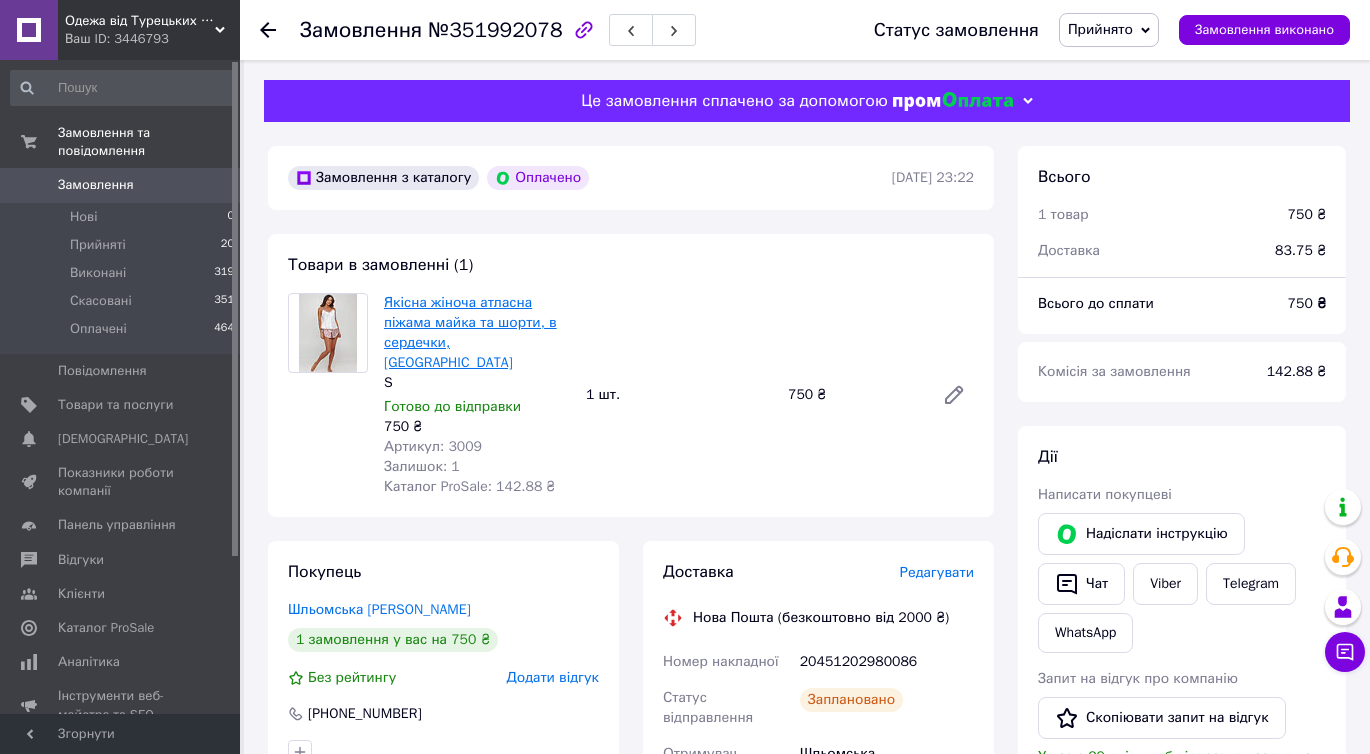 click on "Якісна жіноча атласна піжама майка та шорти, в сердечки, Туреччина" at bounding box center [470, 332] 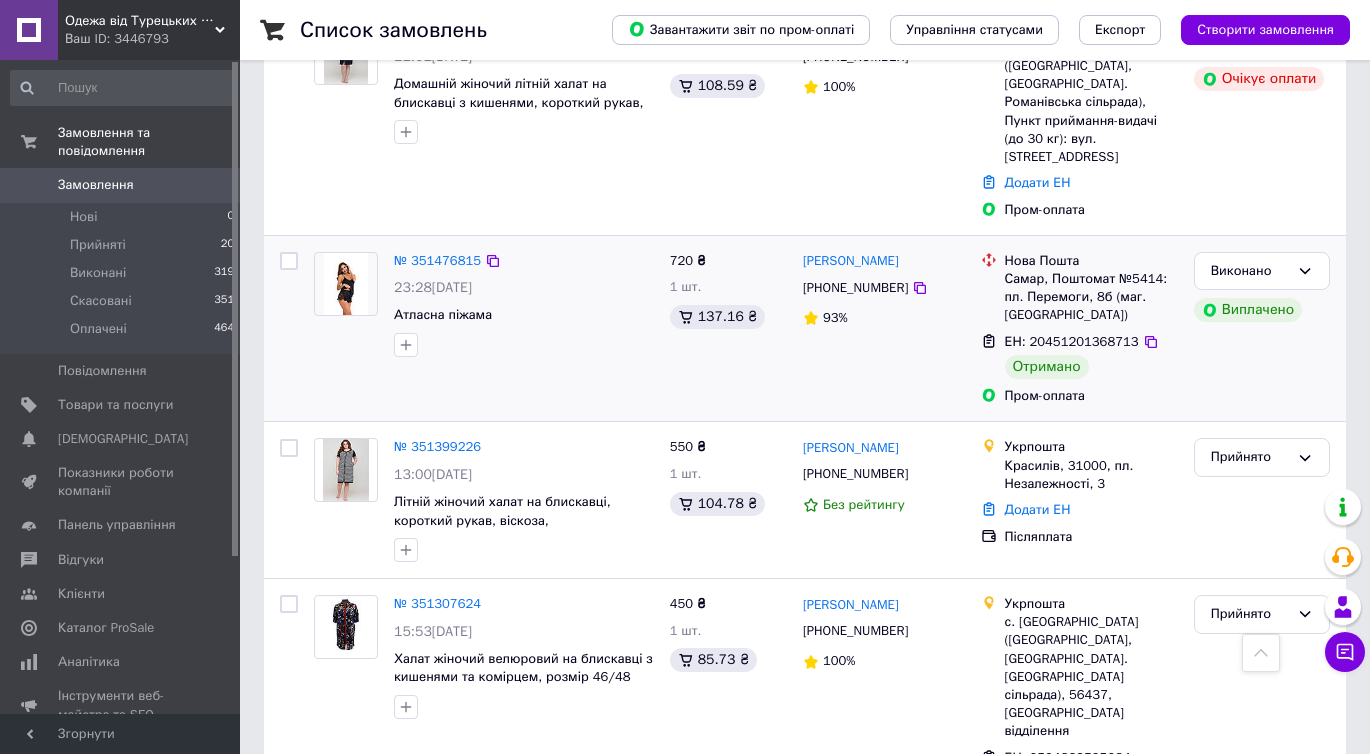 scroll, scrollTop: 1534, scrollLeft: 0, axis: vertical 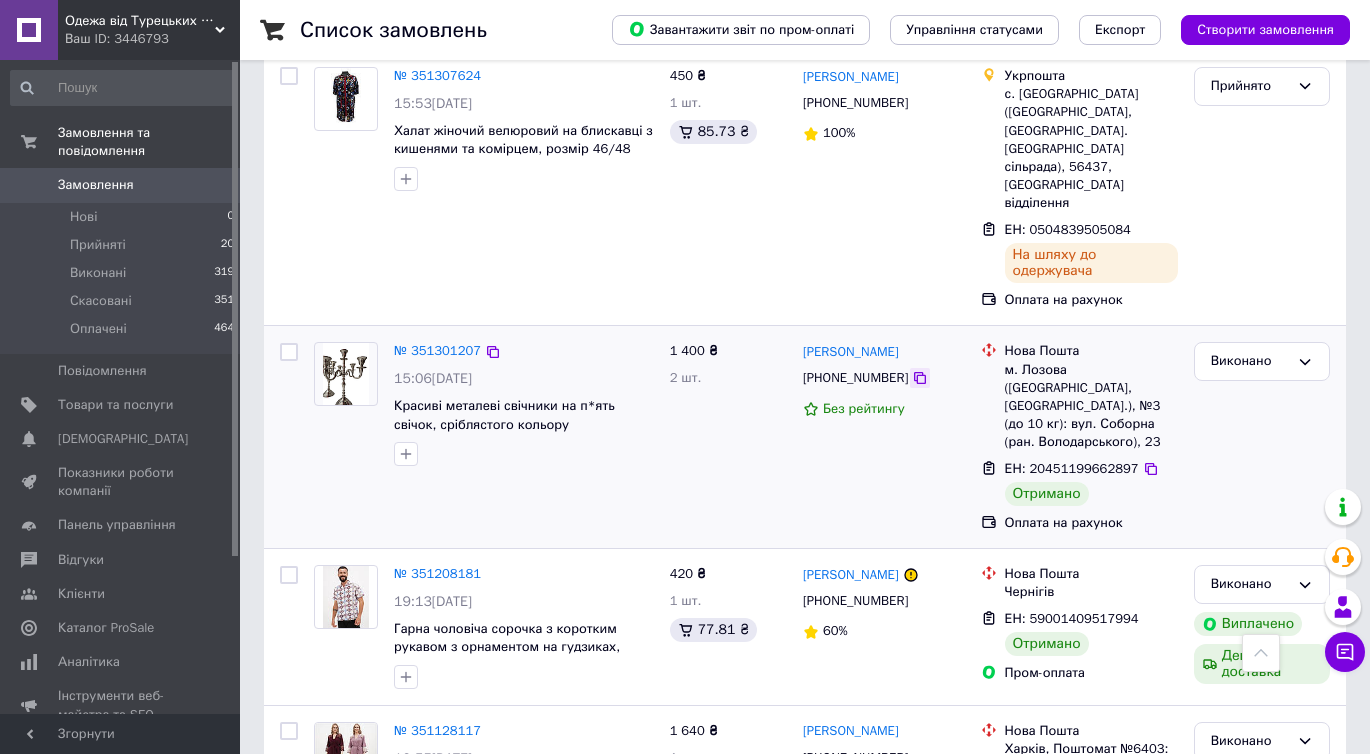 click 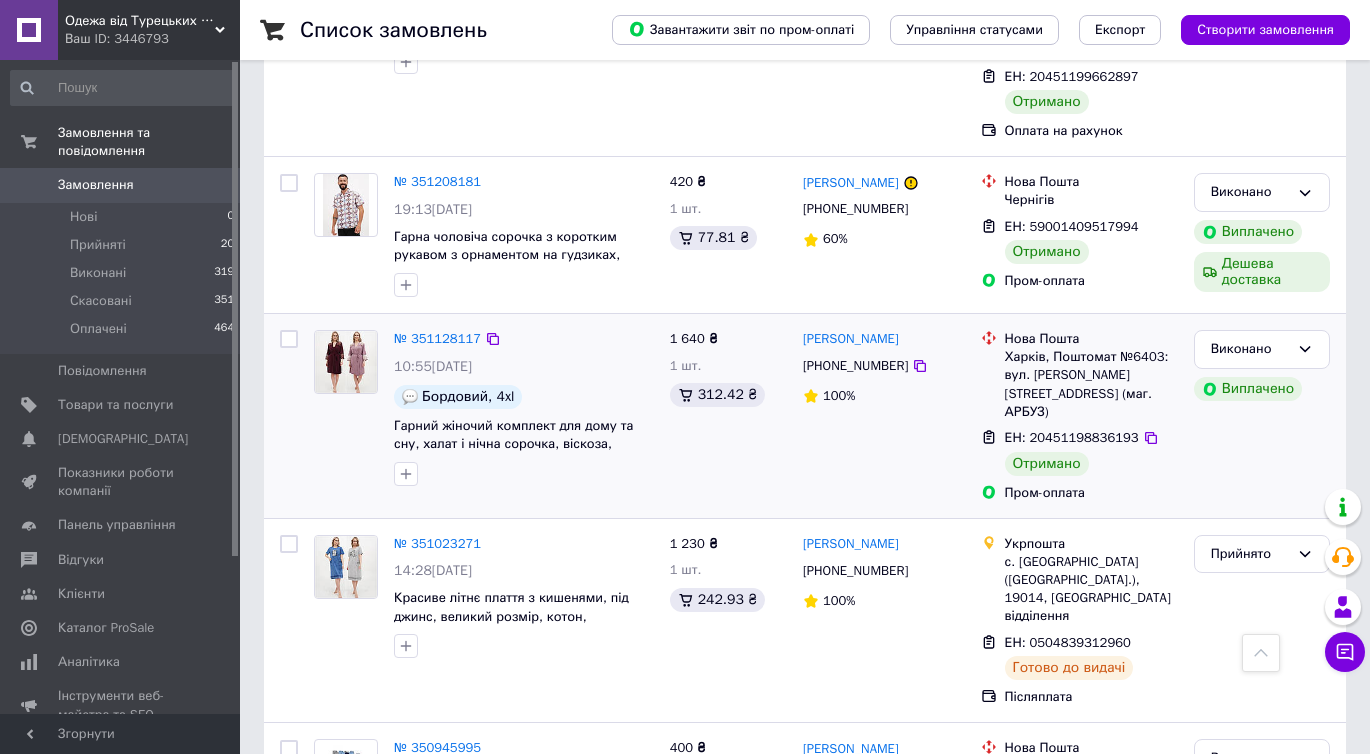scroll, scrollTop: 2450, scrollLeft: 0, axis: vertical 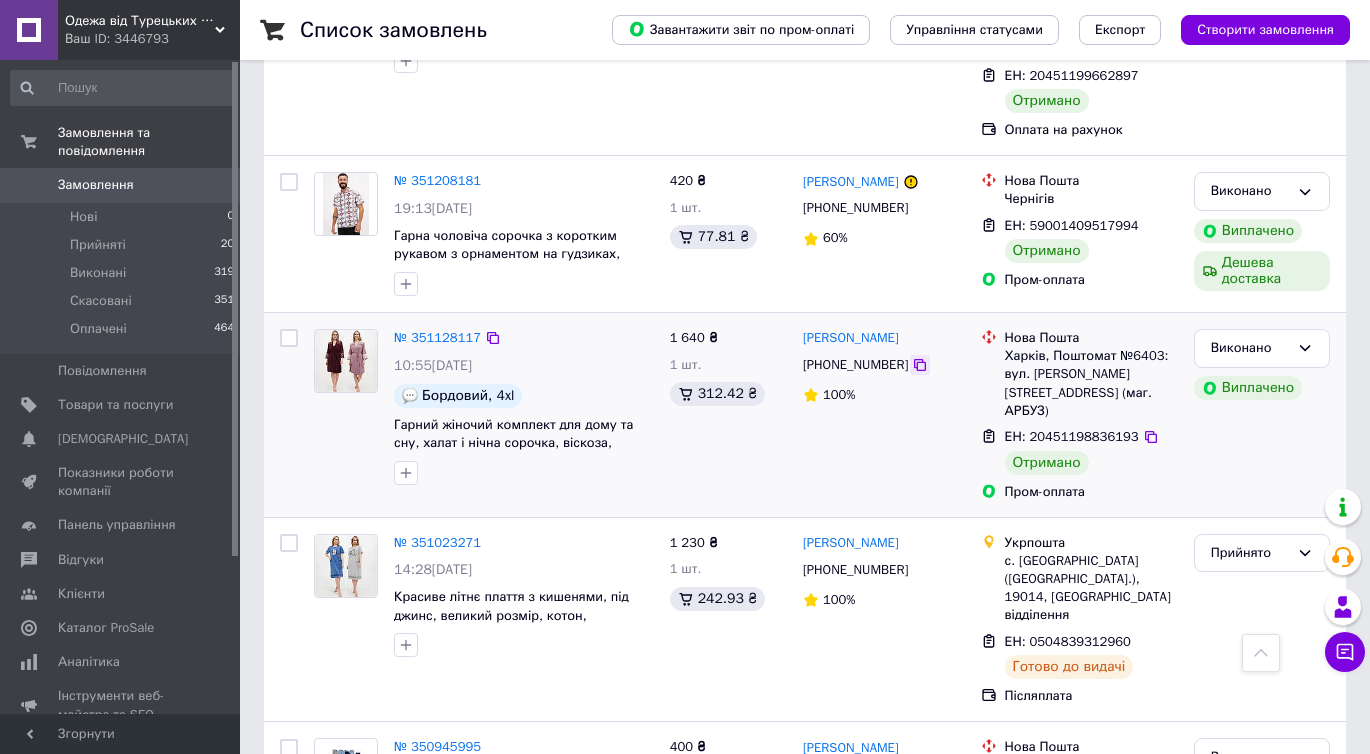 click 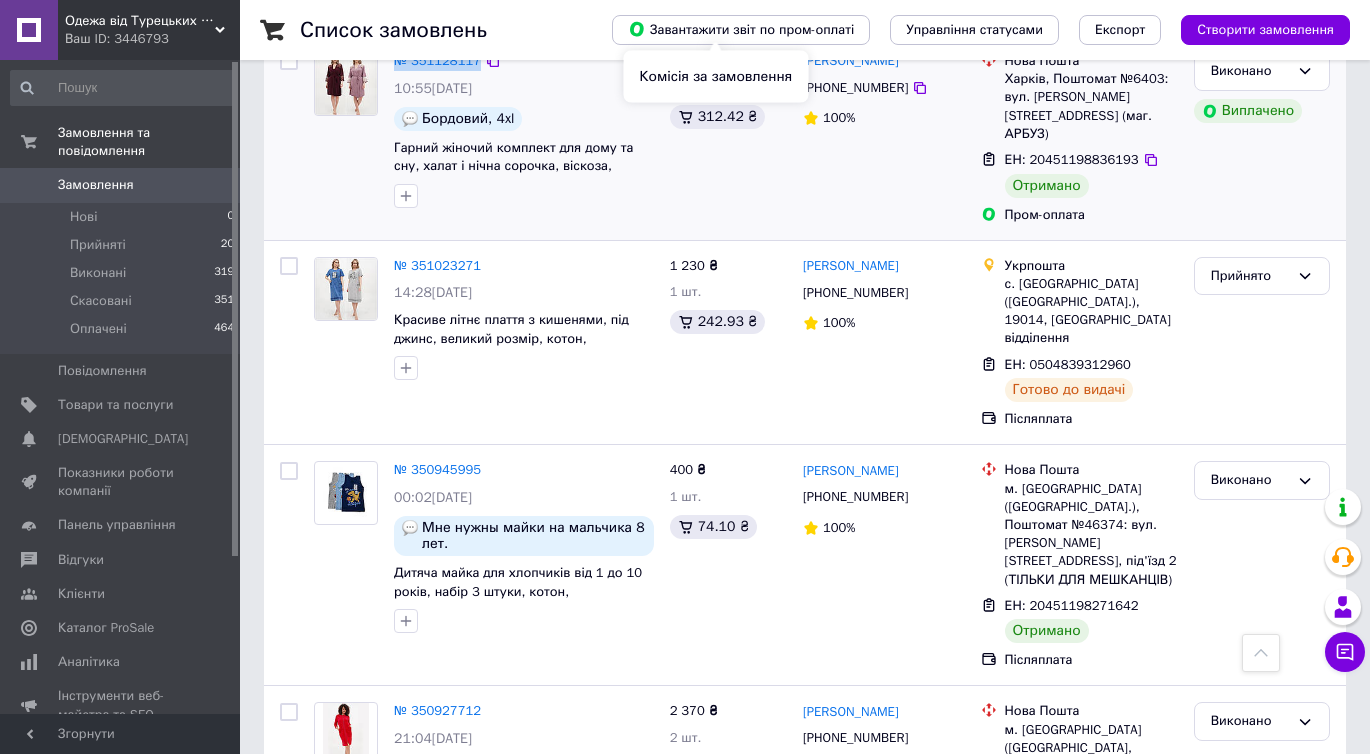 scroll, scrollTop: 2730, scrollLeft: 0, axis: vertical 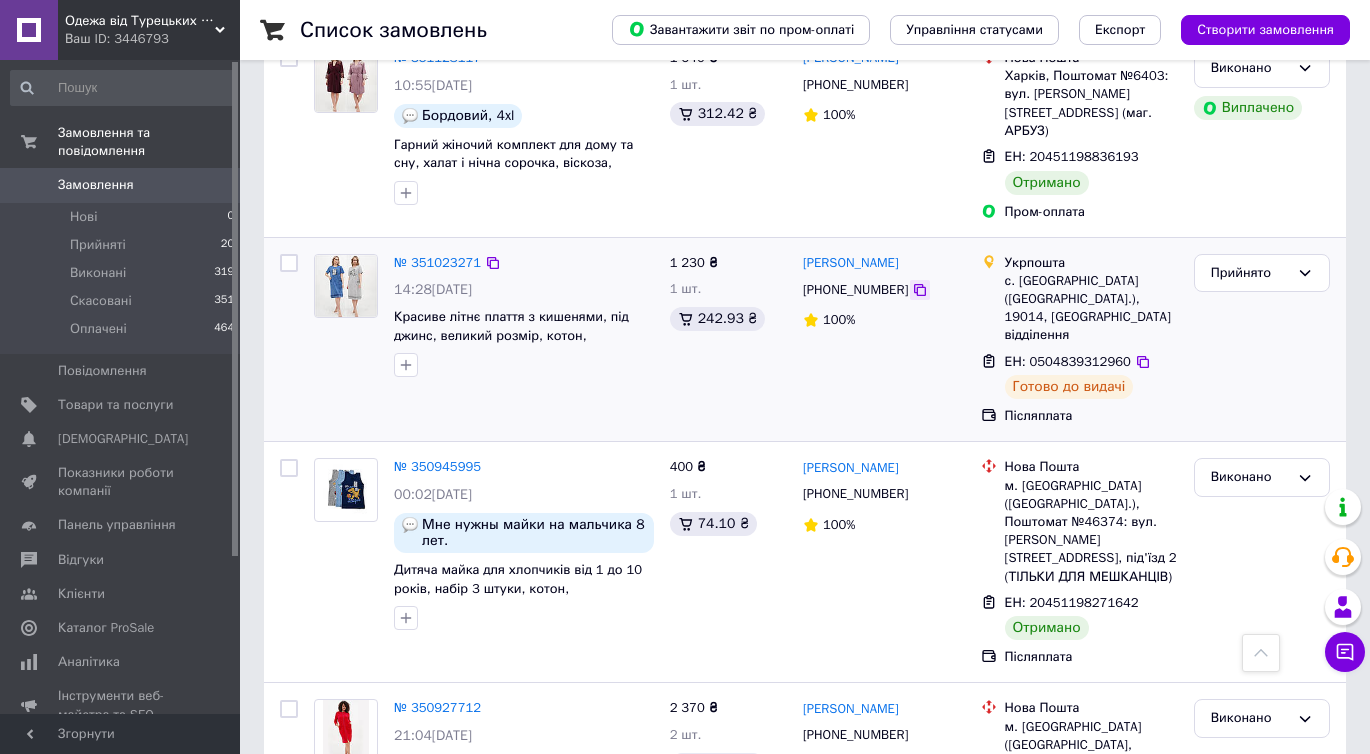click 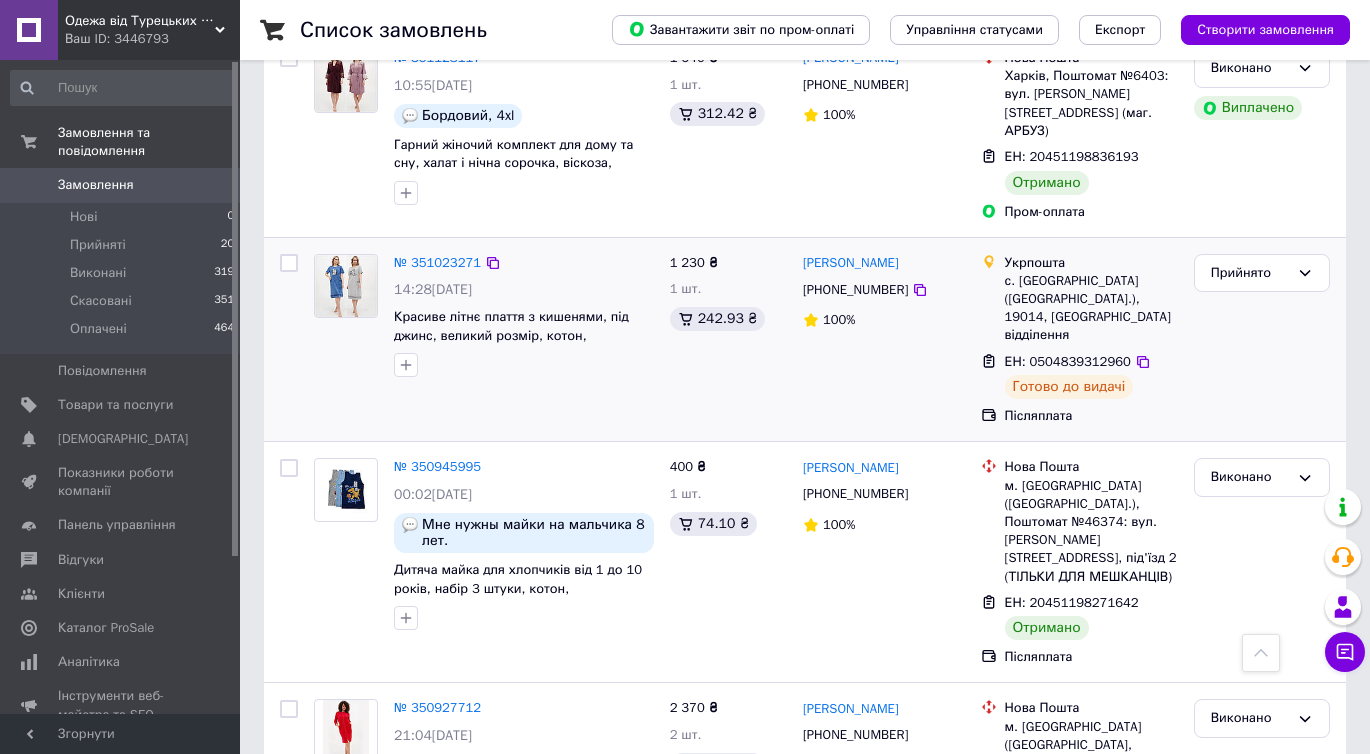 click on "Лариса Добровольська +380978904208 100%" at bounding box center [884, 340] 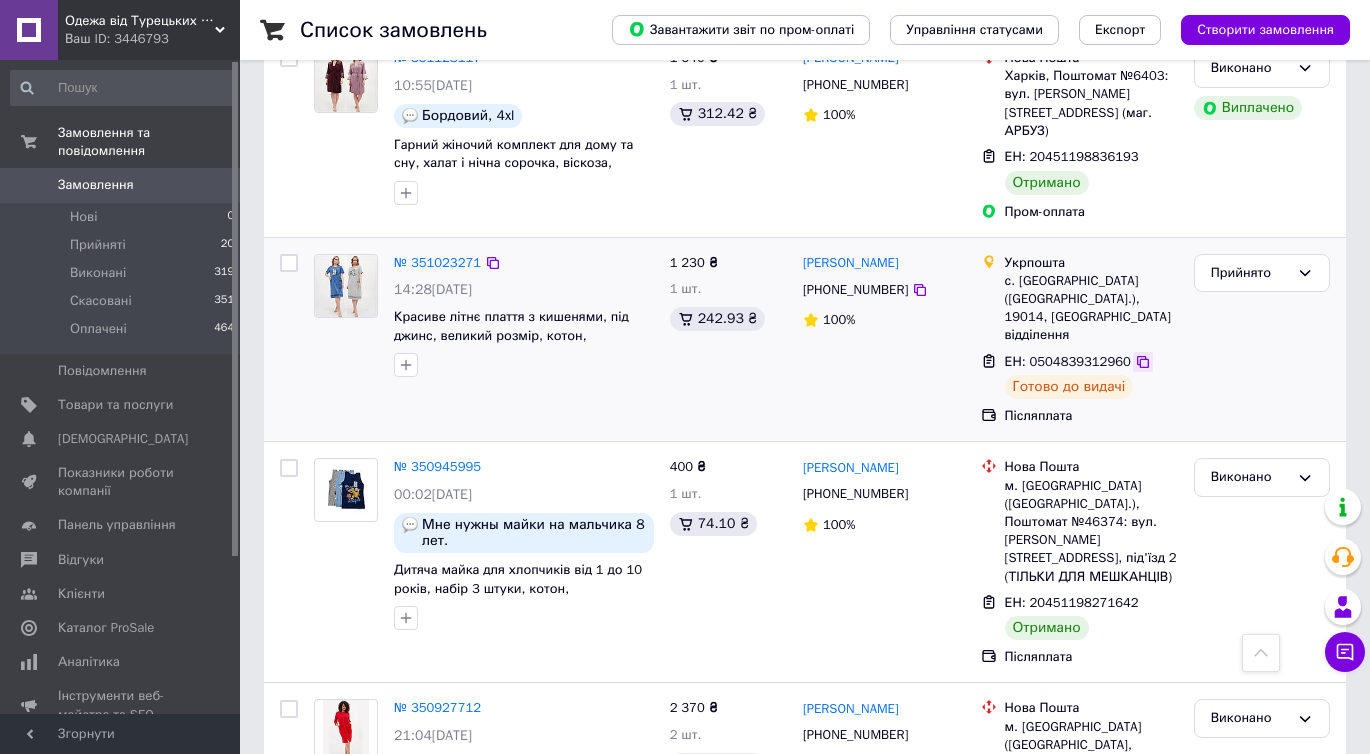 click 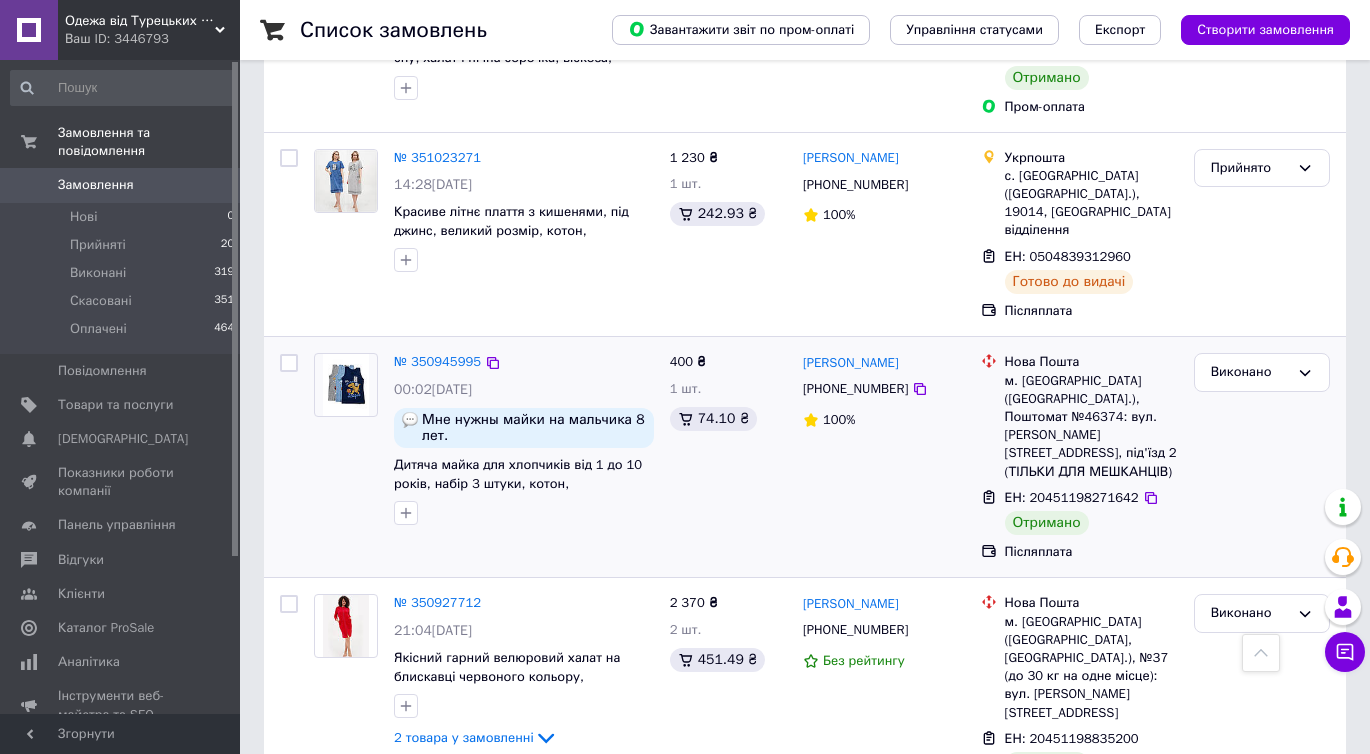 scroll, scrollTop: 2841, scrollLeft: 0, axis: vertical 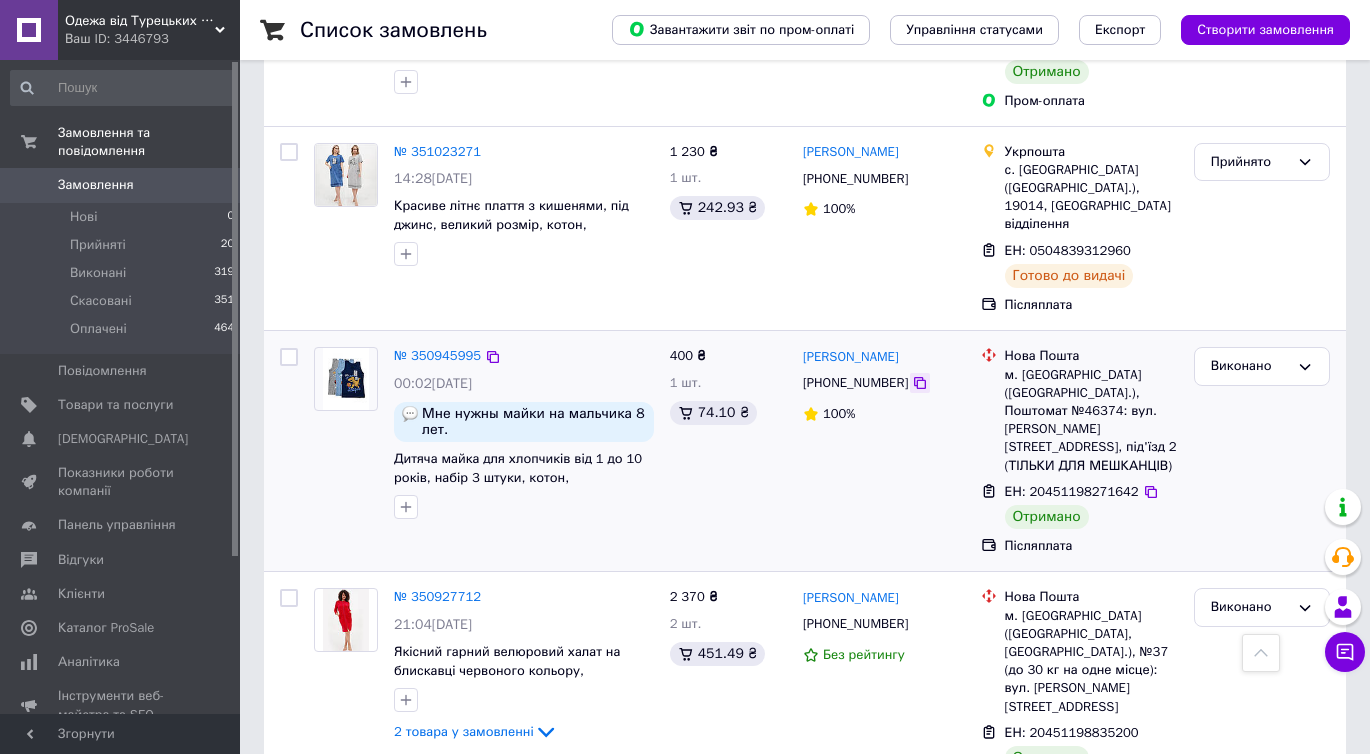 click 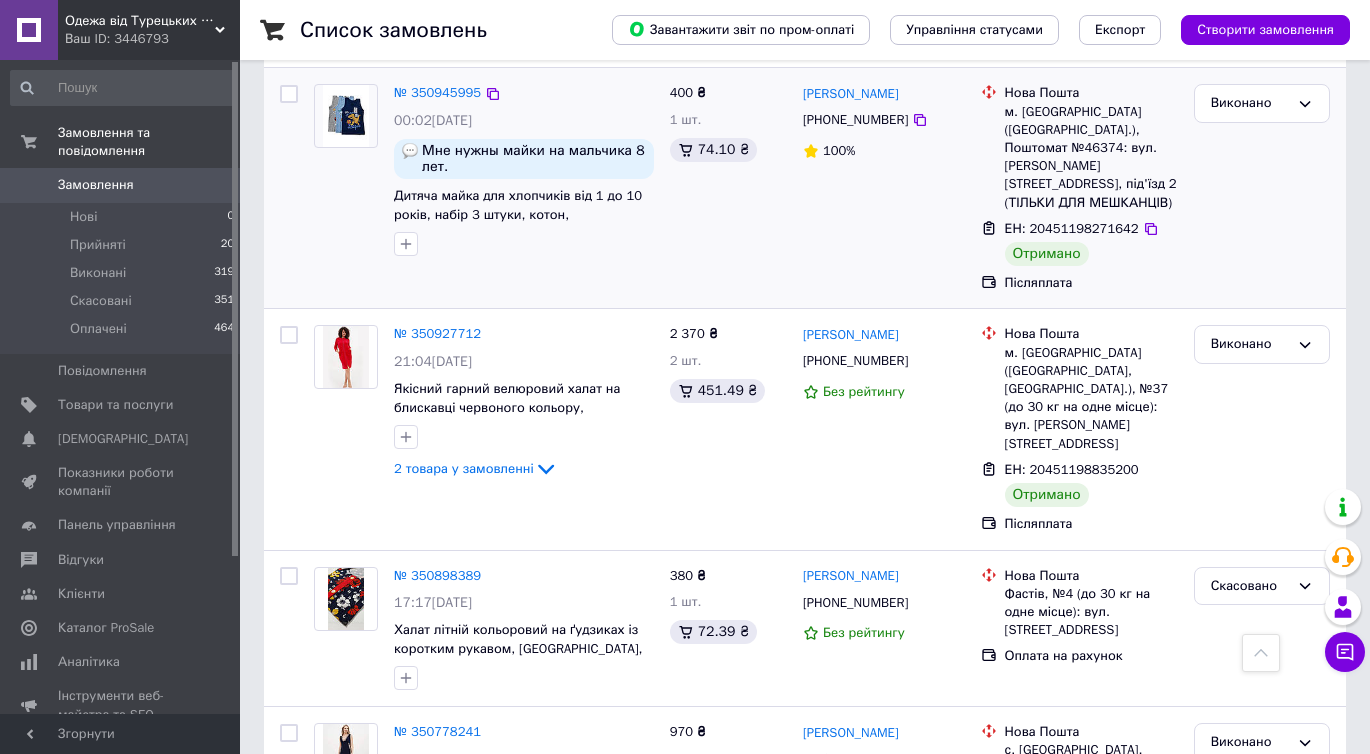 scroll, scrollTop: 3121, scrollLeft: 0, axis: vertical 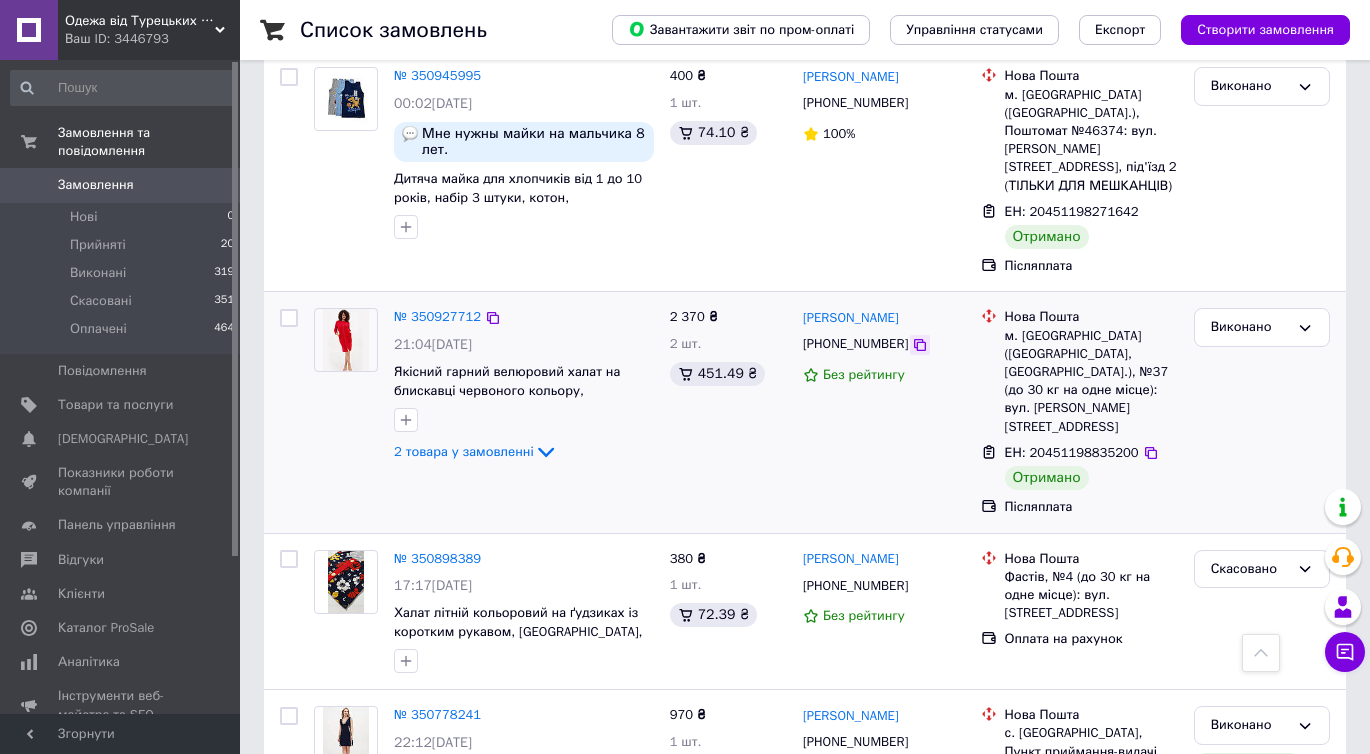 click 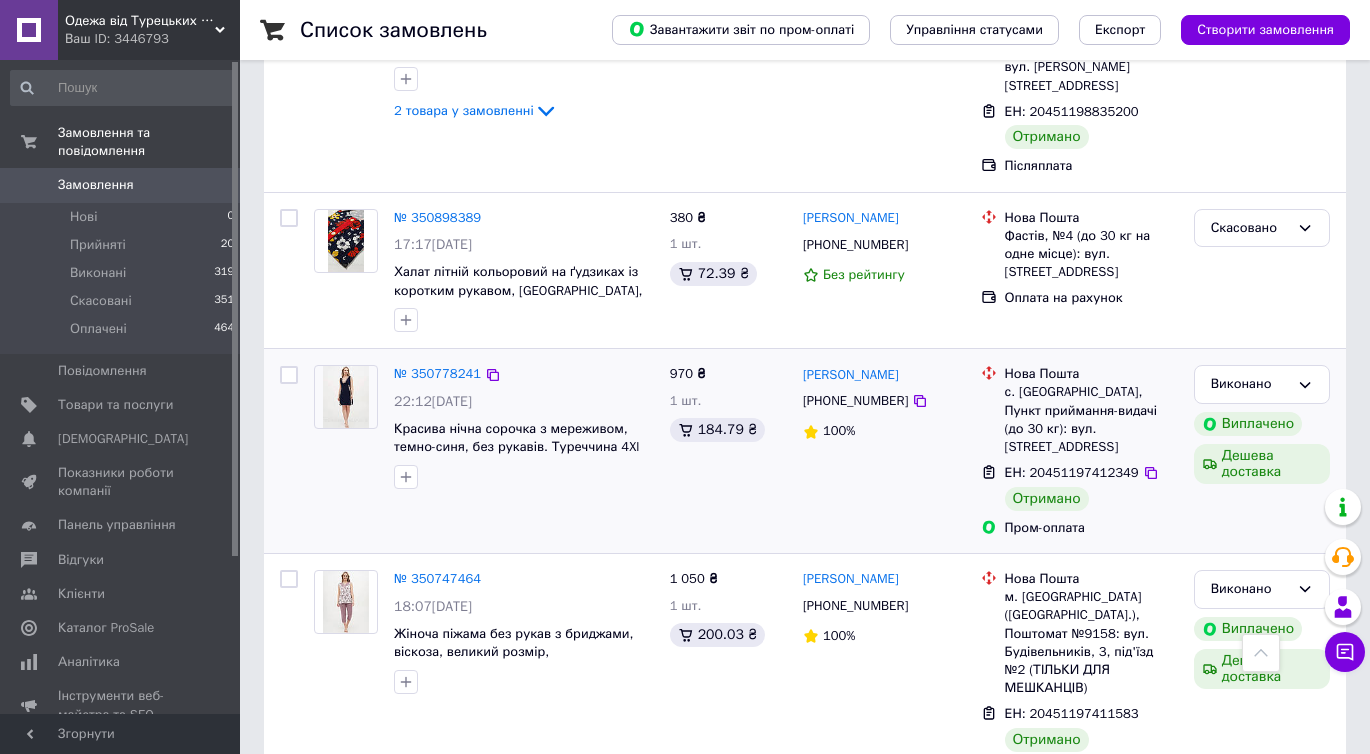 scroll, scrollTop: 3461, scrollLeft: 0, axis: vertical 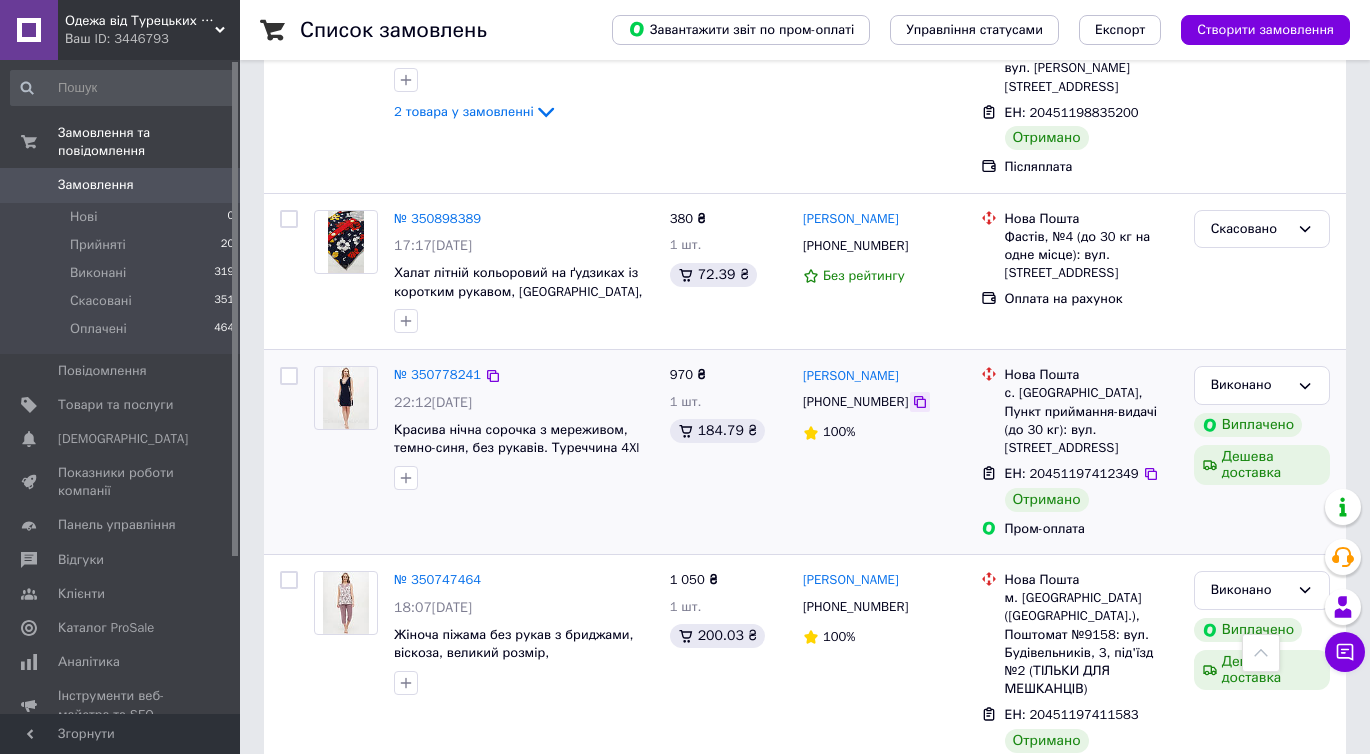 click 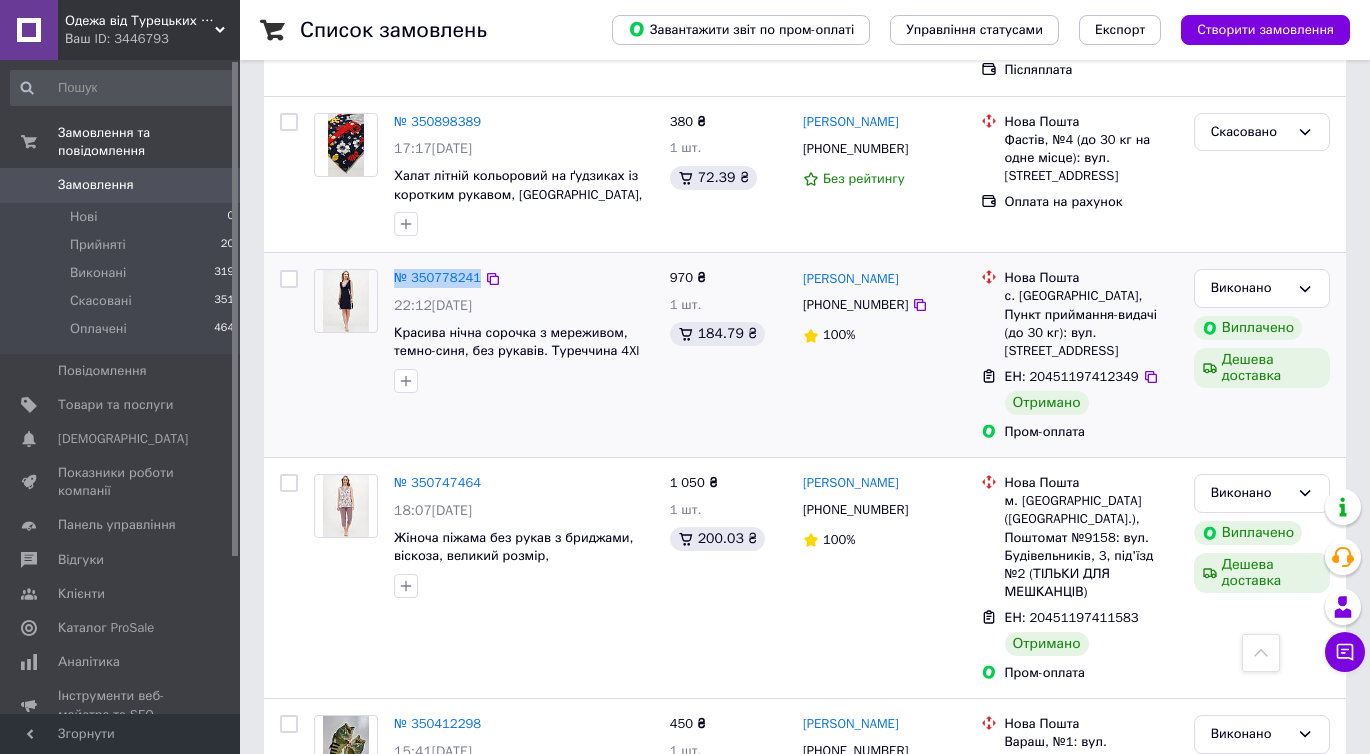 scroll, scrollTop: 3560, scrollLeft: 0, axis: vertical 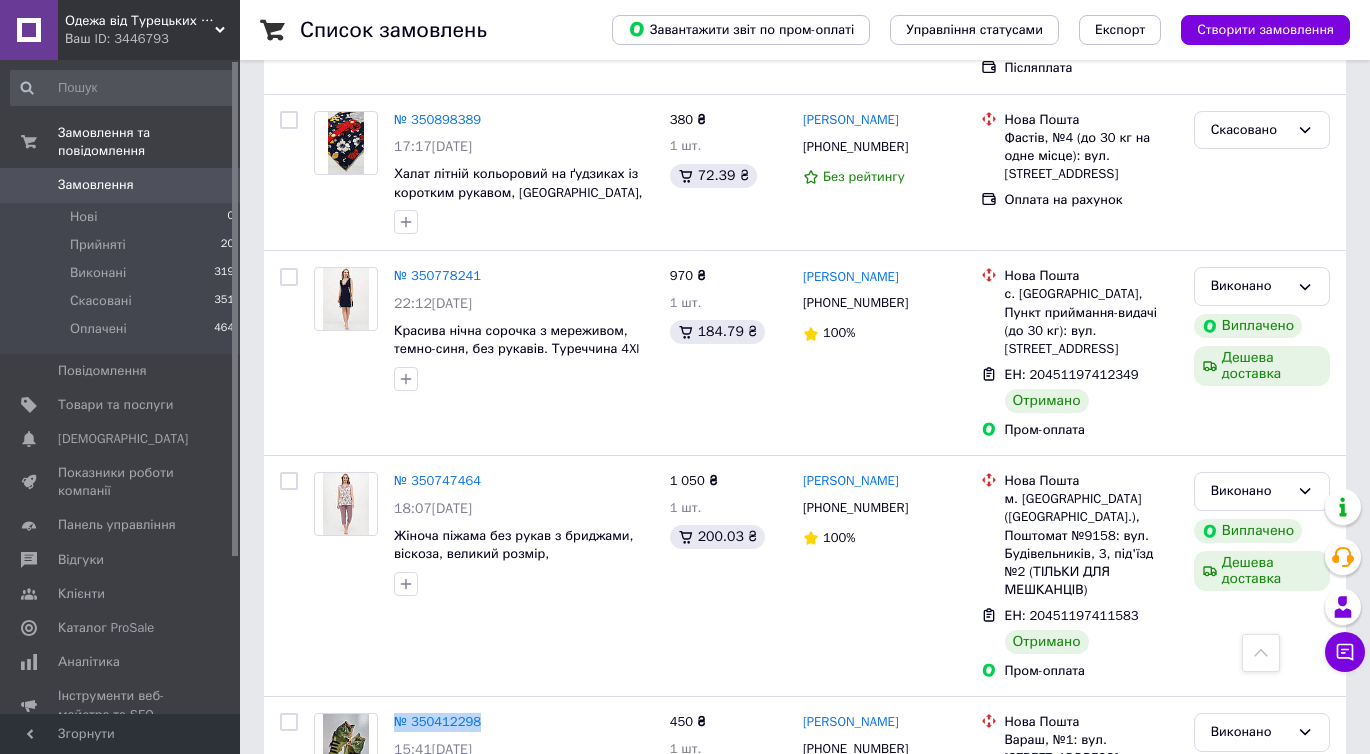 click on "2" at bounding box center [327, 909] 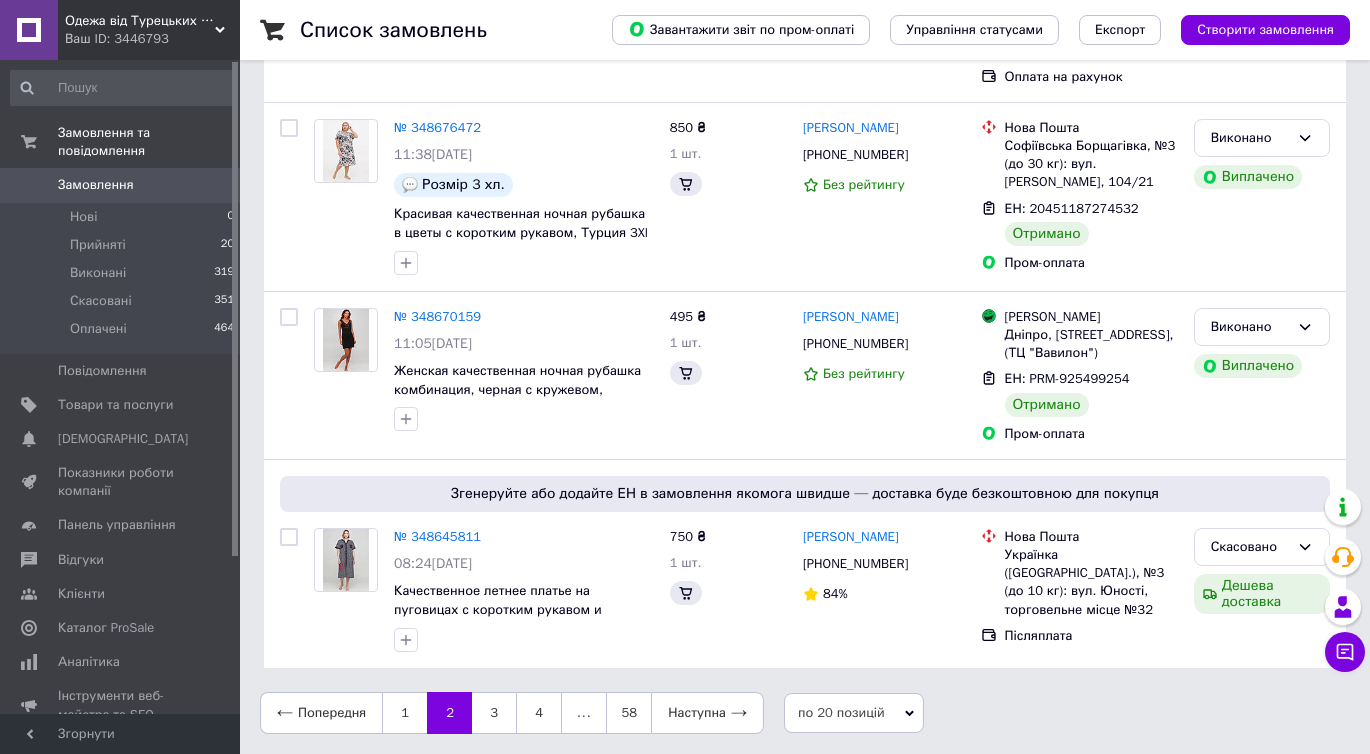 scroll, scrollTop: 0, scrollLeft: 0, axis: both 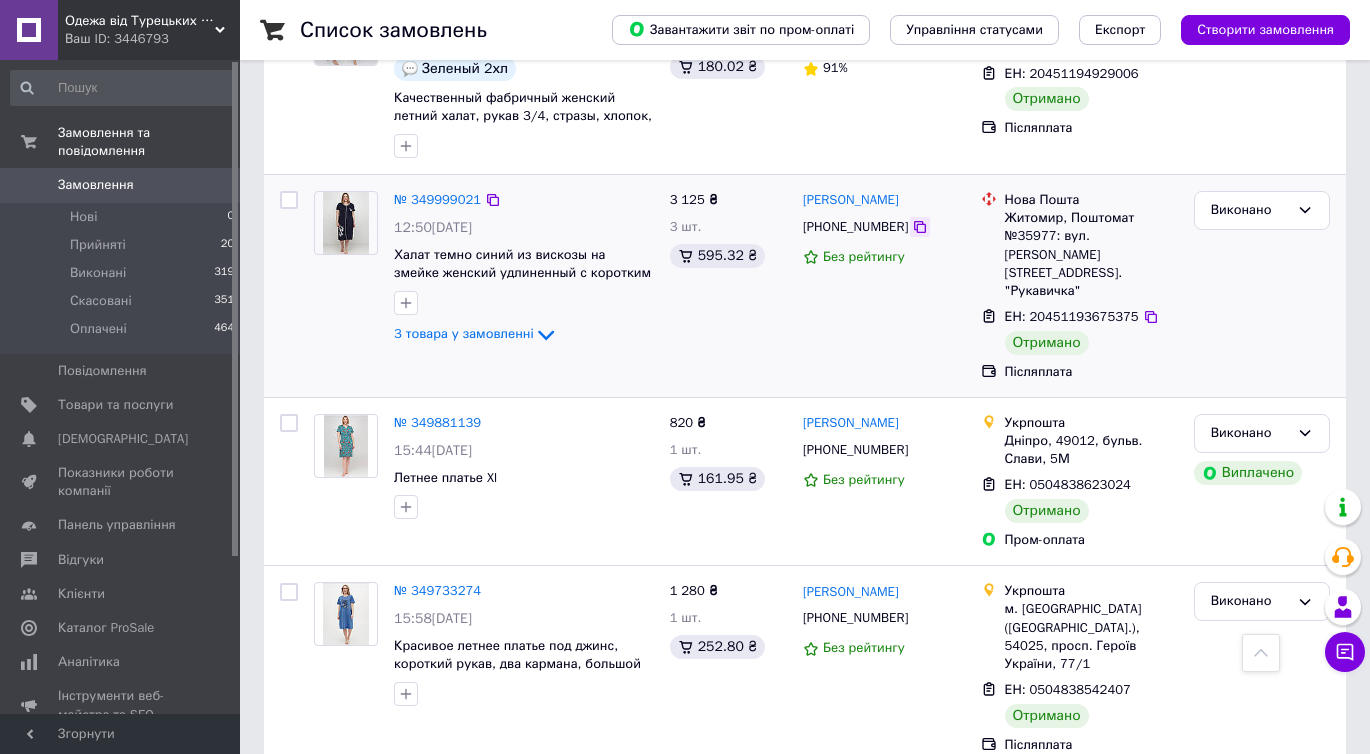 click 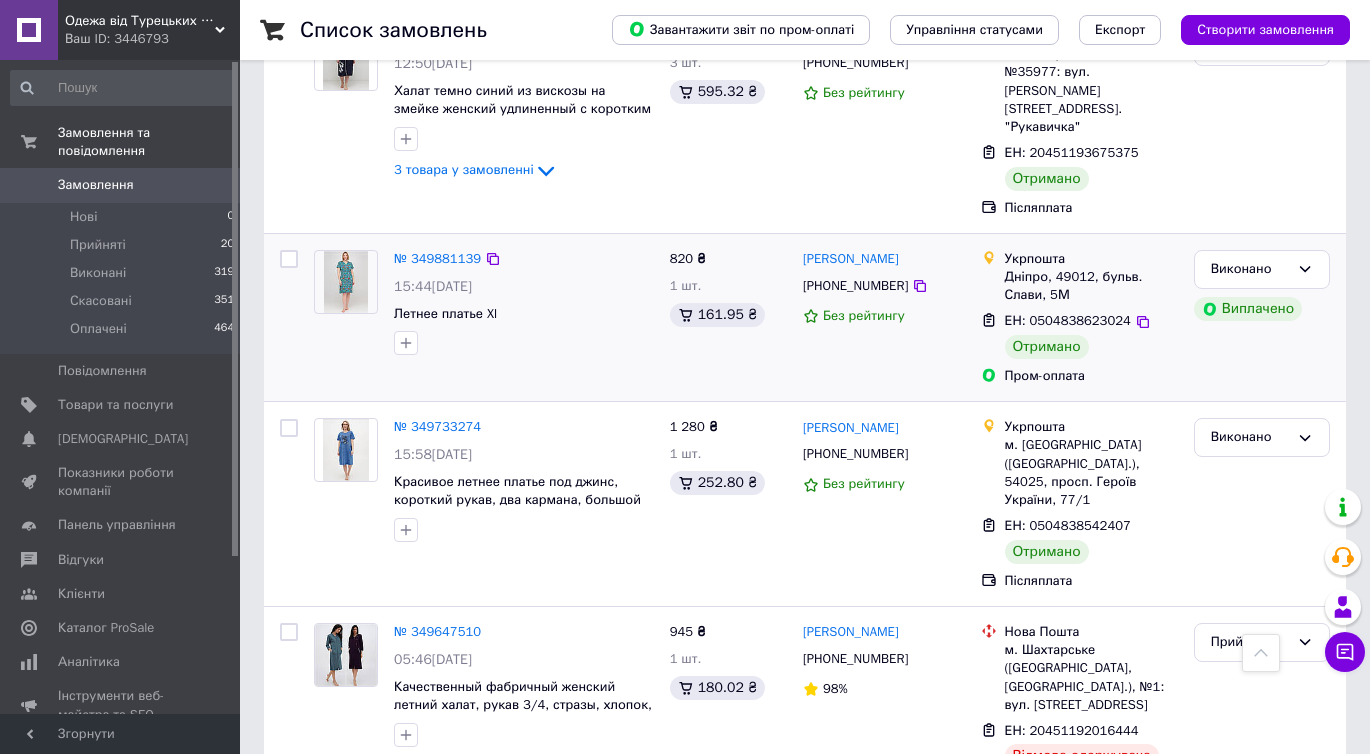 scroll, scrollTop: 973, scrollLeft: 0, axis: vertical 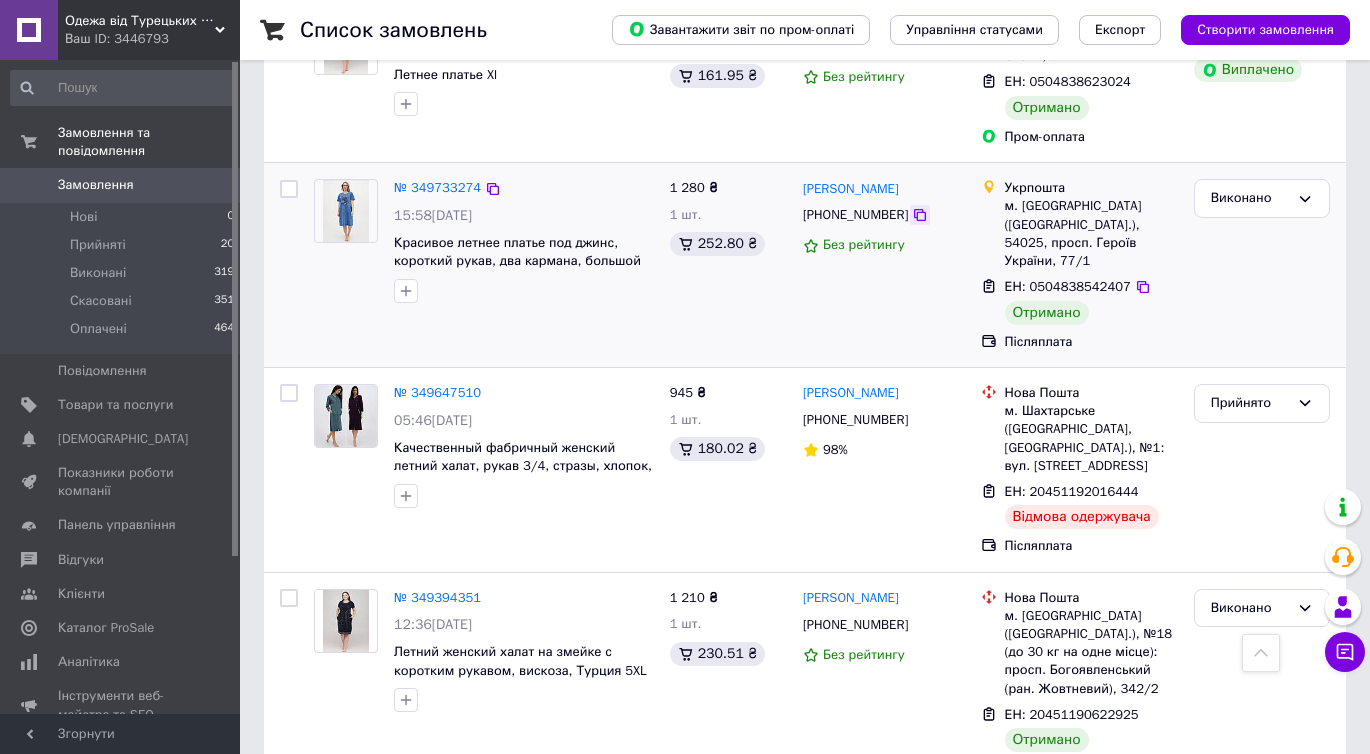 click 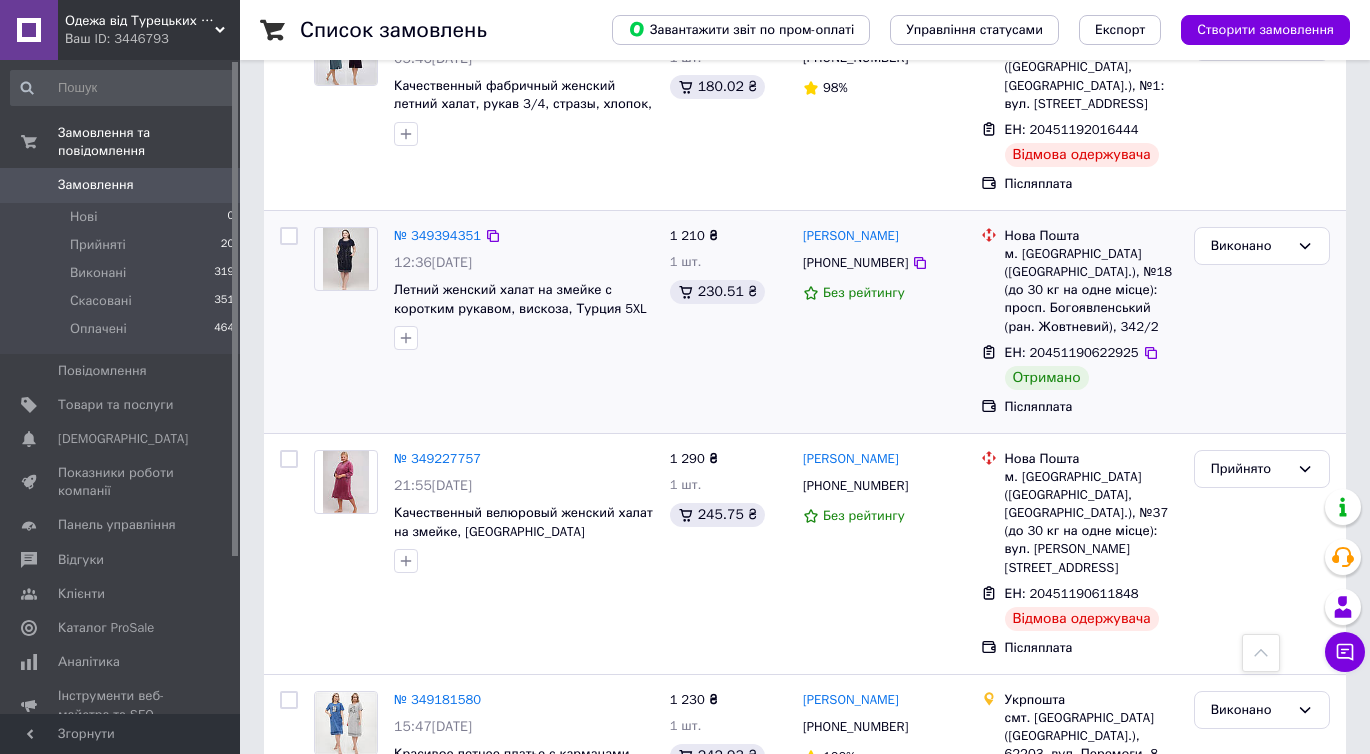scroll, scrollTop: 1587, scrollLeft: 0, axis: vertical 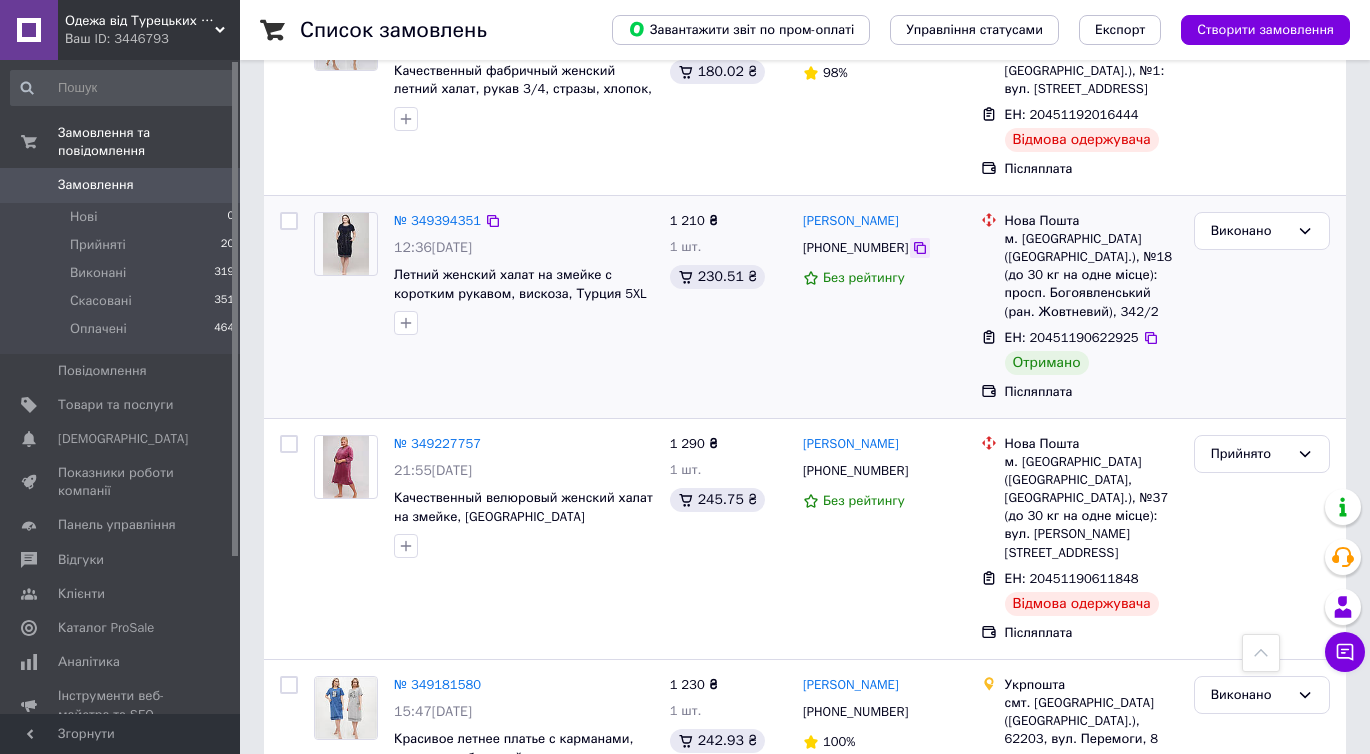 click 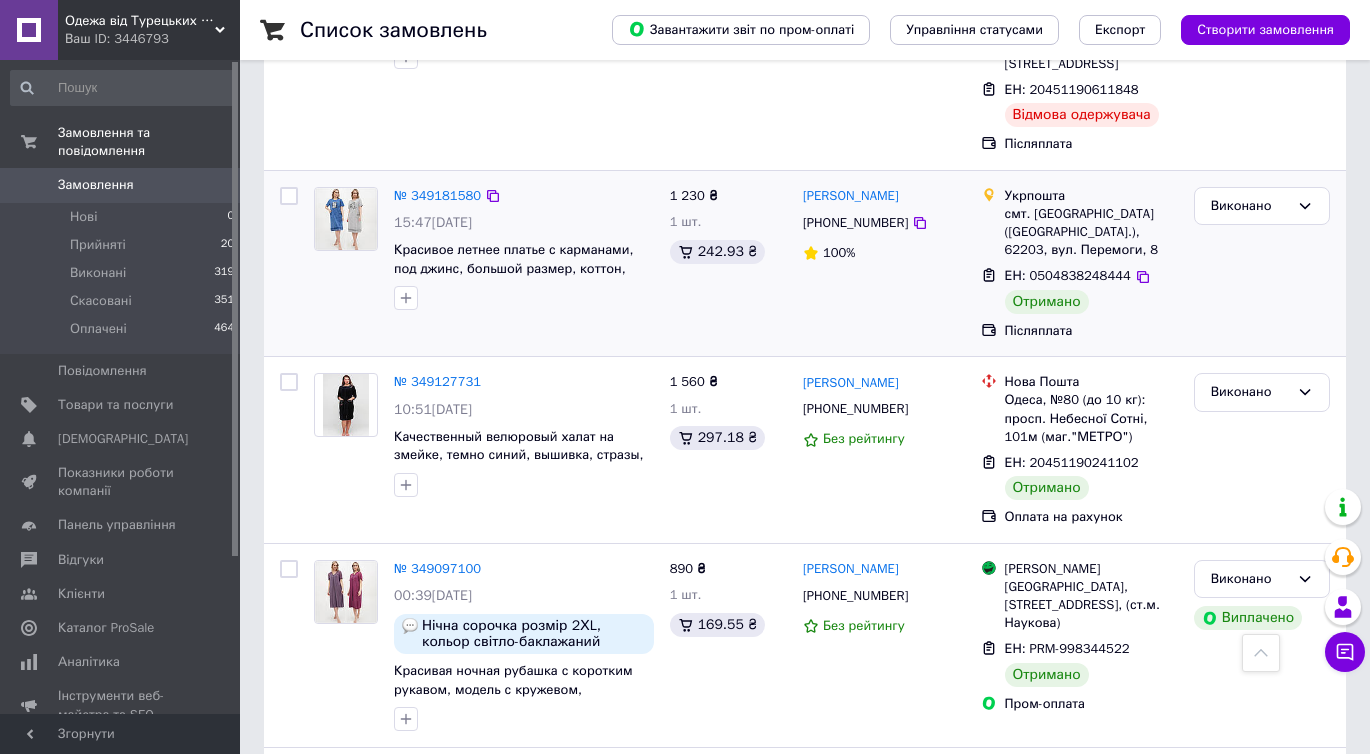 scroll, scrollTop: 2081, scrollLeft: 0, axis: vertical 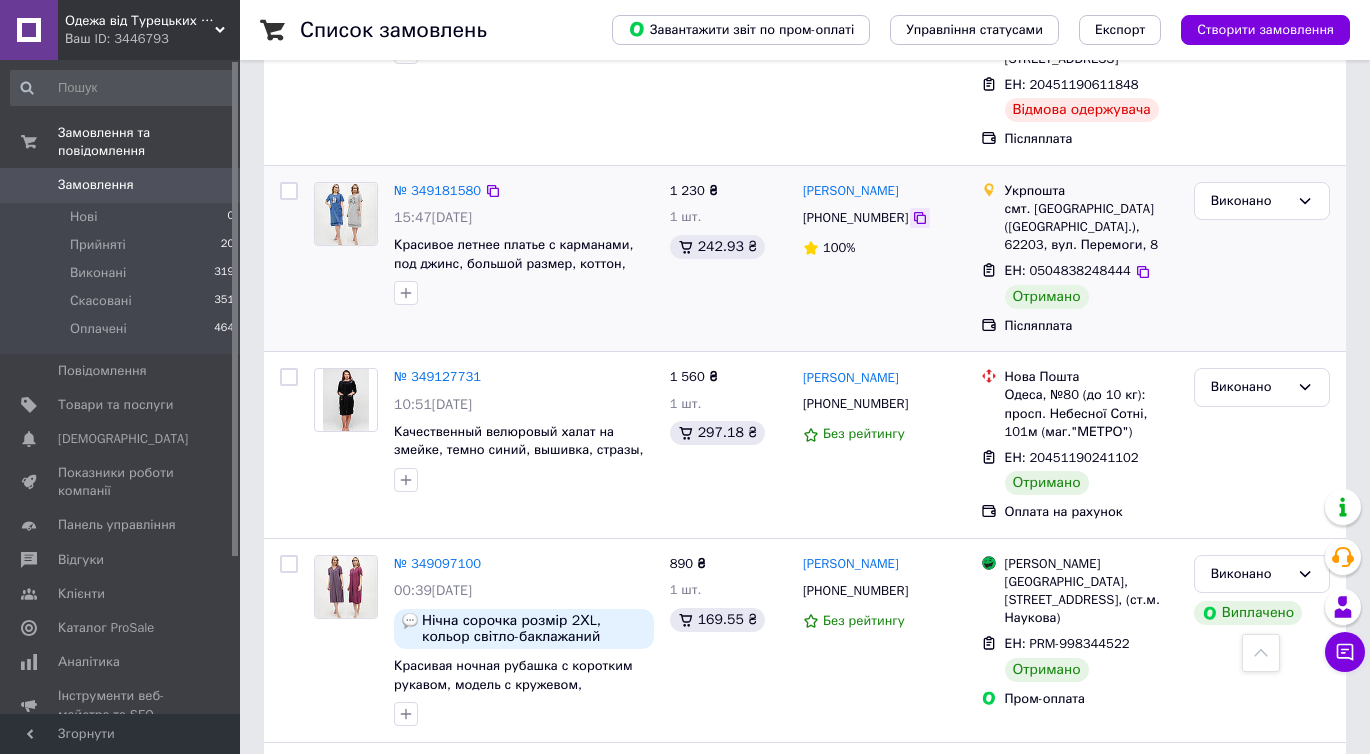 click 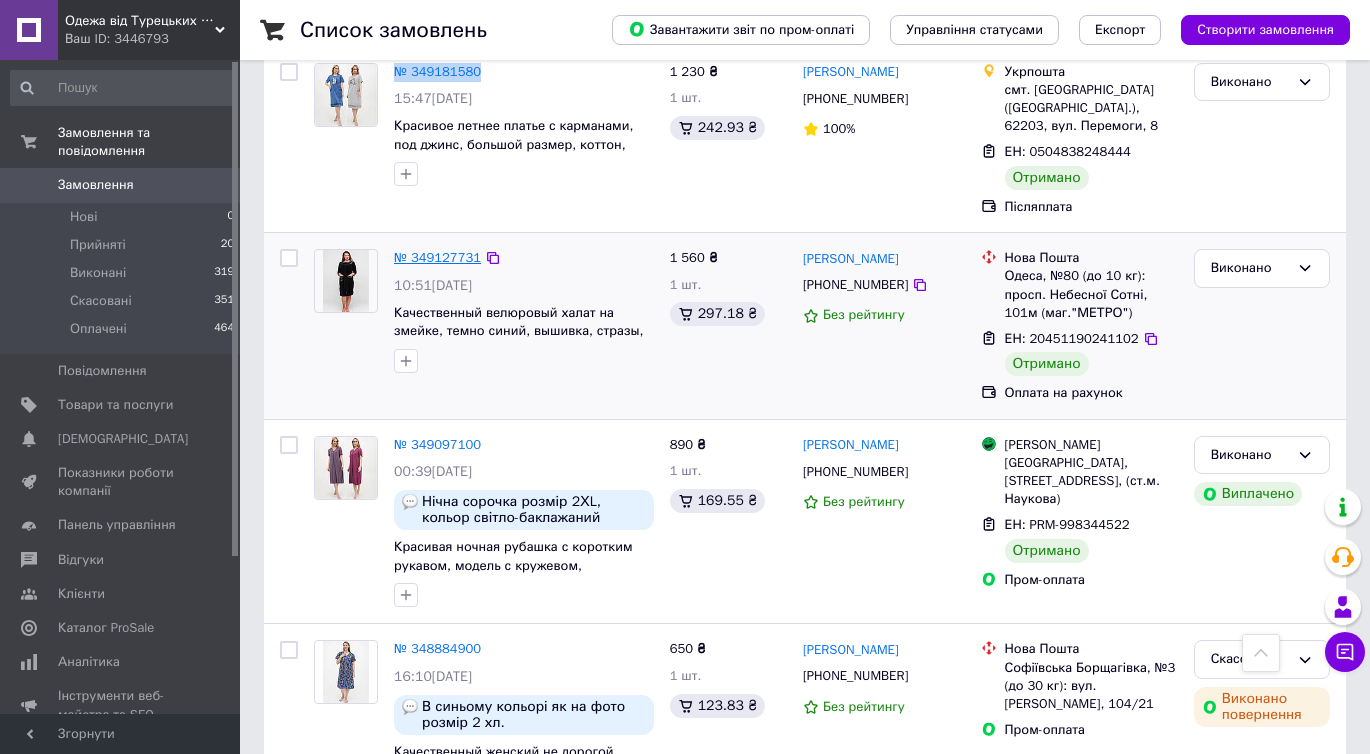 scroll, scrollTop: 2218, scrollLeft: 0, axis: vertical 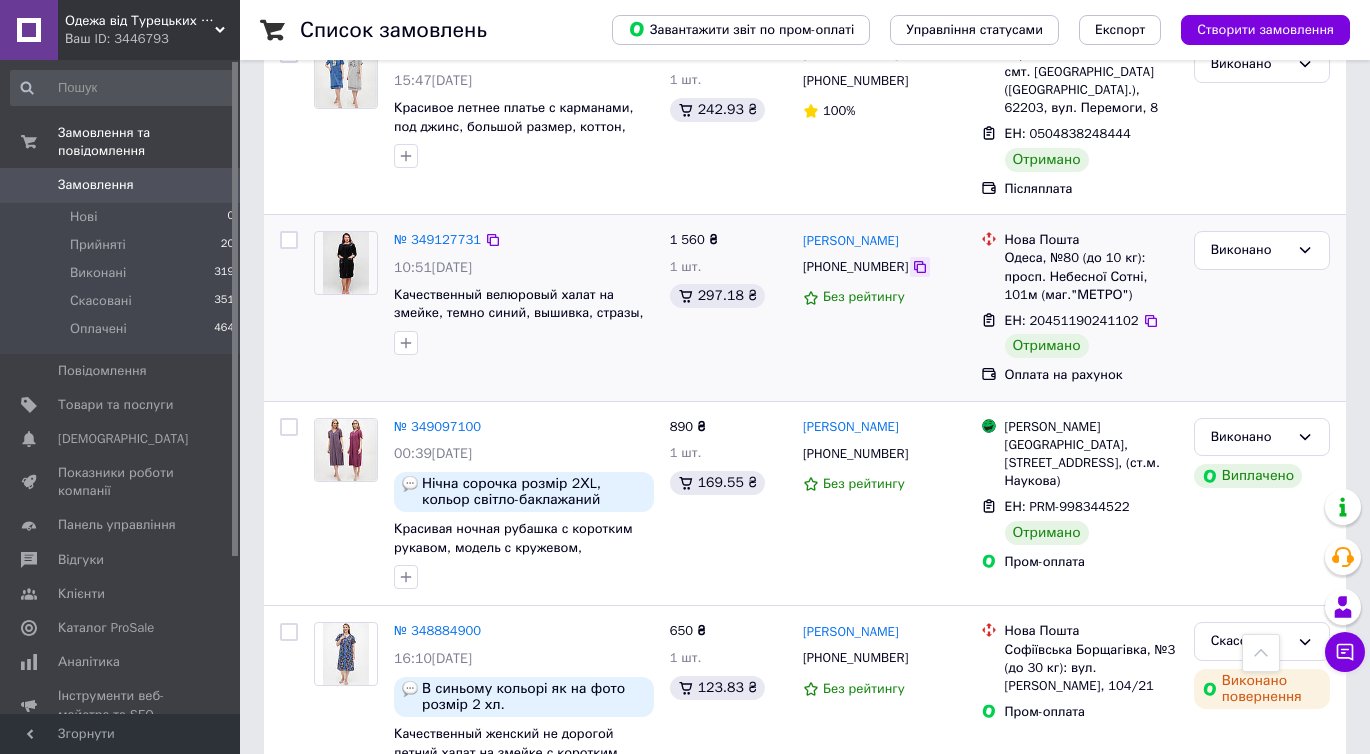 click 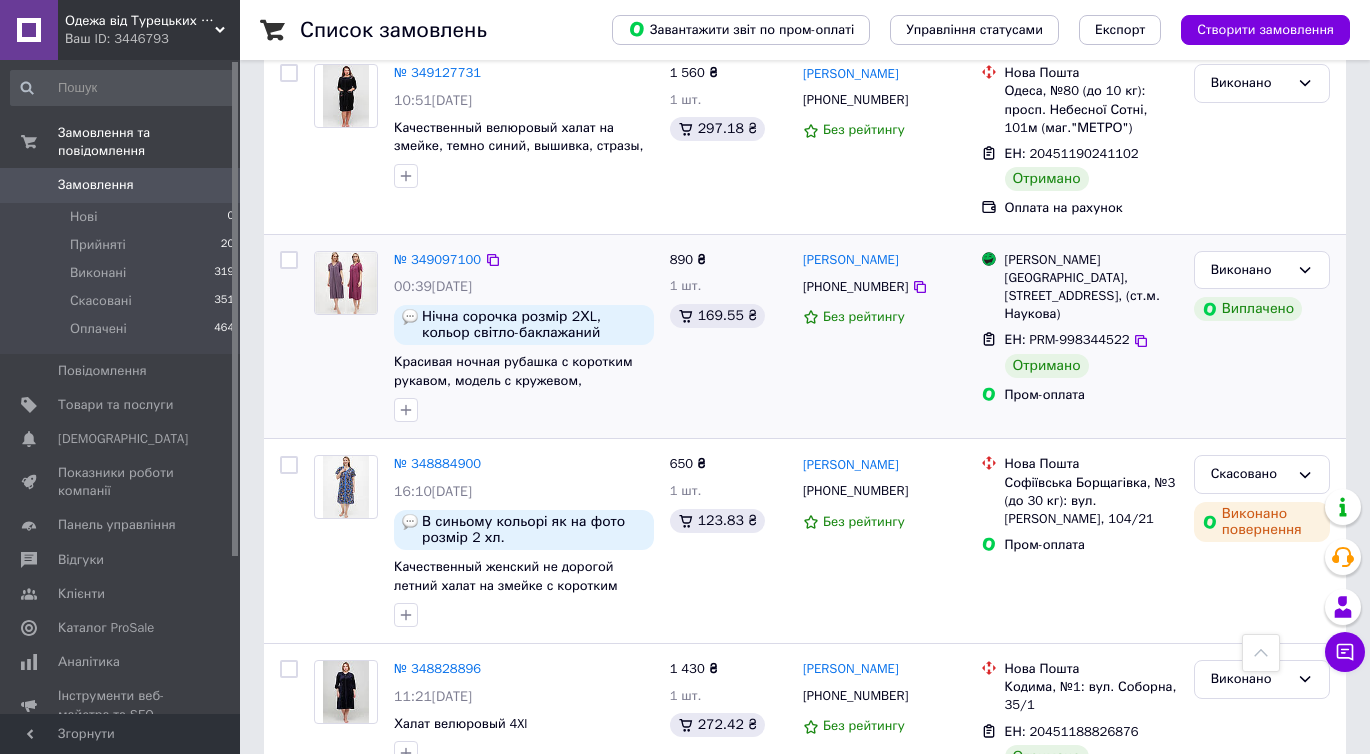 scroll, scrollTop: 2425, scrollLeft: 0, axis: vertical 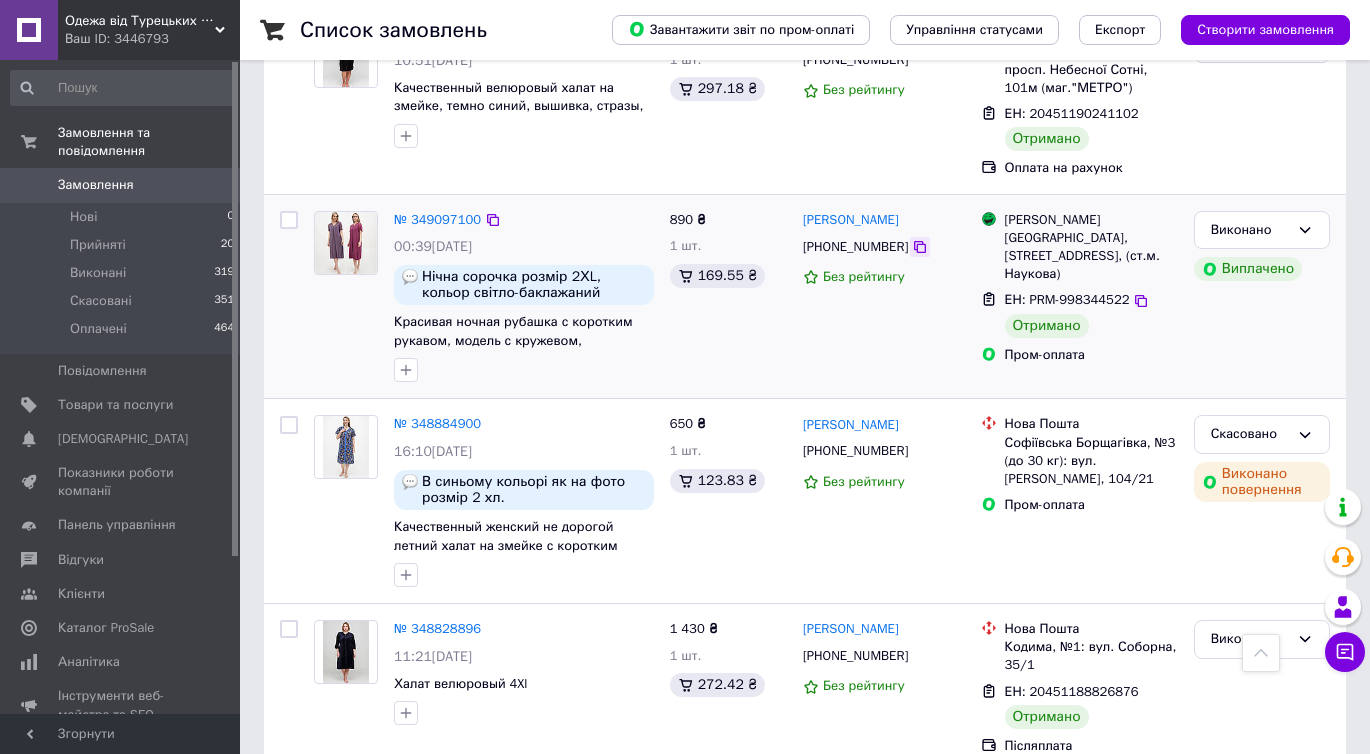 click 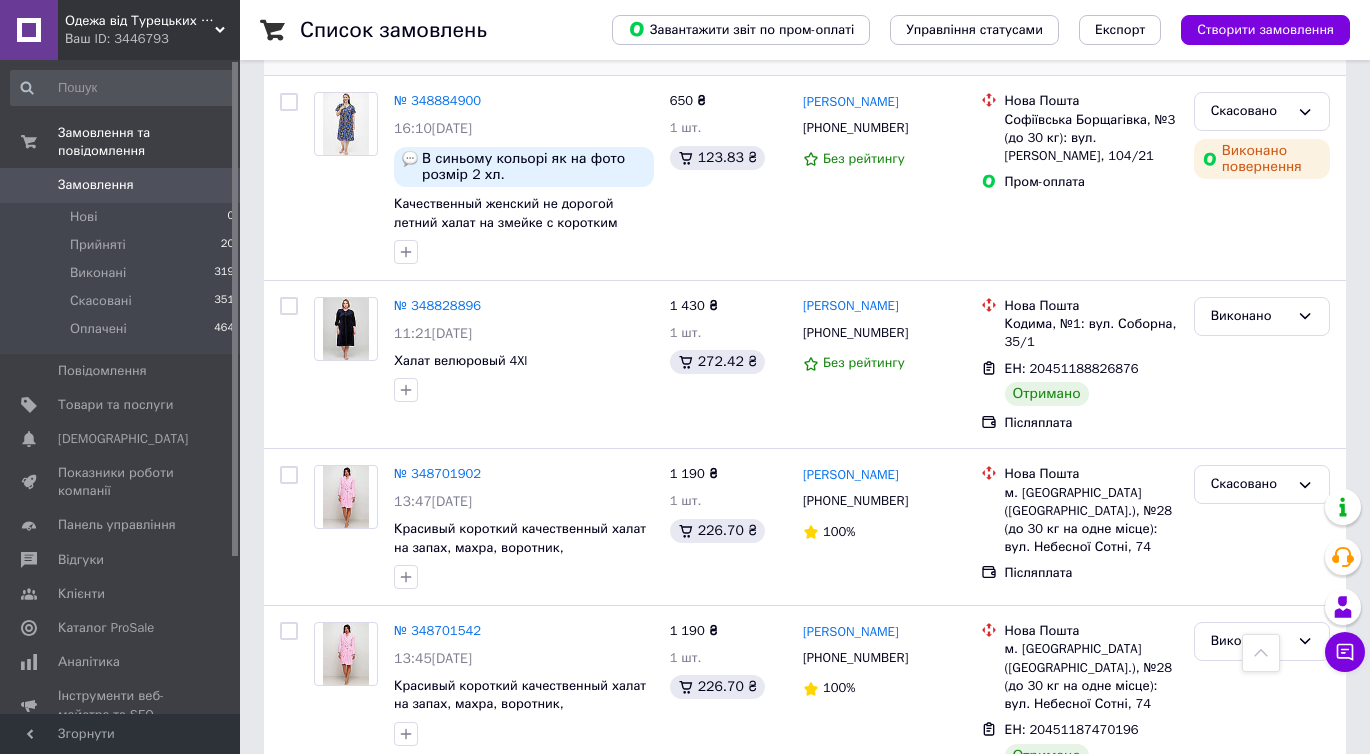 scroll, scrollTop: 2861, scrollLeft: 0, axis: vertical 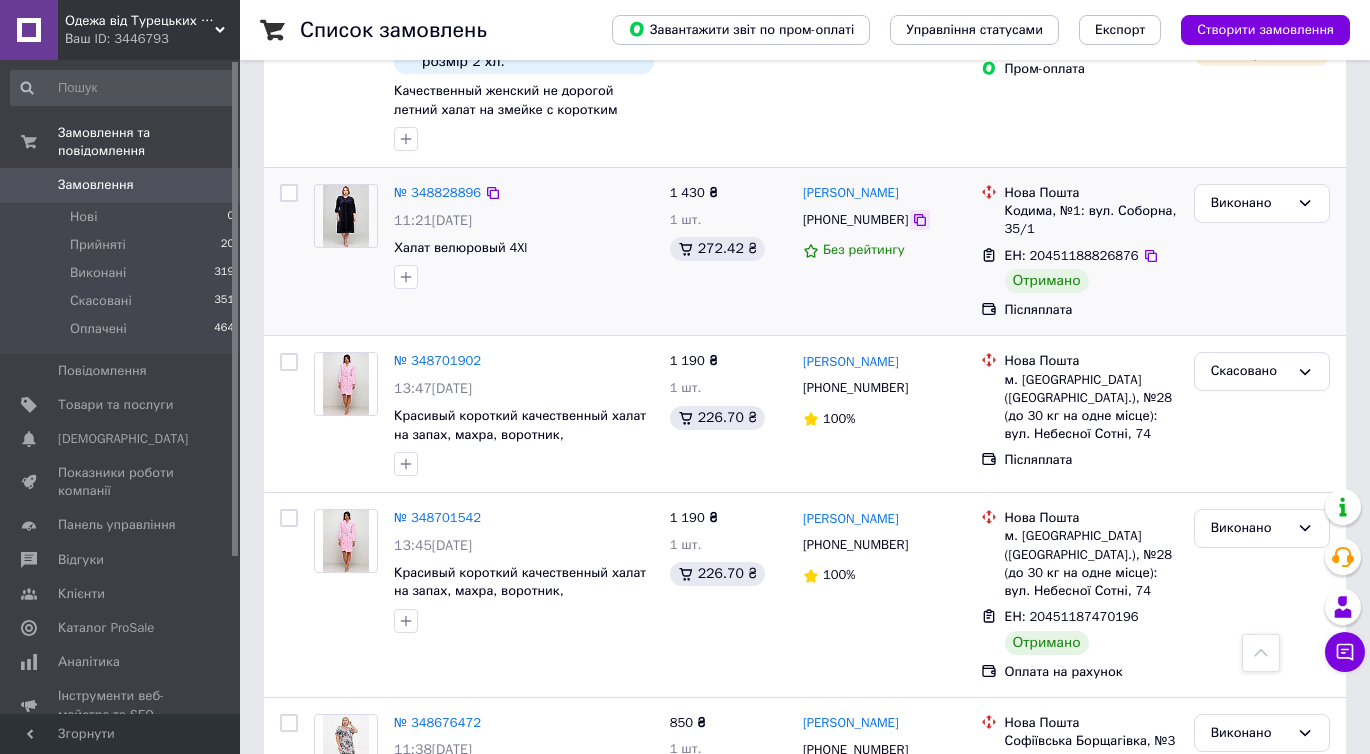 click 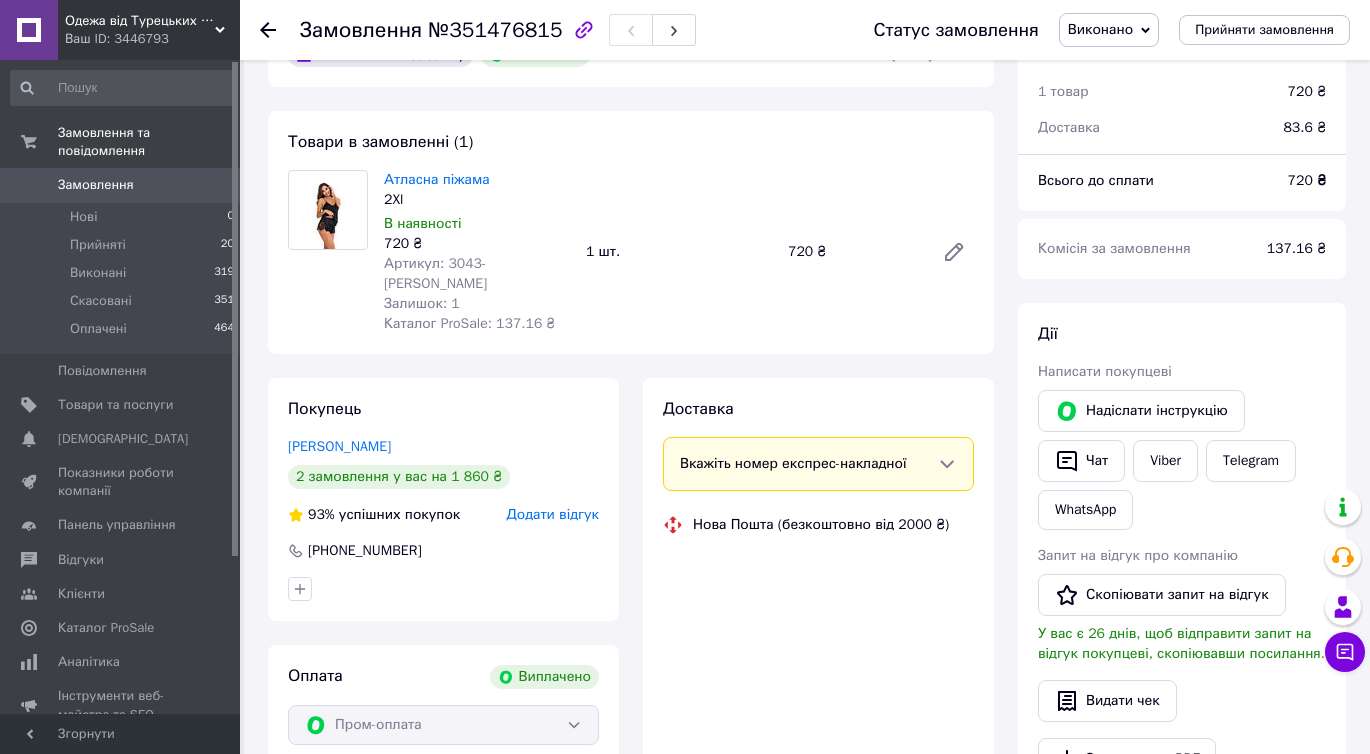 scroll, scrollTop: 139, scrollLeft: 0, axis: vertical 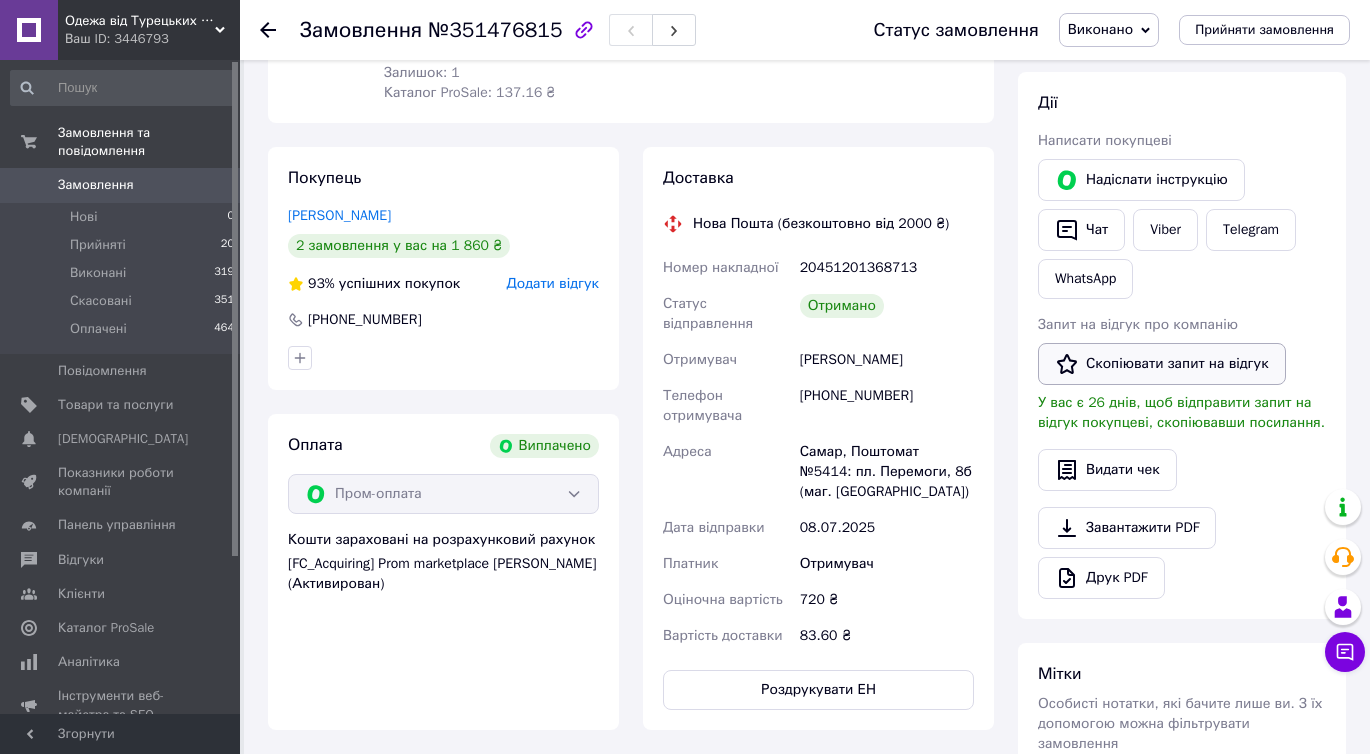 click on "Скопіювати запит на відгук" at bounding box center (1162, 364) 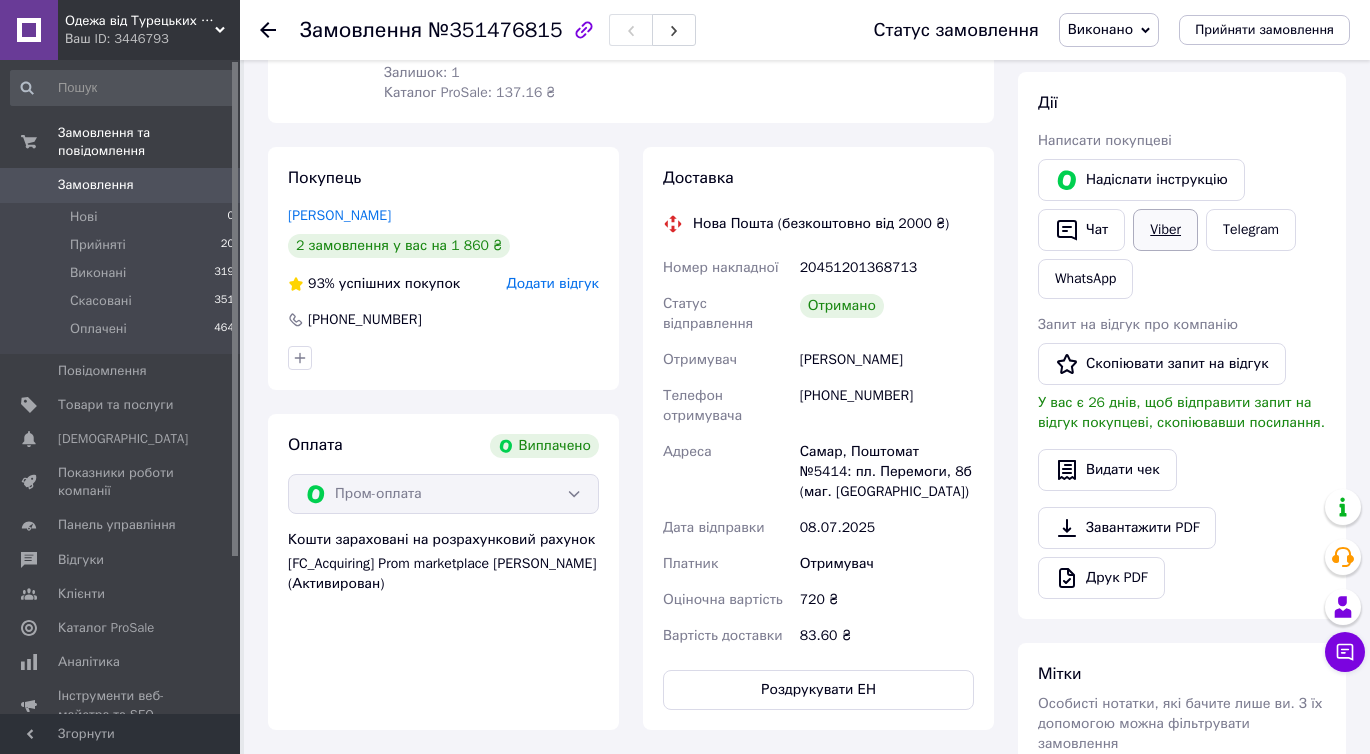 click on "Viber" at bounding box center (1165, 230) 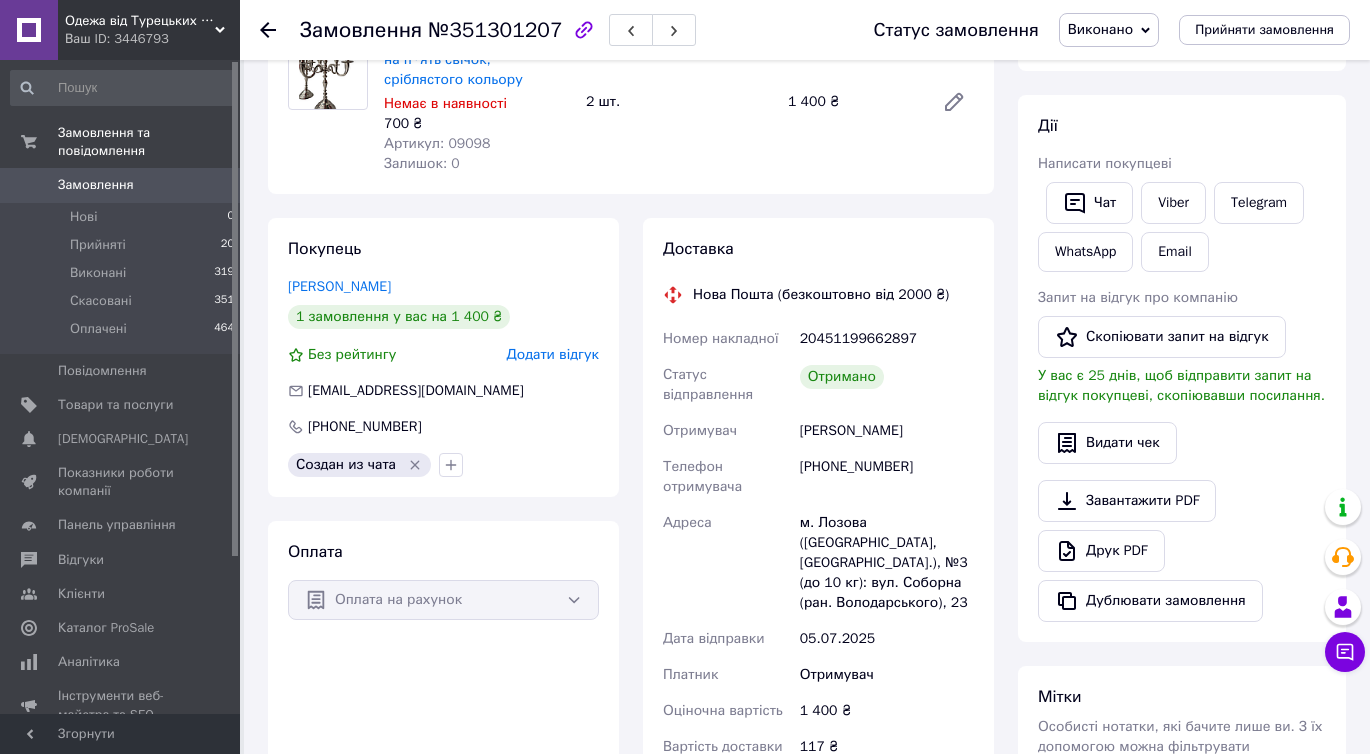 scroll, scrollTop: 266, scrollLeft: 0, axis: vertical 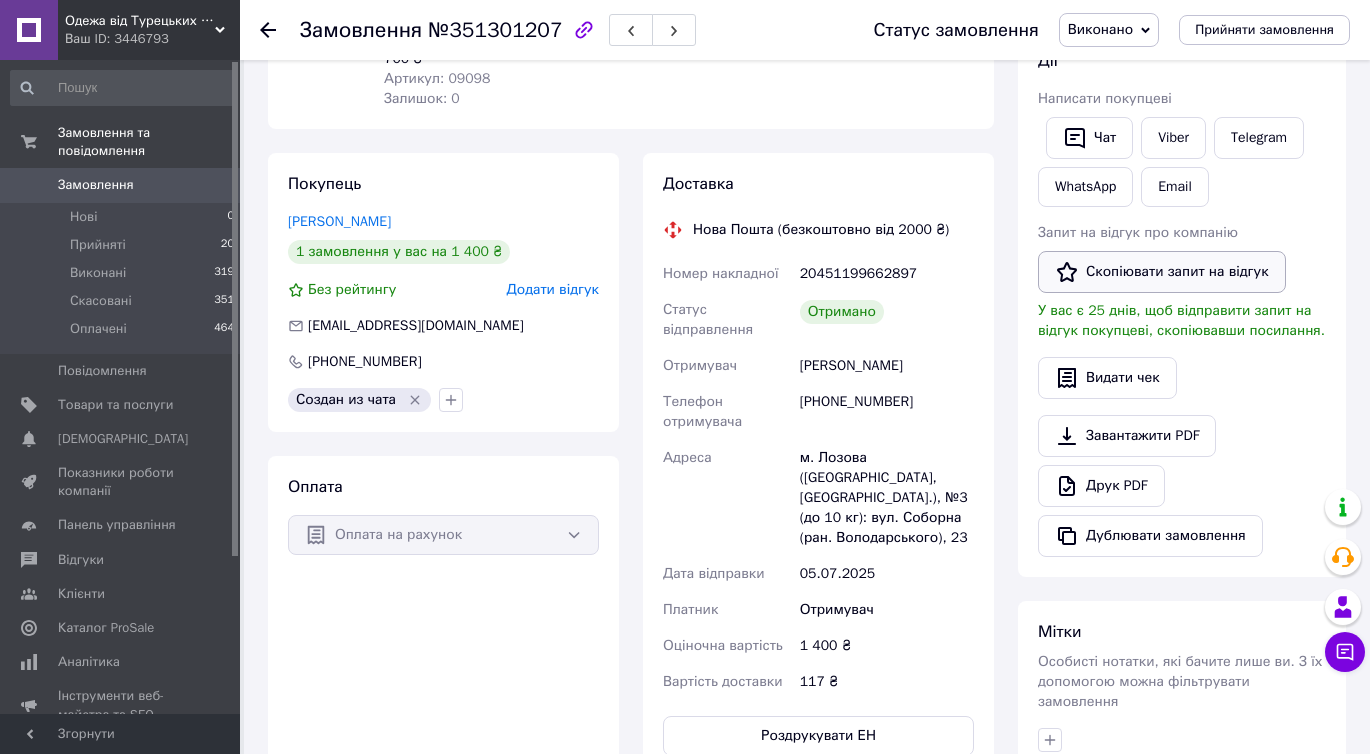 click on "Скопіювати запит на відгук" at bounding box center [1162, 272] 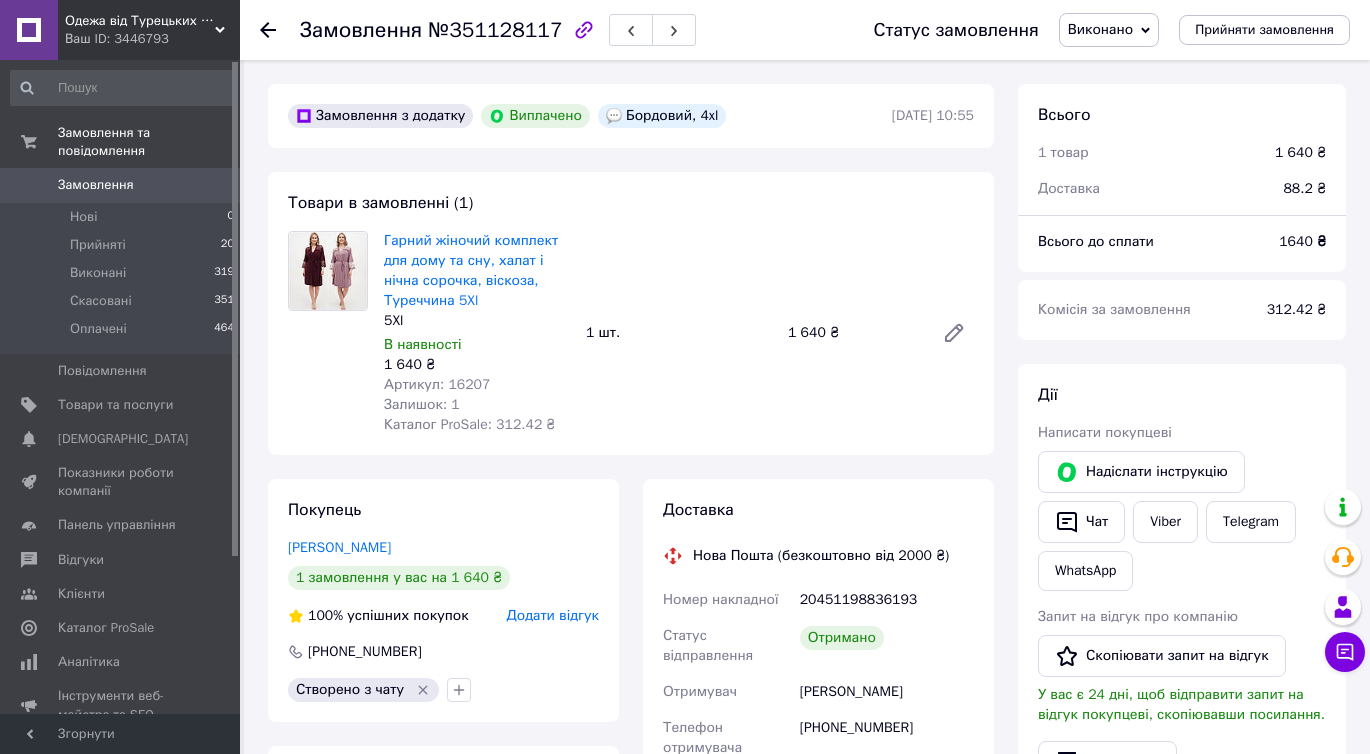 scroll, scrollTop: 0, scrollLeft: 0, axis: both 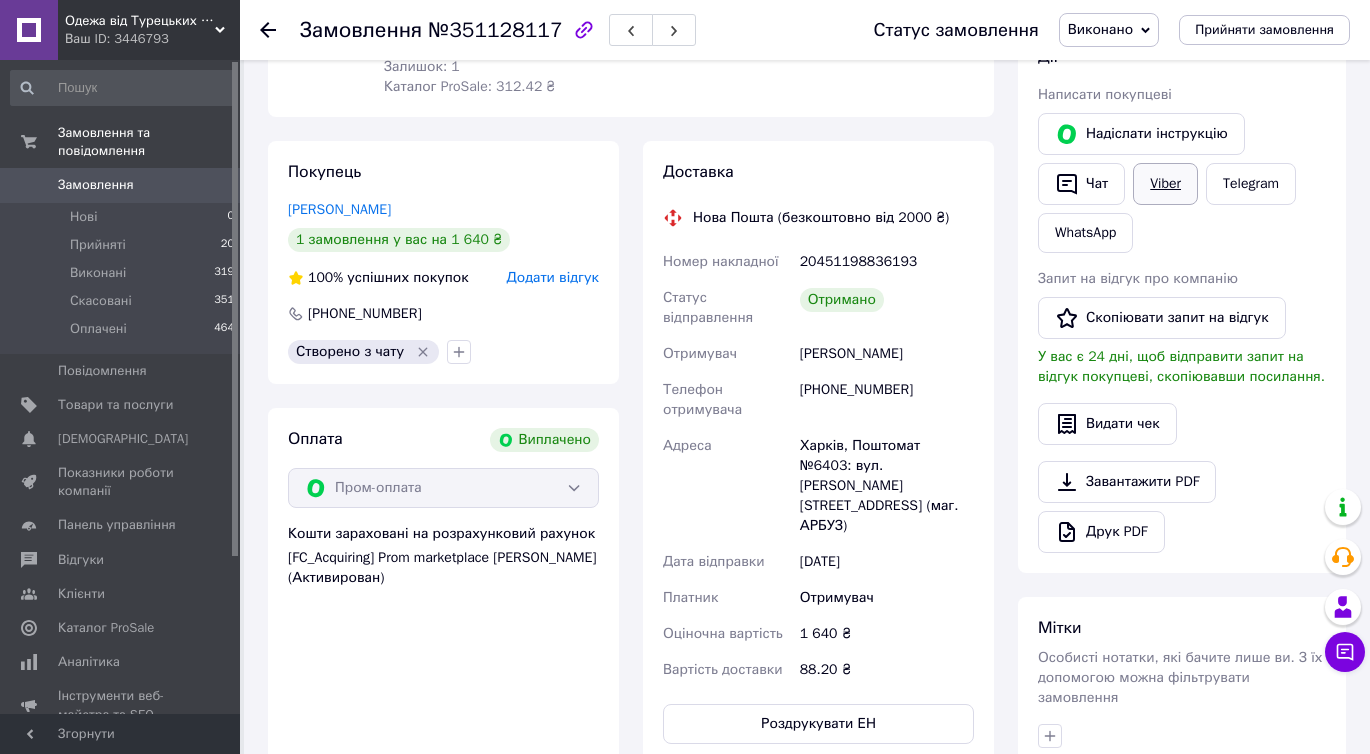 click on "Viber" at bounding box center [1165, 184] 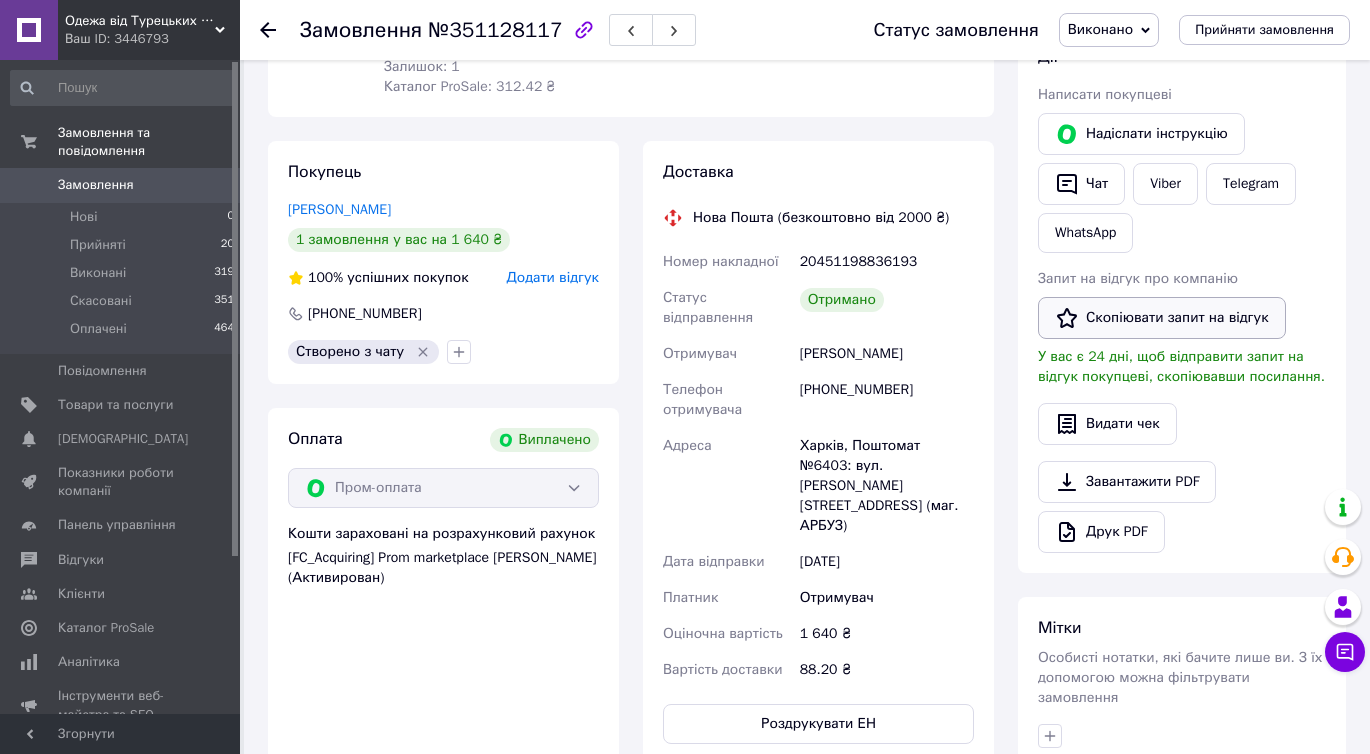 click on "Скопіювати запит на відгук" at bounding box center (1162, 318) 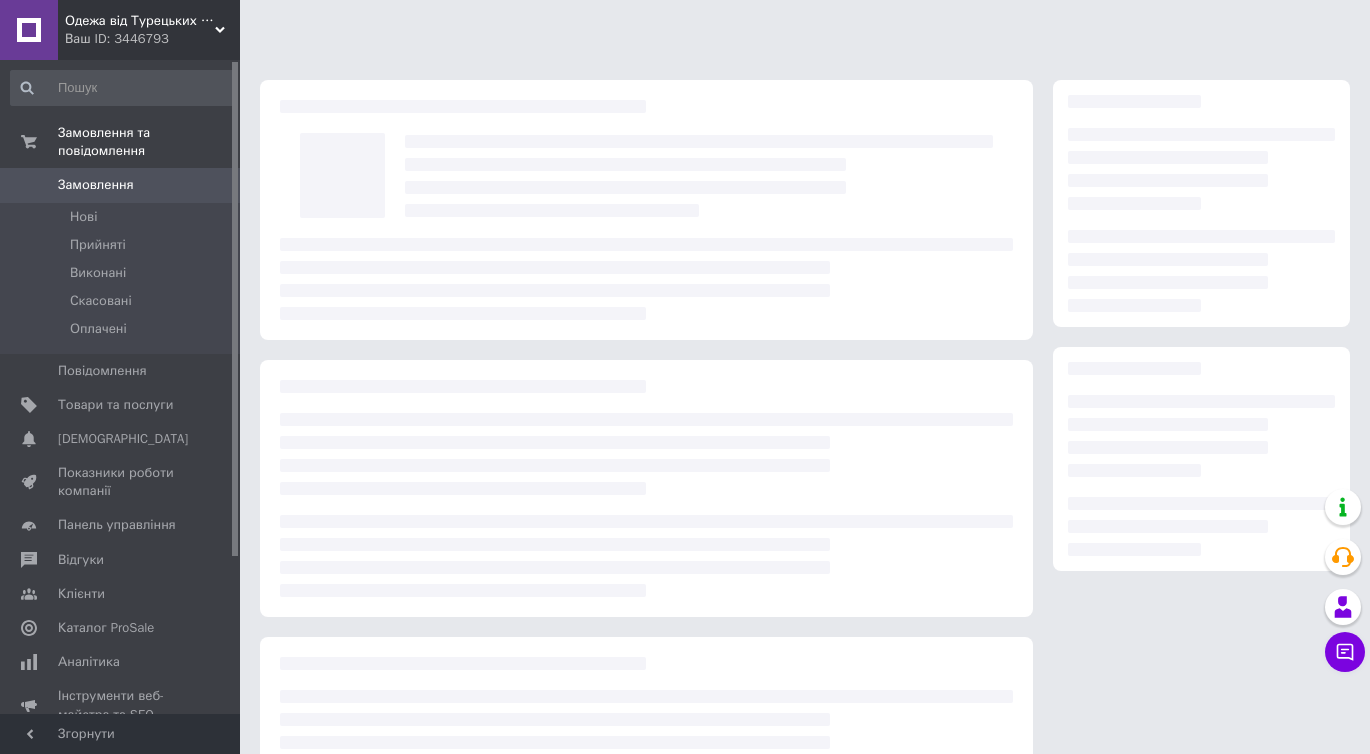scroll, scrollTop: 0, scrollLeft: 0, axis: both 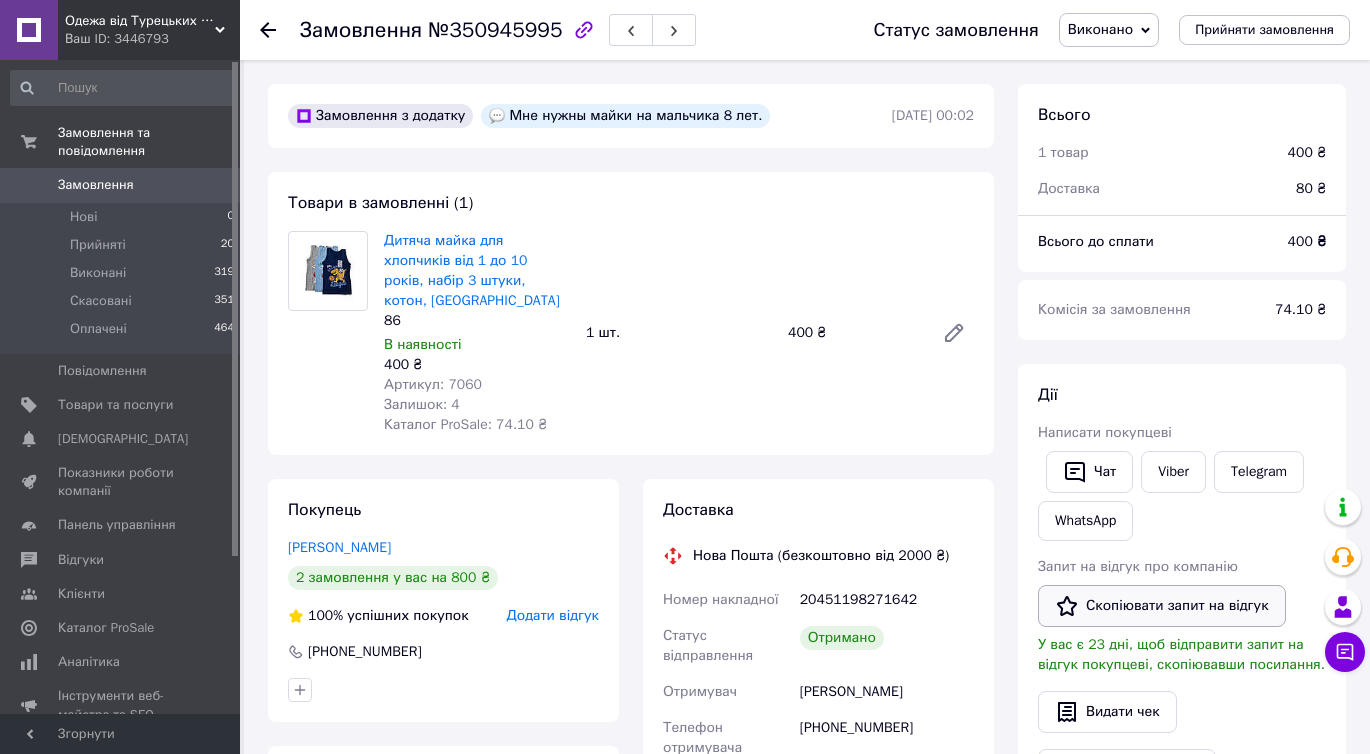click on "Скопіювати запит на відгук" at bounding box center [1162, 606] 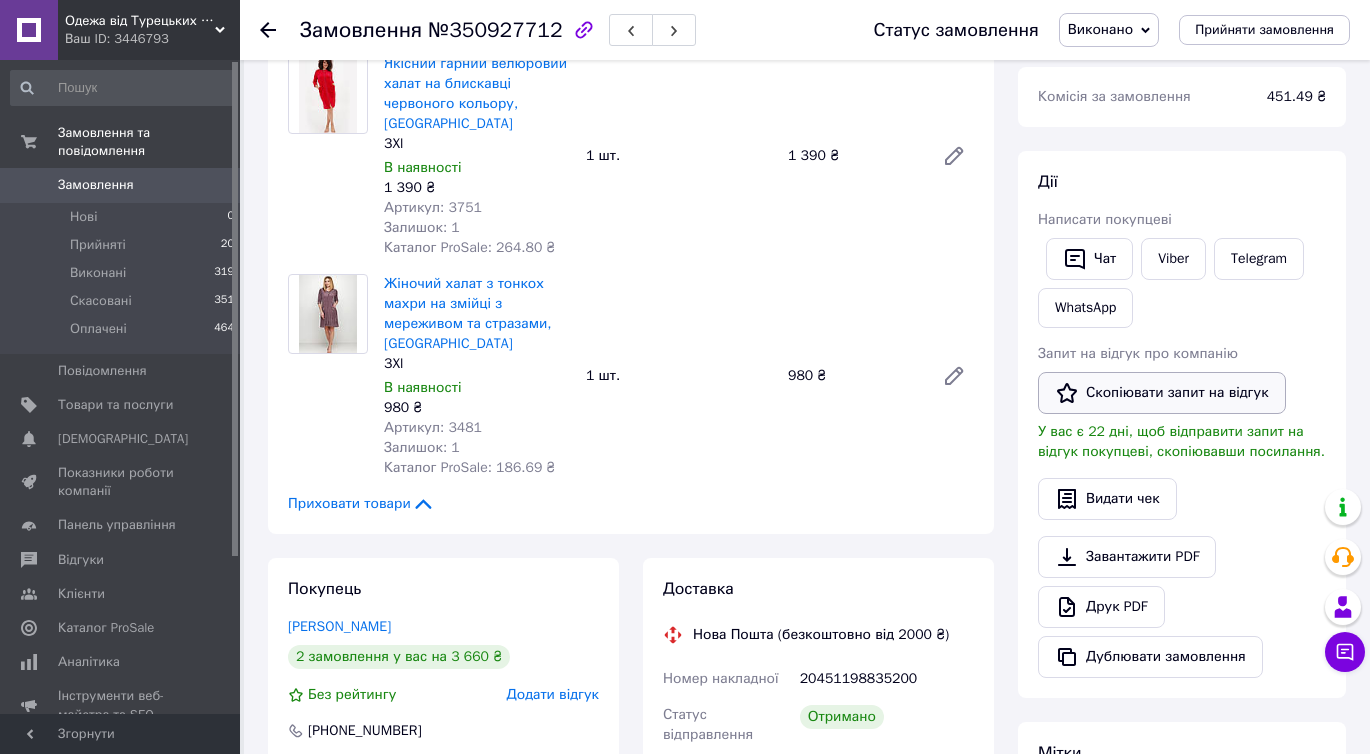 scroll, scrollTop: 180, scrollLeft: 0, axis: vertical 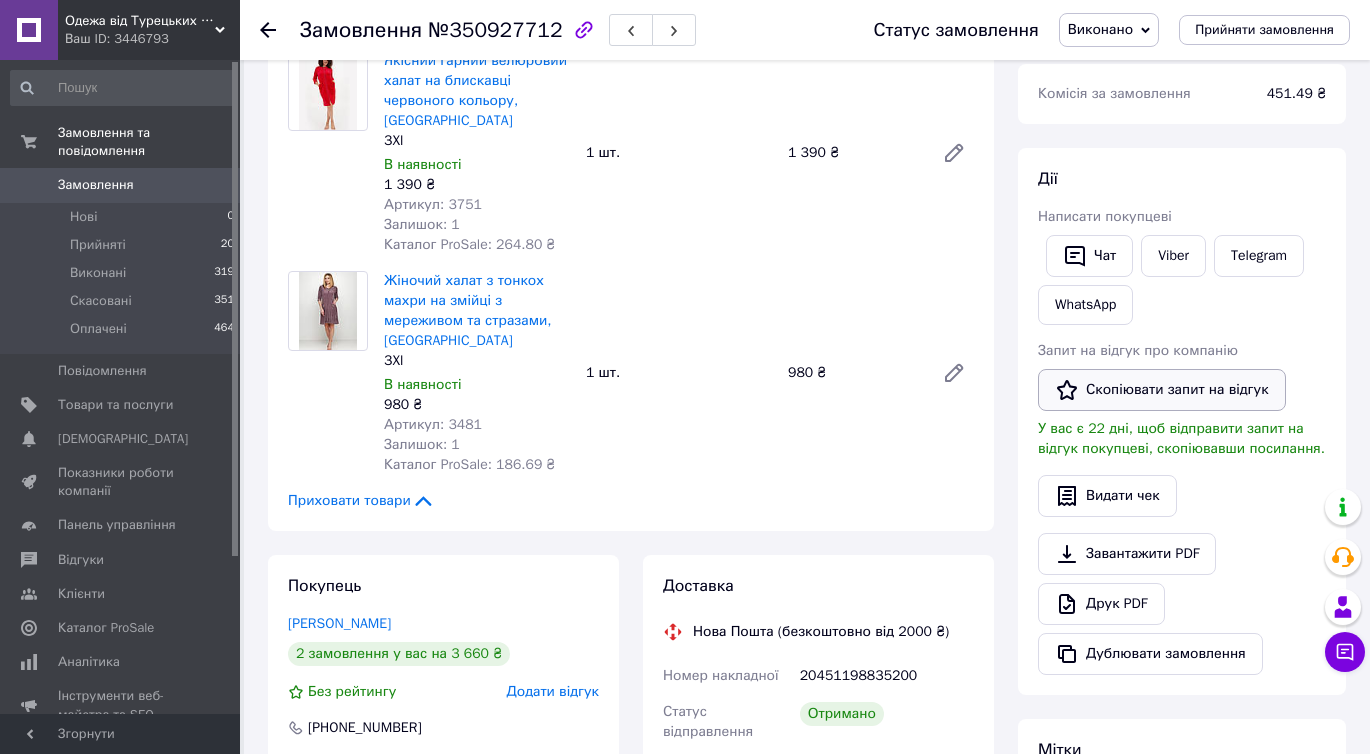 click on "Скопіювати запит на відгук" at bounding box center (1162, 390) 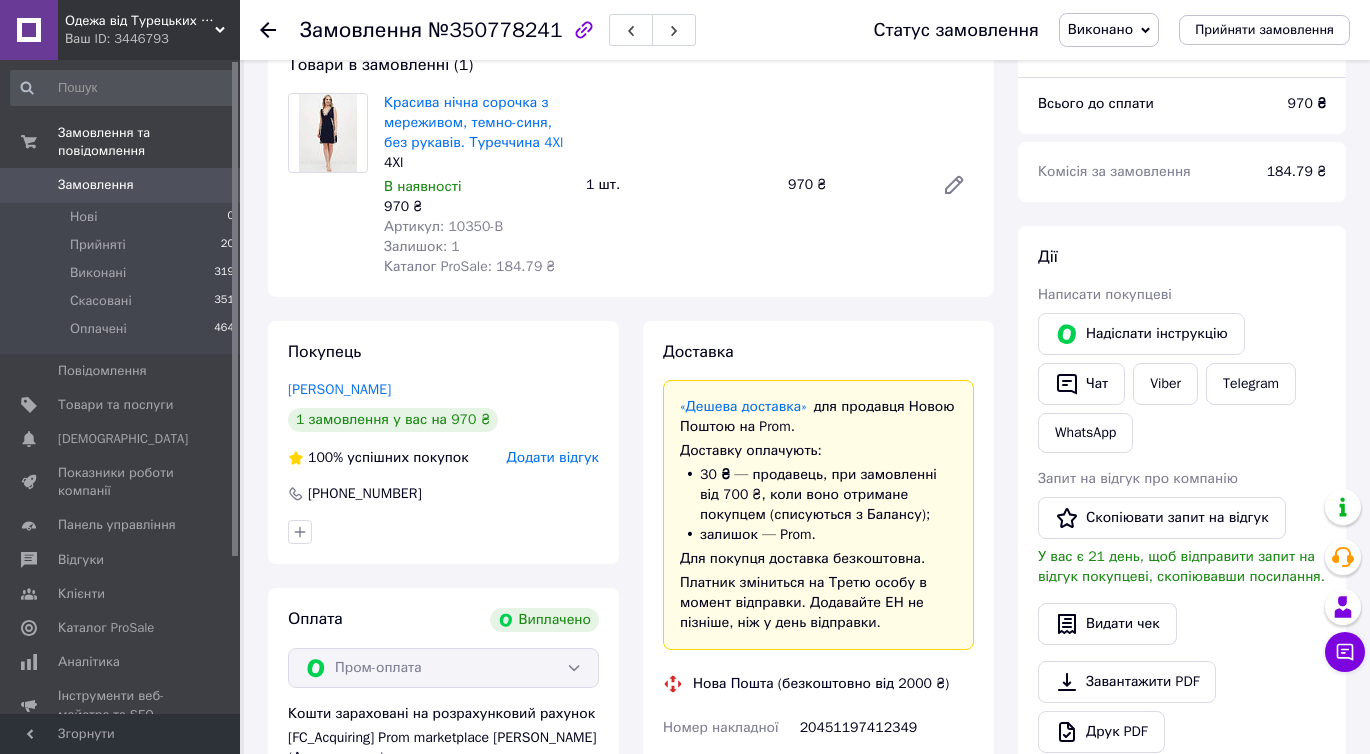 scroll, scrollTop: 139, scrollLeft: 0, axis: vertical 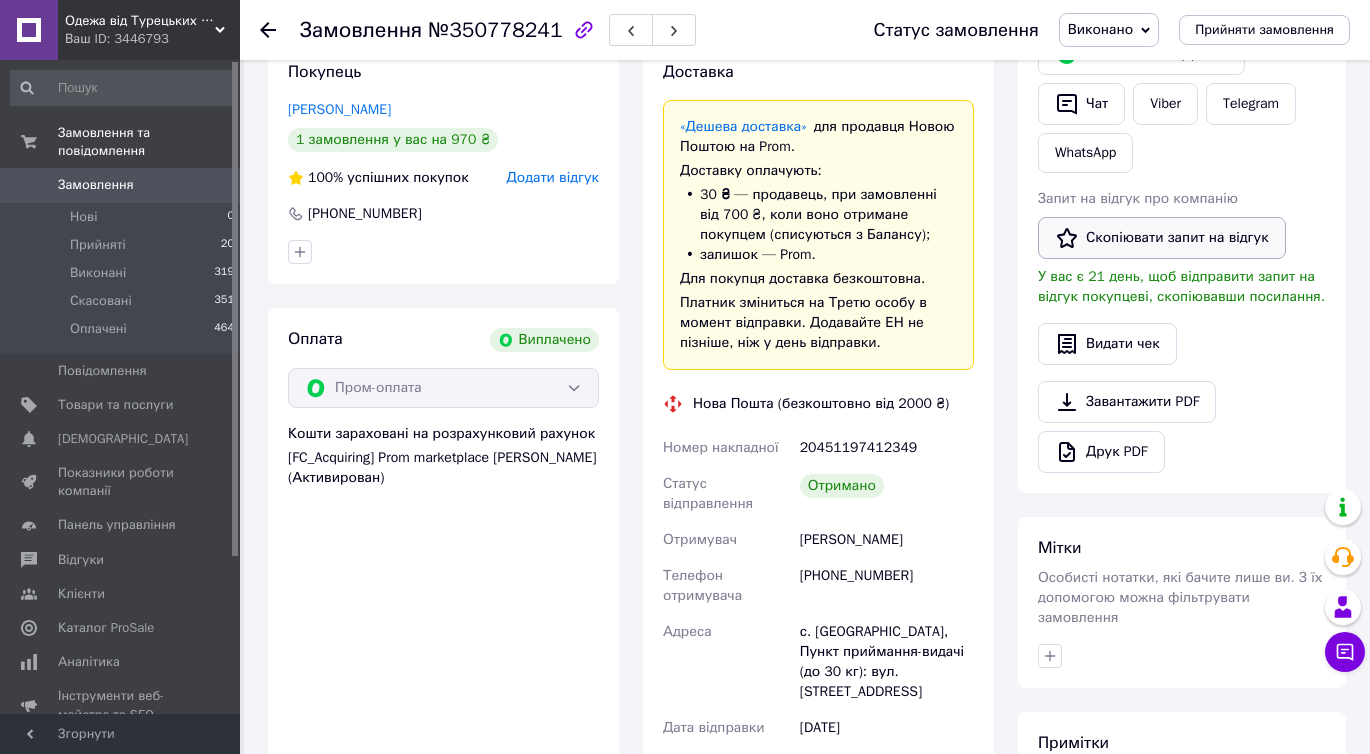 click on "Скопіювати запит на відгук" at bounding box center (1162, 238) 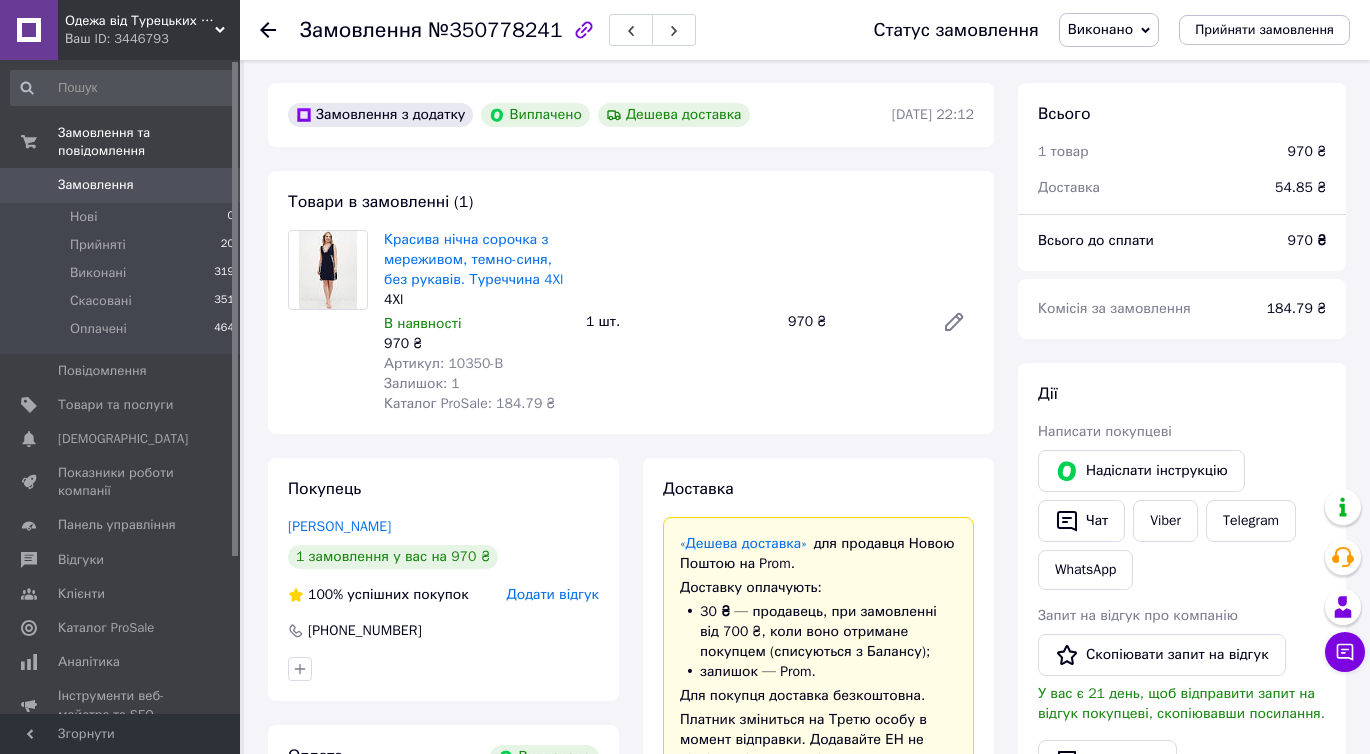 scroll, scrollTop: 0, scrollLeft: 0, axis: both 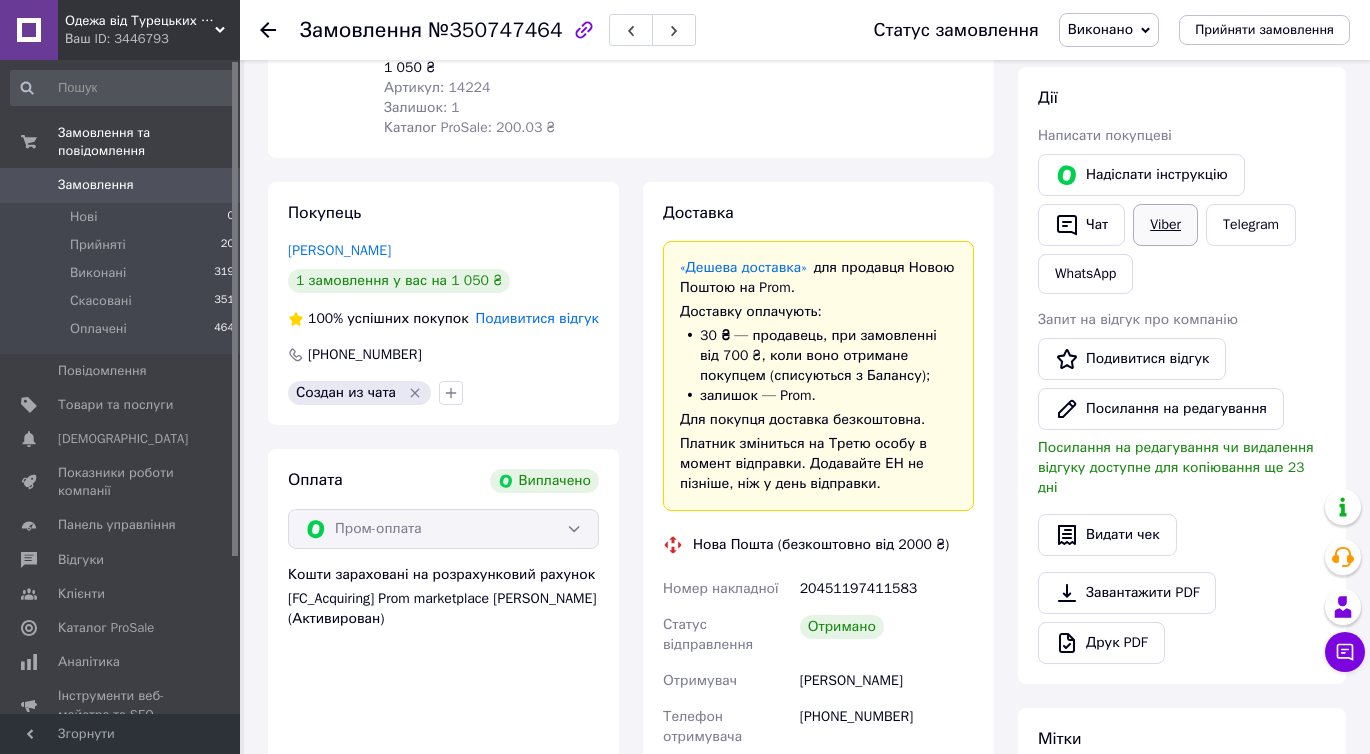 click on "Viber" at bounding box center (1165, 225) 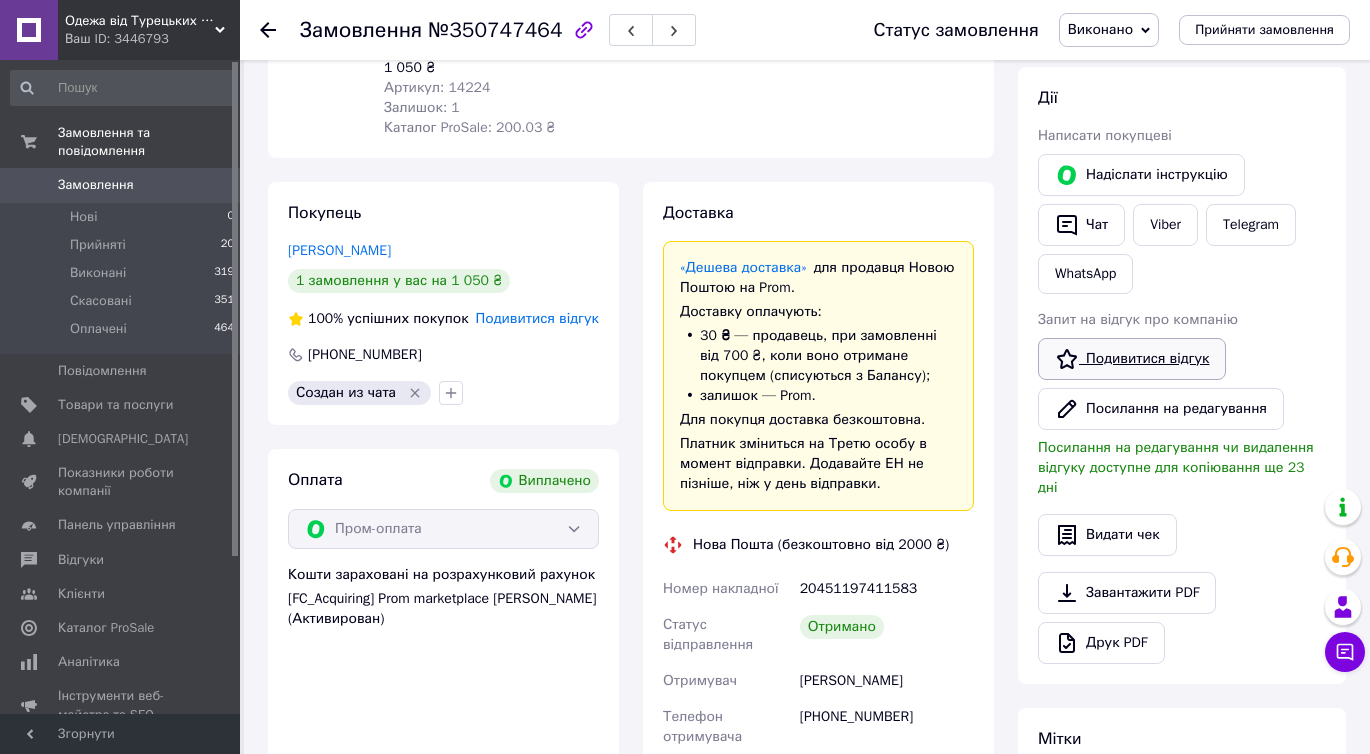 click on "Подивитися відгук" at bounding box center (1132, 359) 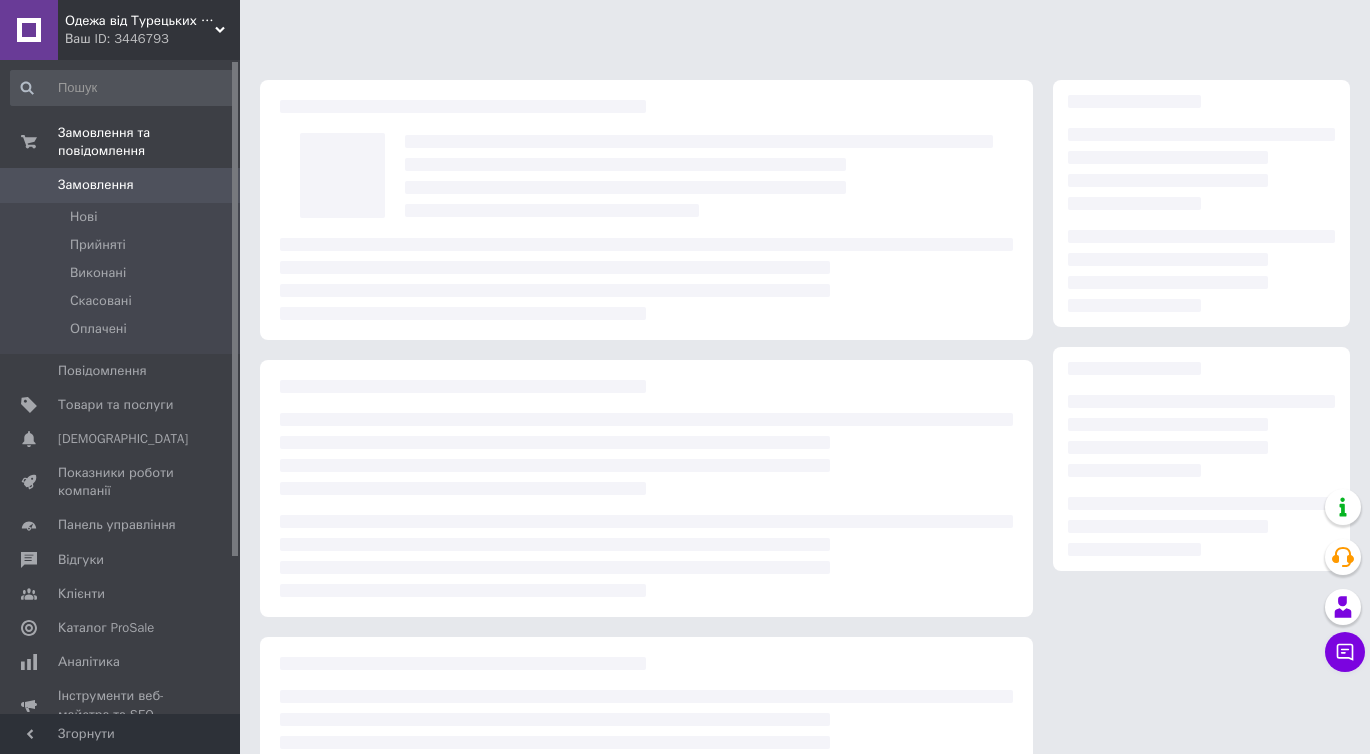 scroll, scrollTop: 0, scrollLeft: 0, axis: both 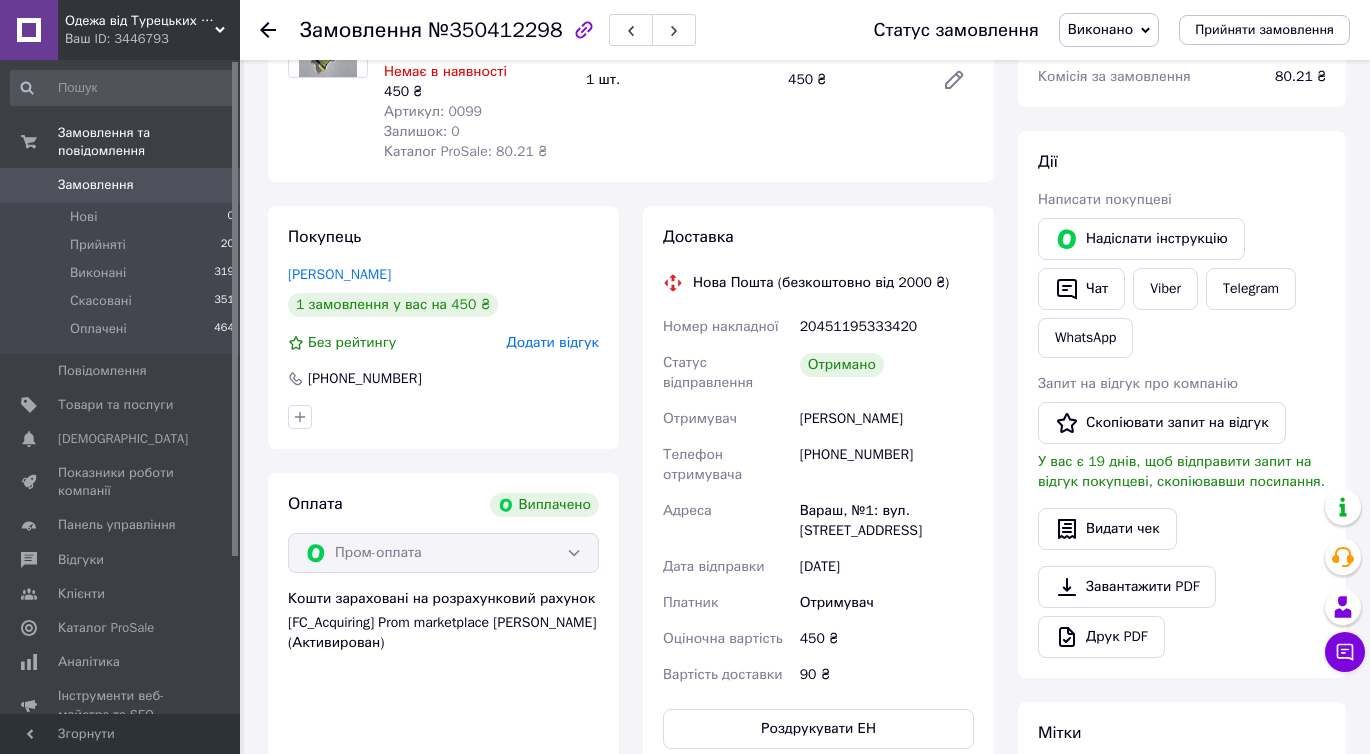 click on "+380972257736" at bounding box center [887, 465] 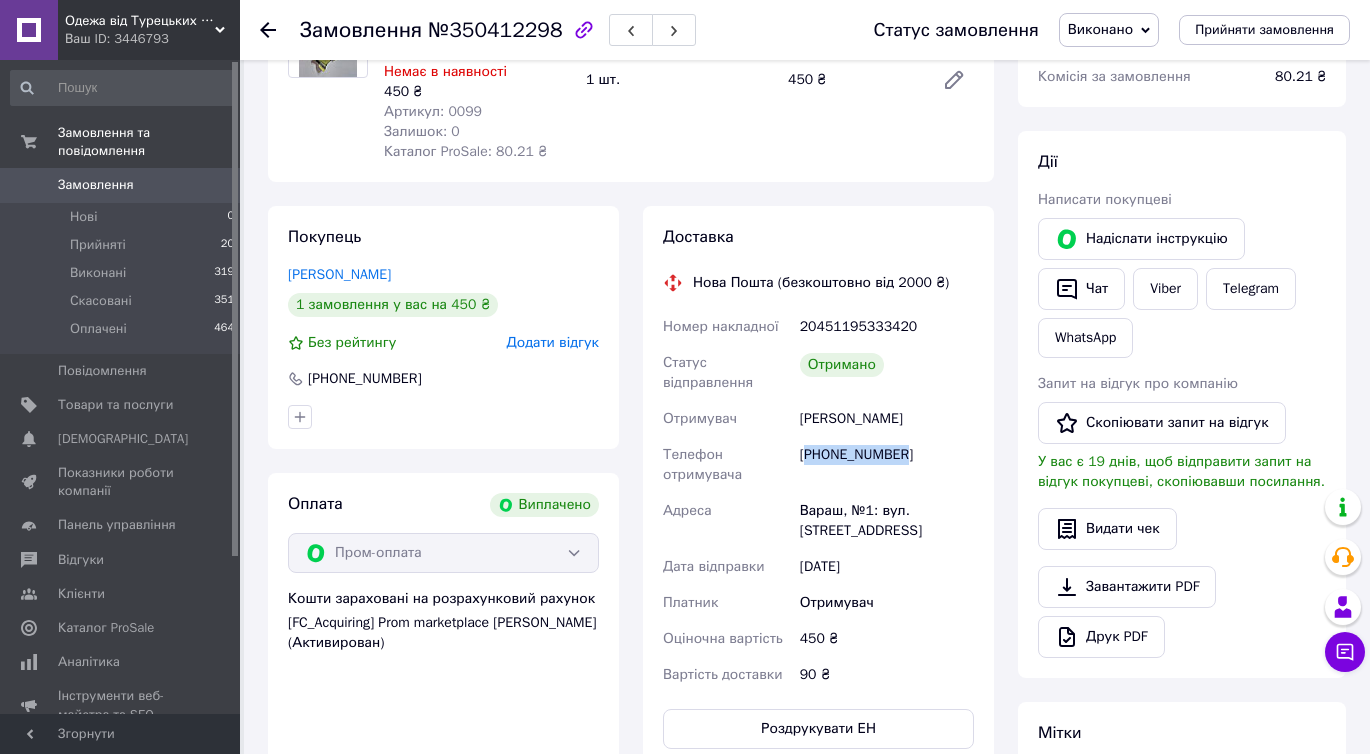 click on "+380972257736" at bounding box center [887, 465] 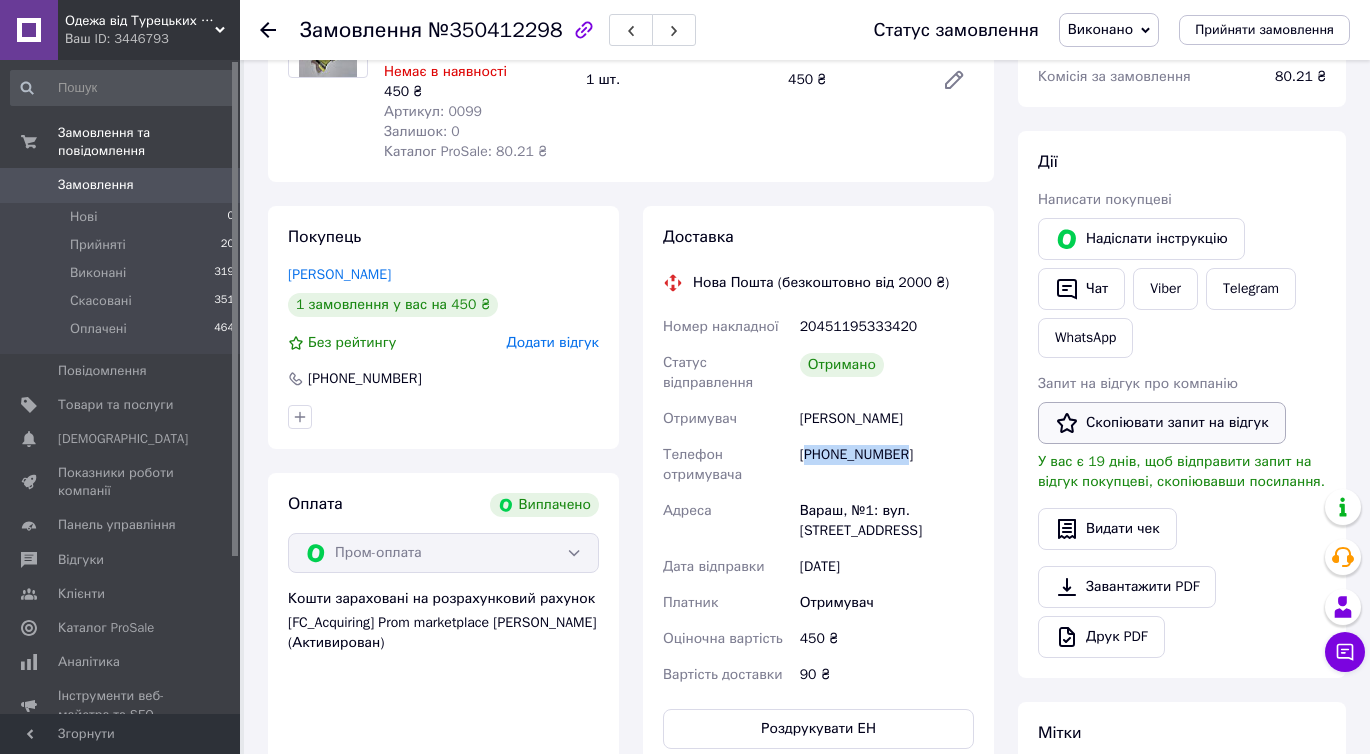 click on "Скопіювати запит на відгук" at bounding box center [1162, 423] 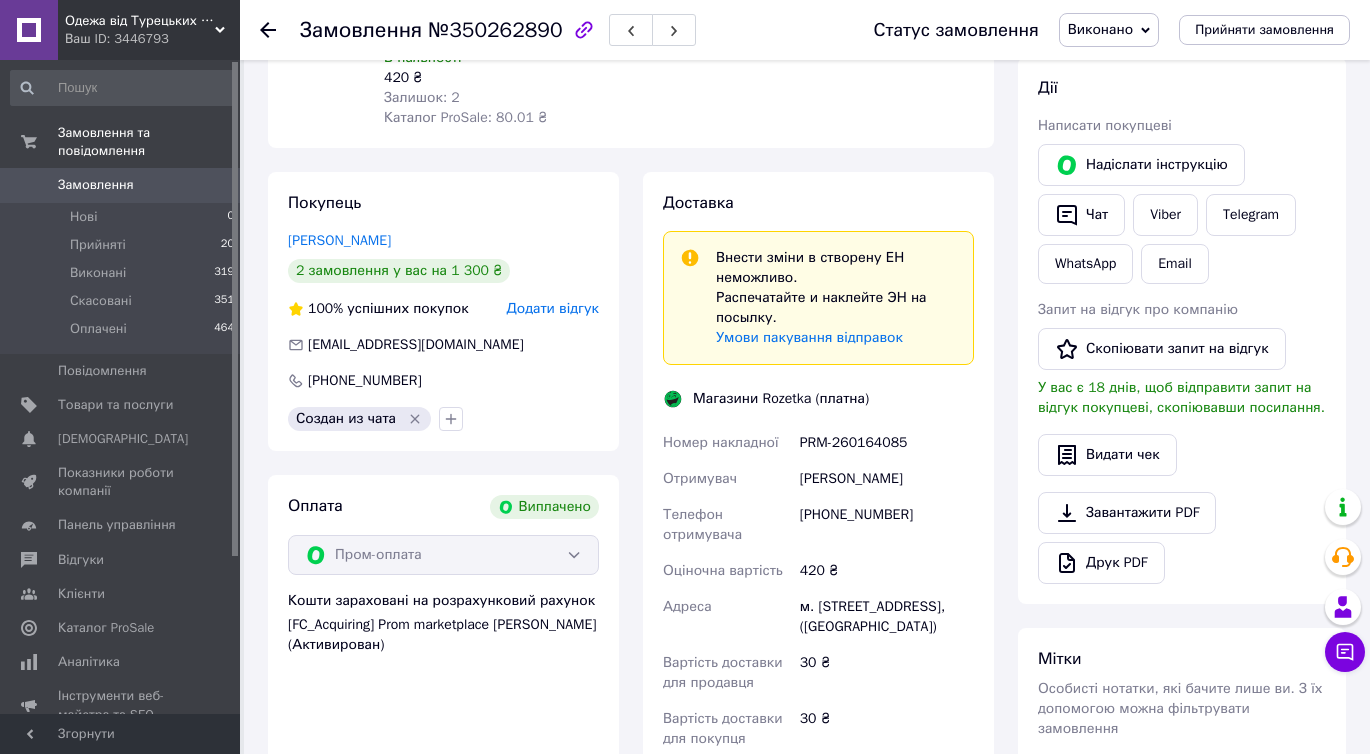 scroll, scrollTop: 385, scrollLeft: 0, axis: vertical 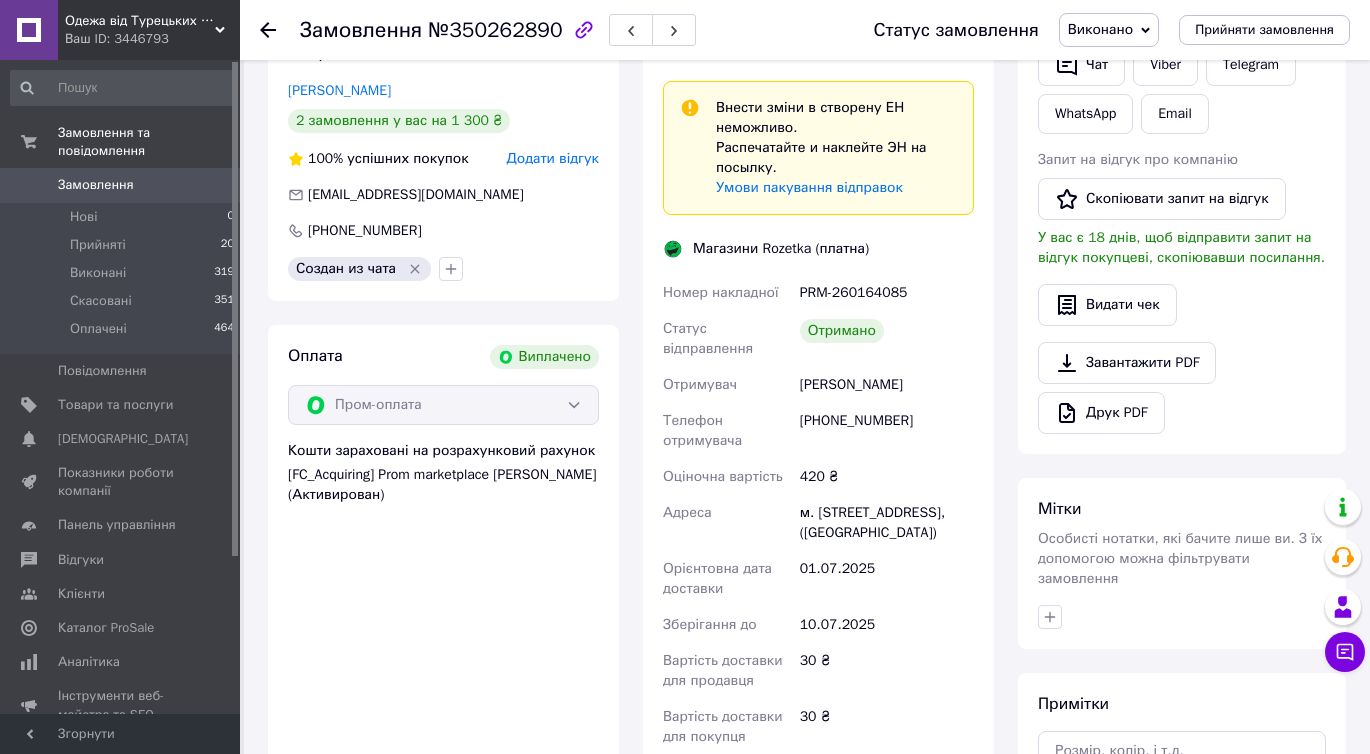 click on "[PHONE_NUMBER]" at bounding box center (887, 431) 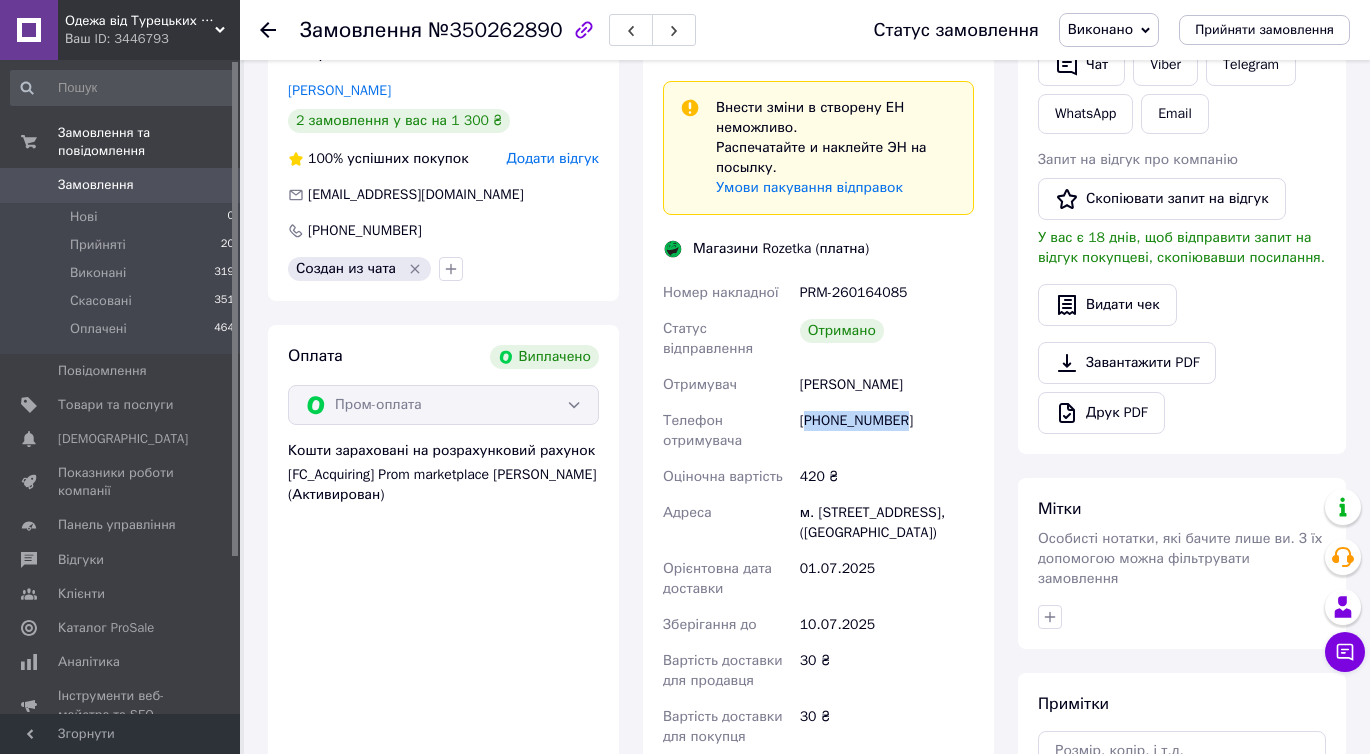 click on "[PHONE_NUMBER]" at bounding box center [887, 431] 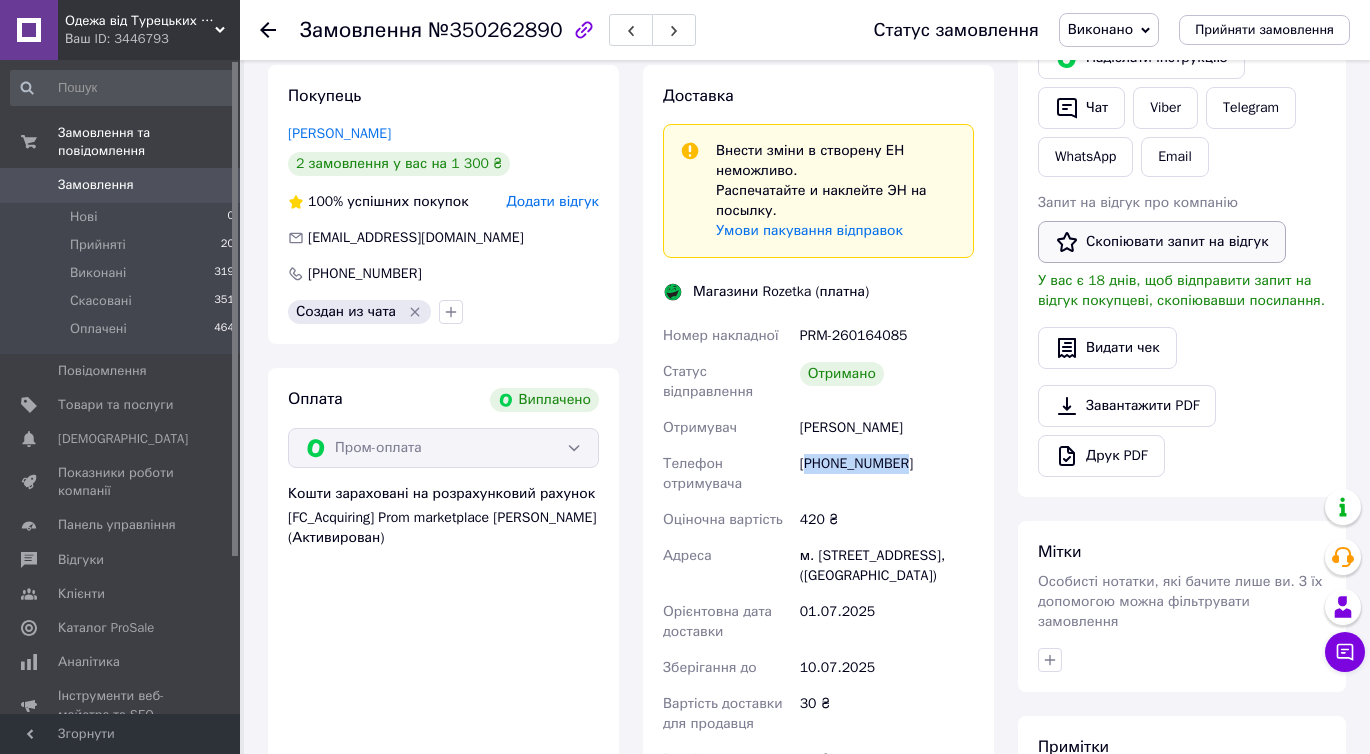 scroll, scrollTop: 406, scrollLeft: 0, axis: vertical 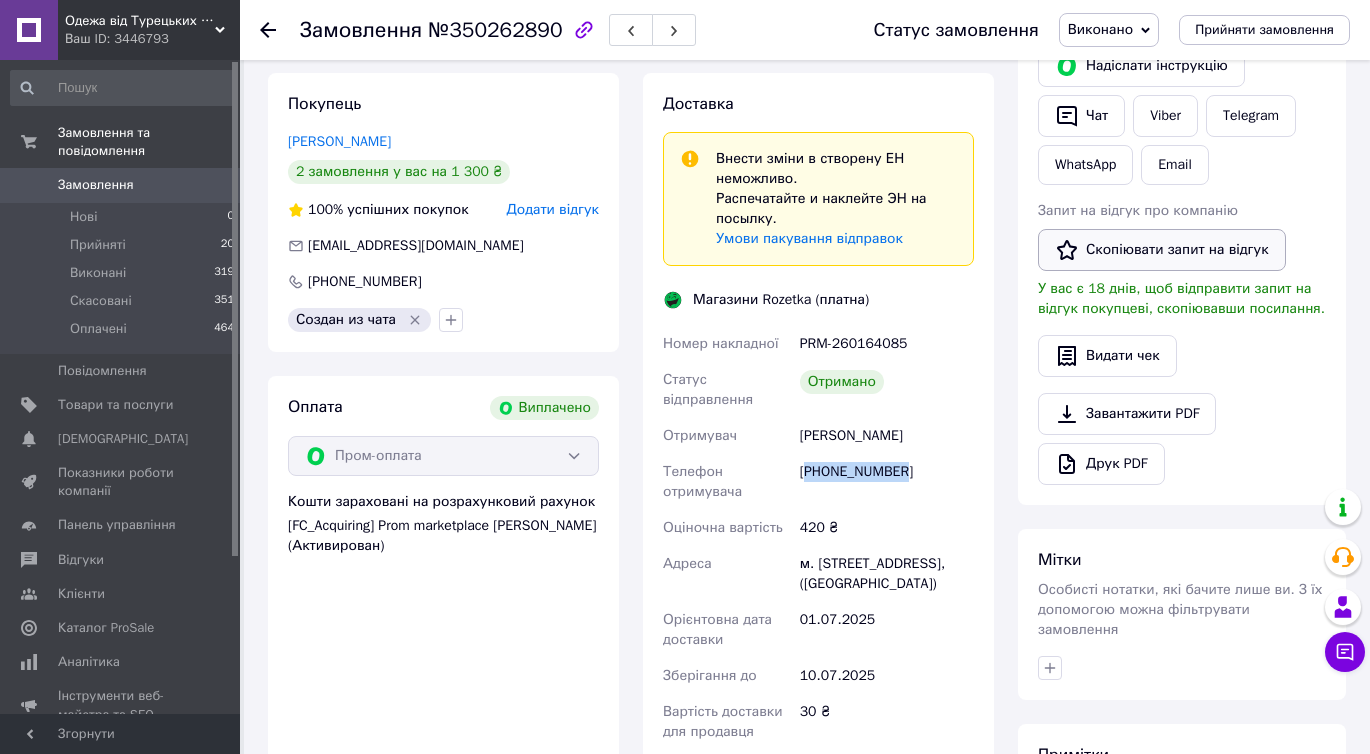 click on "Скопіювати запит на відгук" at bounding box center (1162, 250) 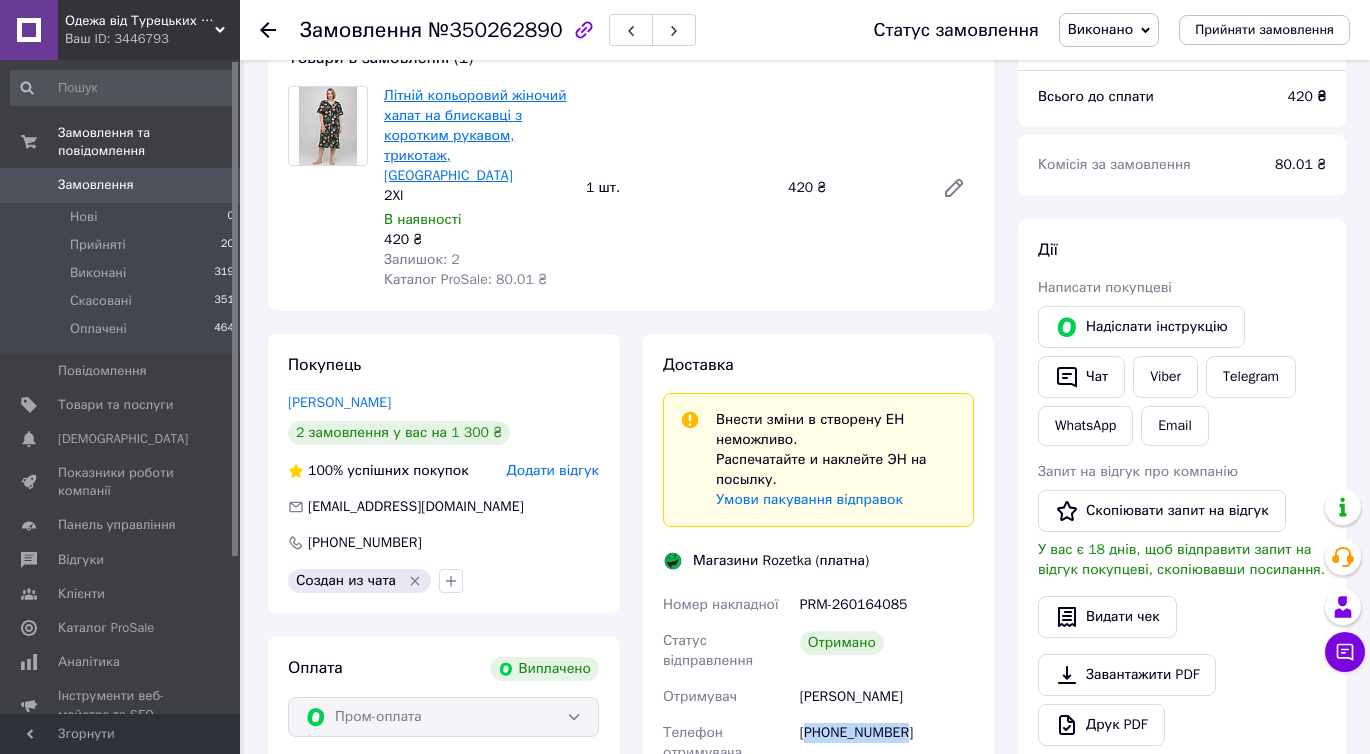 scroll, scrollTop: 142, scrollLeft: 0, axis: vertical 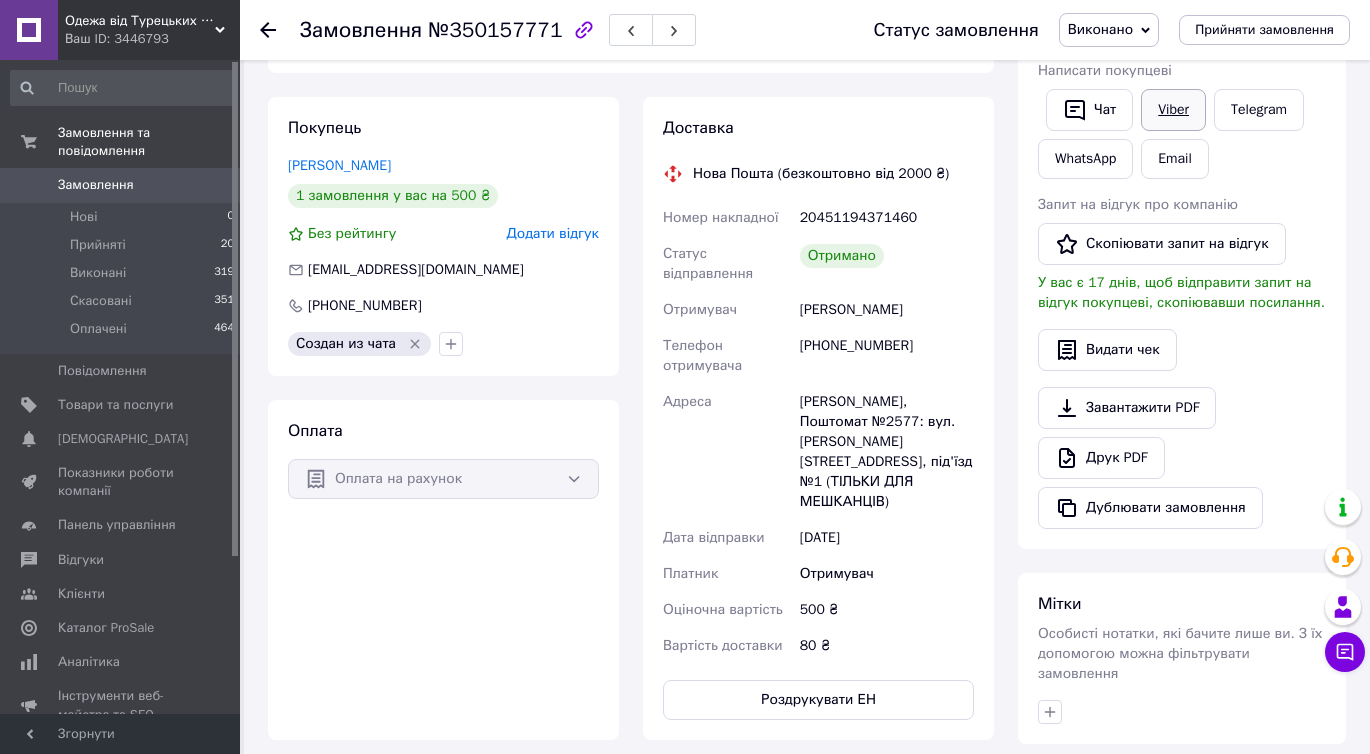 click on "Viber" at bounding box center [1173, 110] 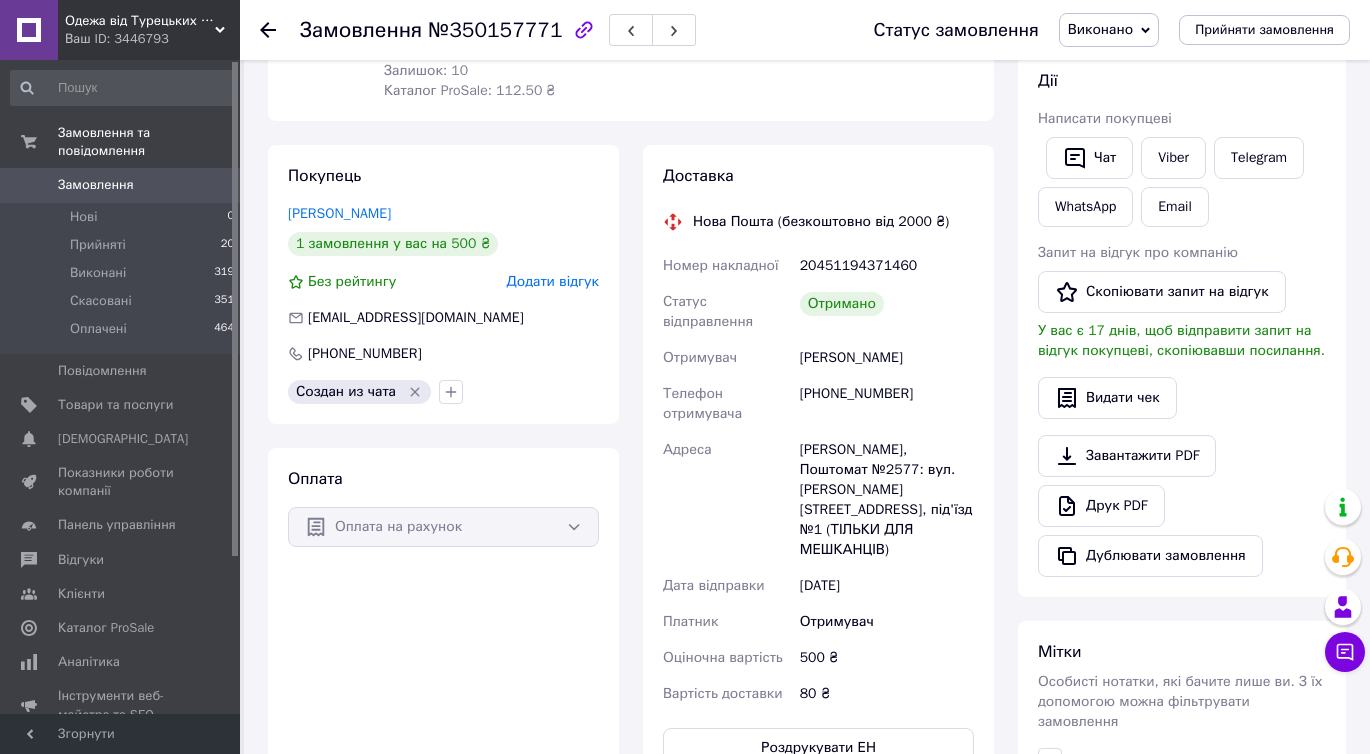 scroll, scrollTop: 317, scrollLeft: 0, axis: vertical 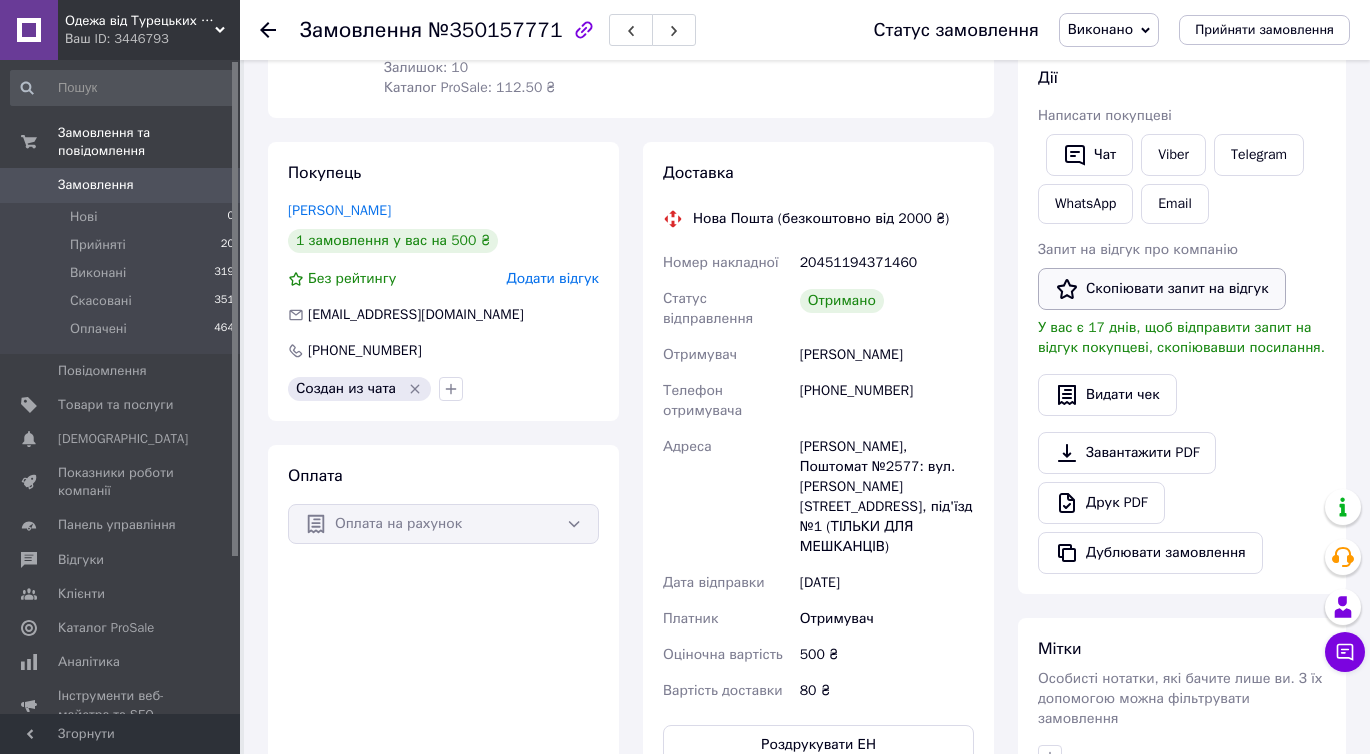 click on "Скопіювати запит на відгук" at bounding box center (1162, 289) 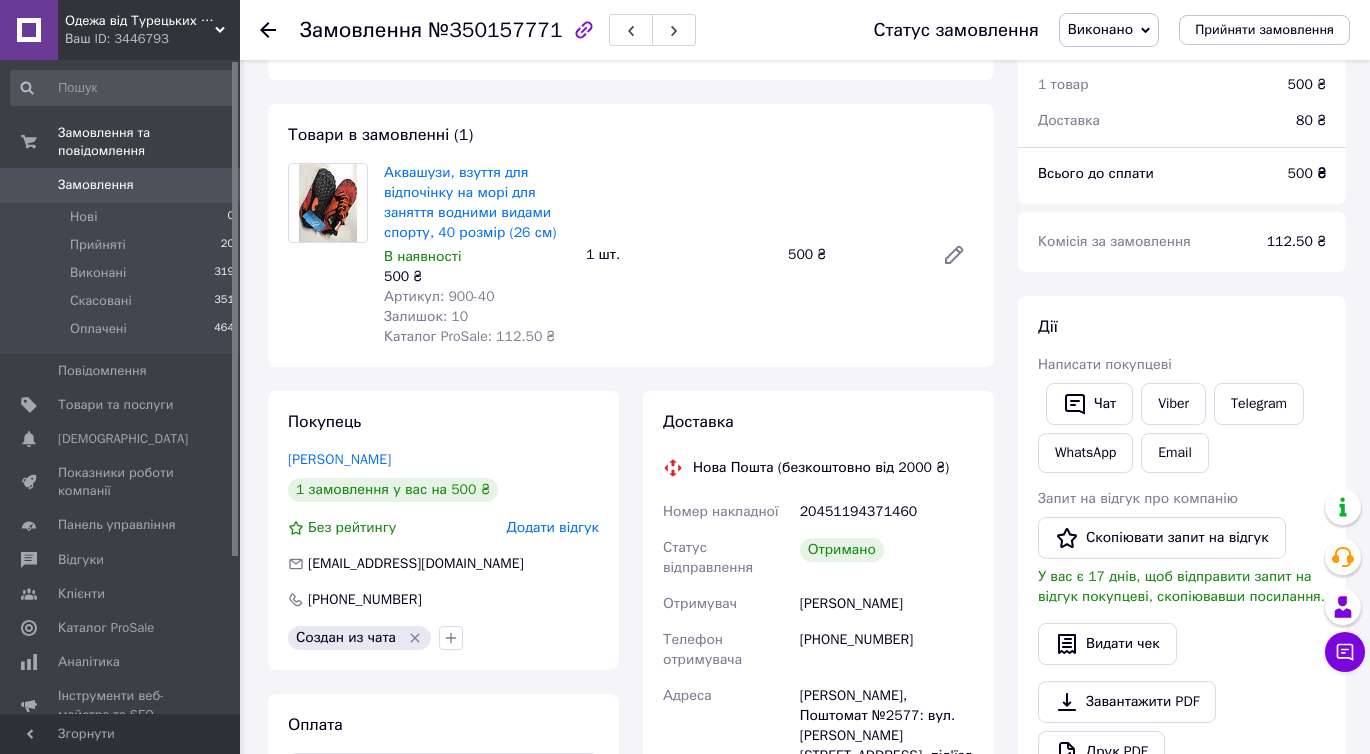 scroll, scrollTop: 0, scrollLeft: 0, axis: both 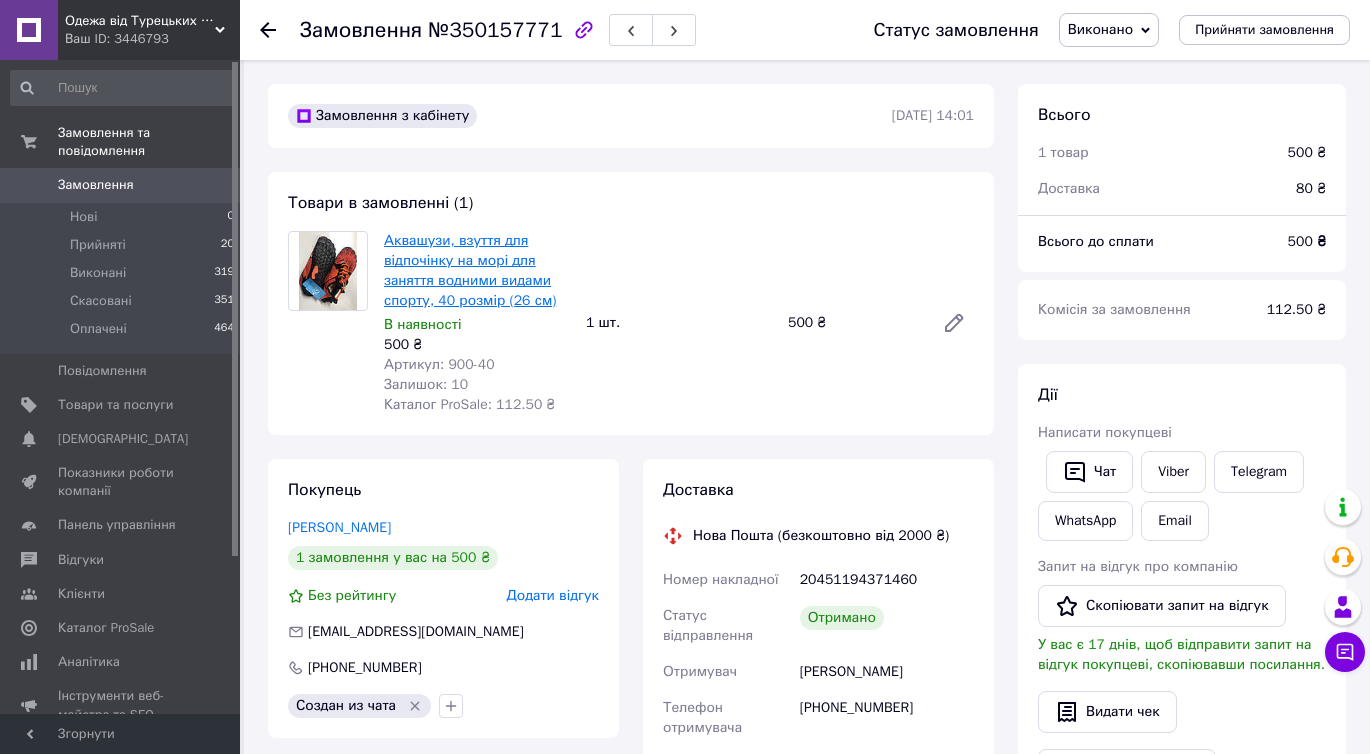 click on "Аквашузи, взуття для відпочінку на морі для заняття водними видами спорту, 40 розмір (26 см)" at bounding box center [470, 270] 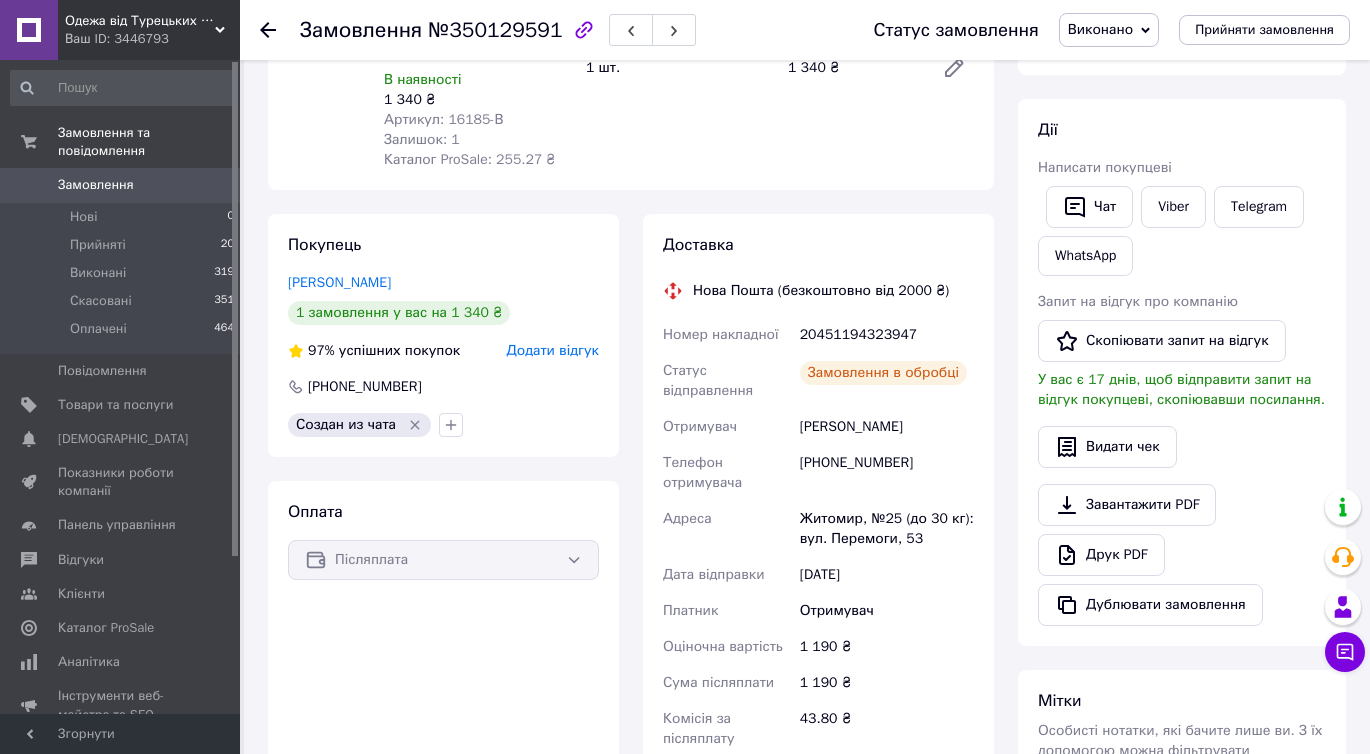 scroll, scrollTop: 293, scrollLeft: 0, axis: vertical 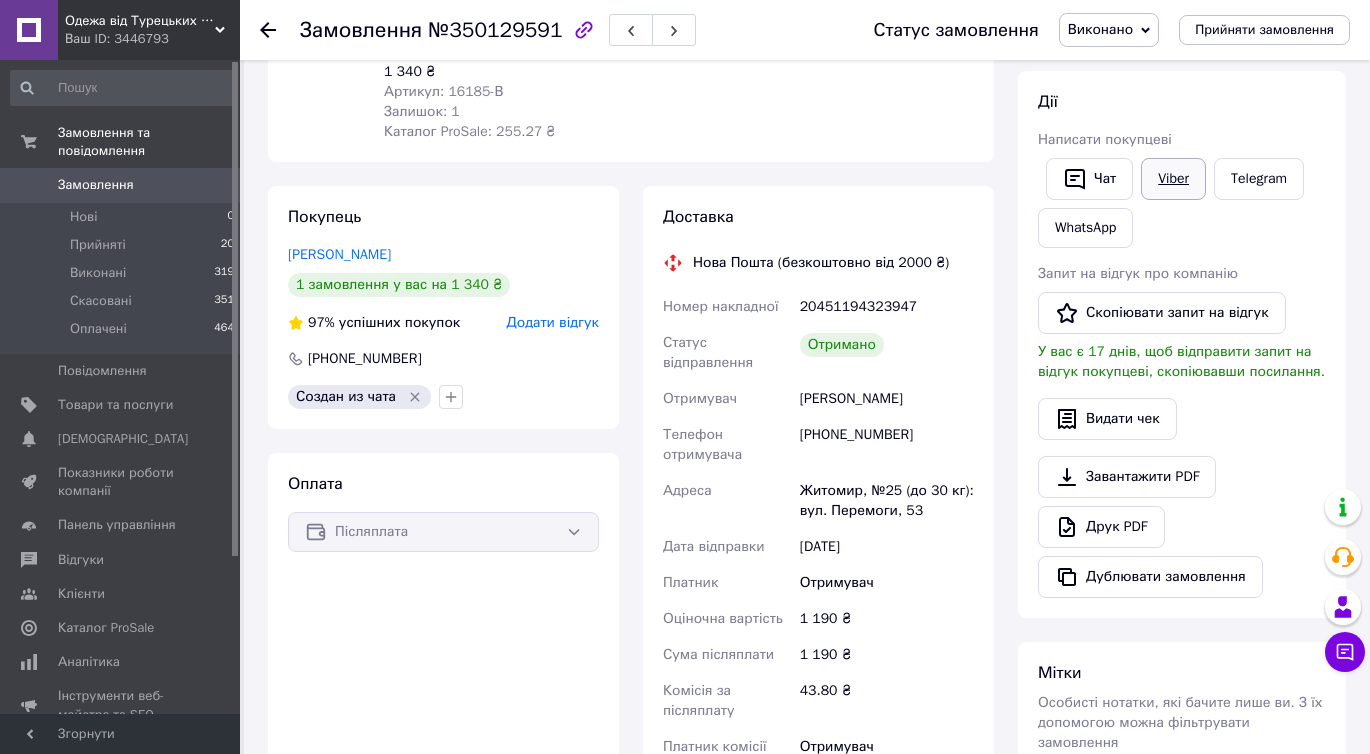 click on "Viber" at bounding box center [1173, 179] 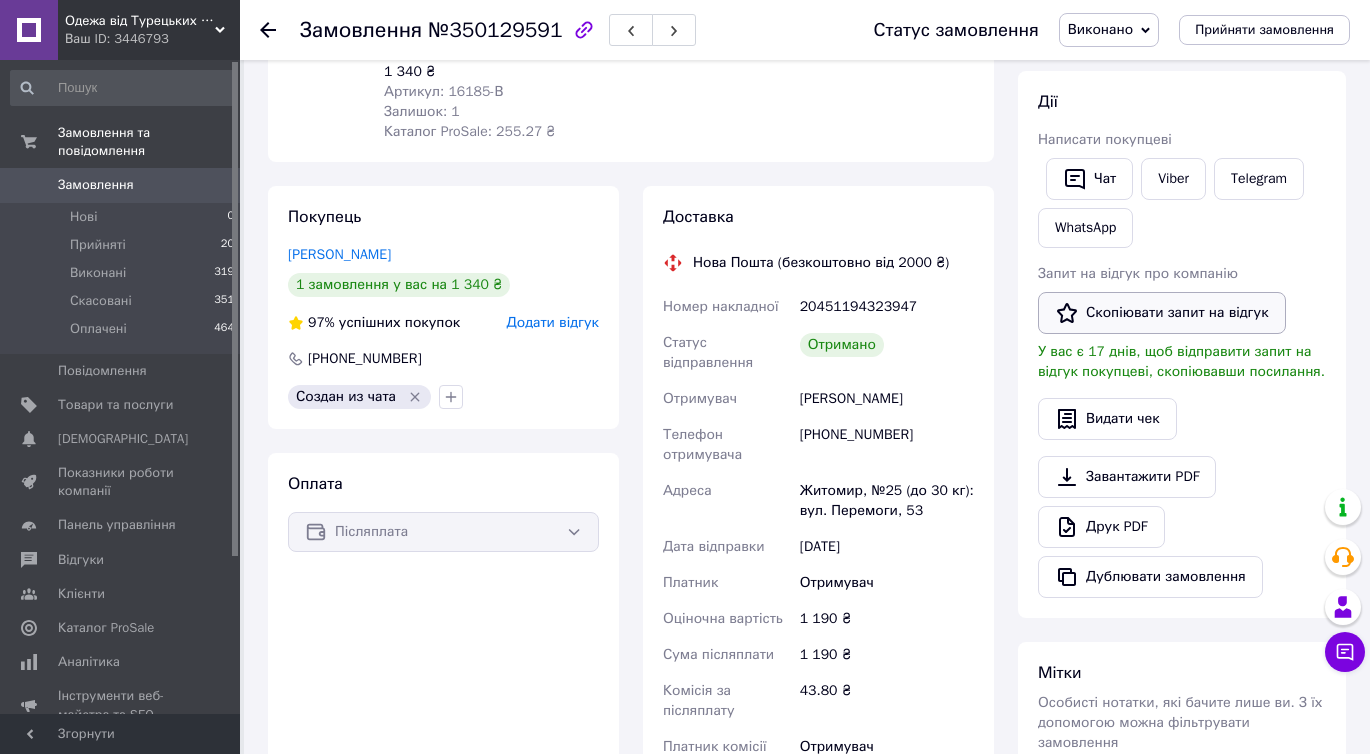 click on "Скопіювати запит на відгук" at bounding box center (1162, 313) 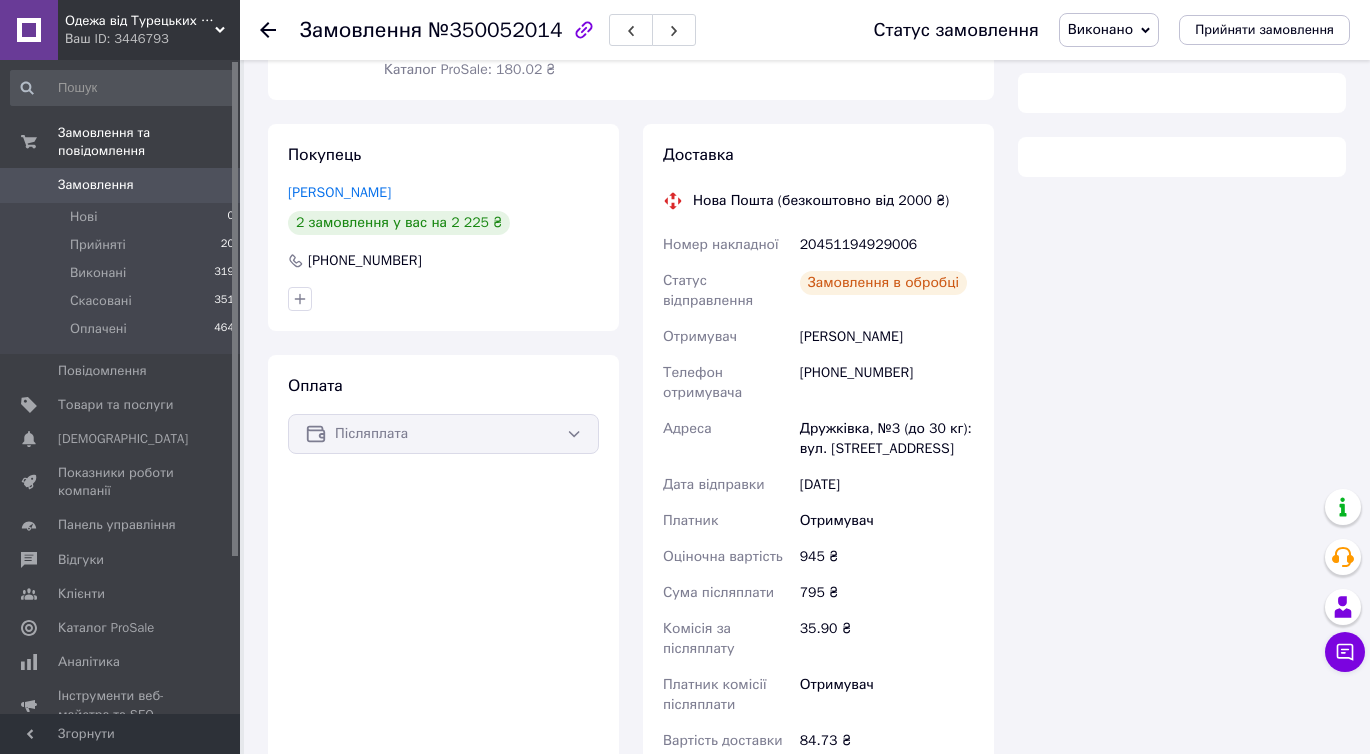scroll, scrollTop: 352, scrollLeft: 0, axis: vertical 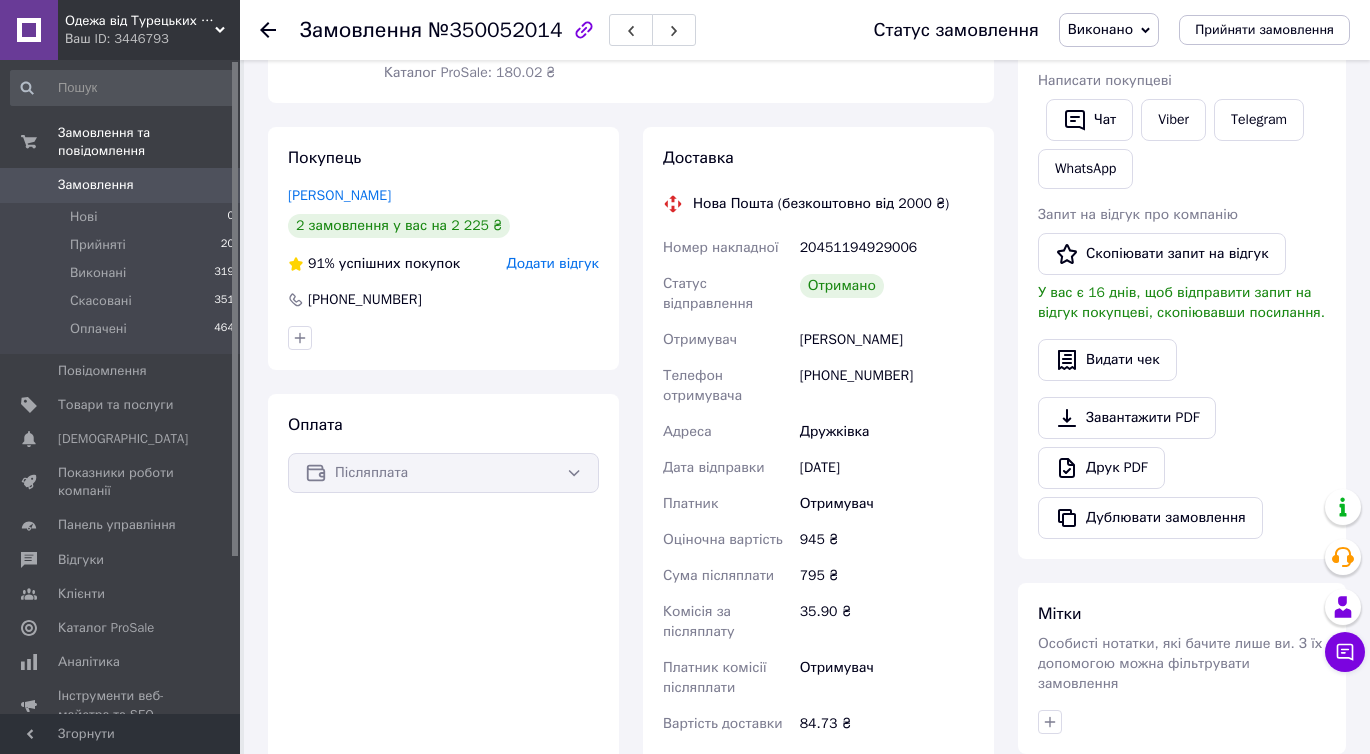 click on "[PHONE_NUMBER]" at bounding box center [887, 386] 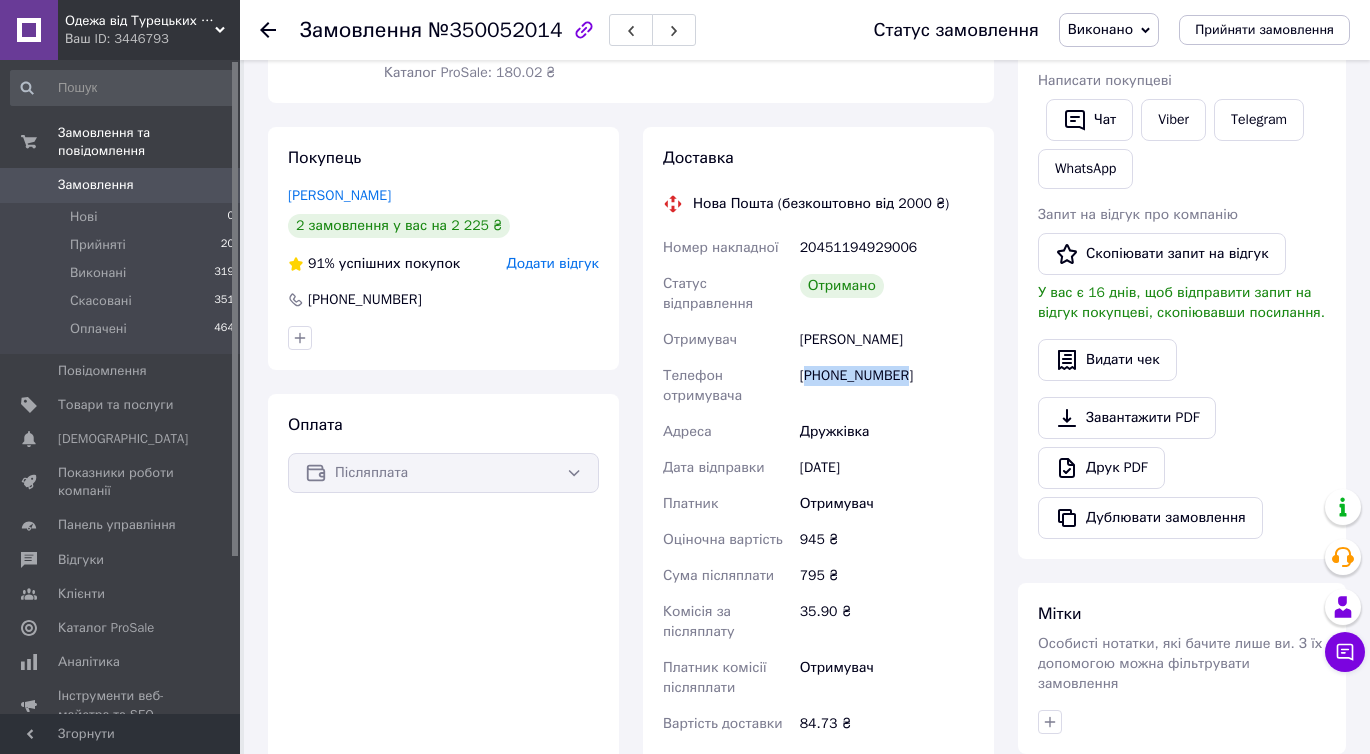 click on "[PHONE_NUMBER]" at bounding box center (887, 386) 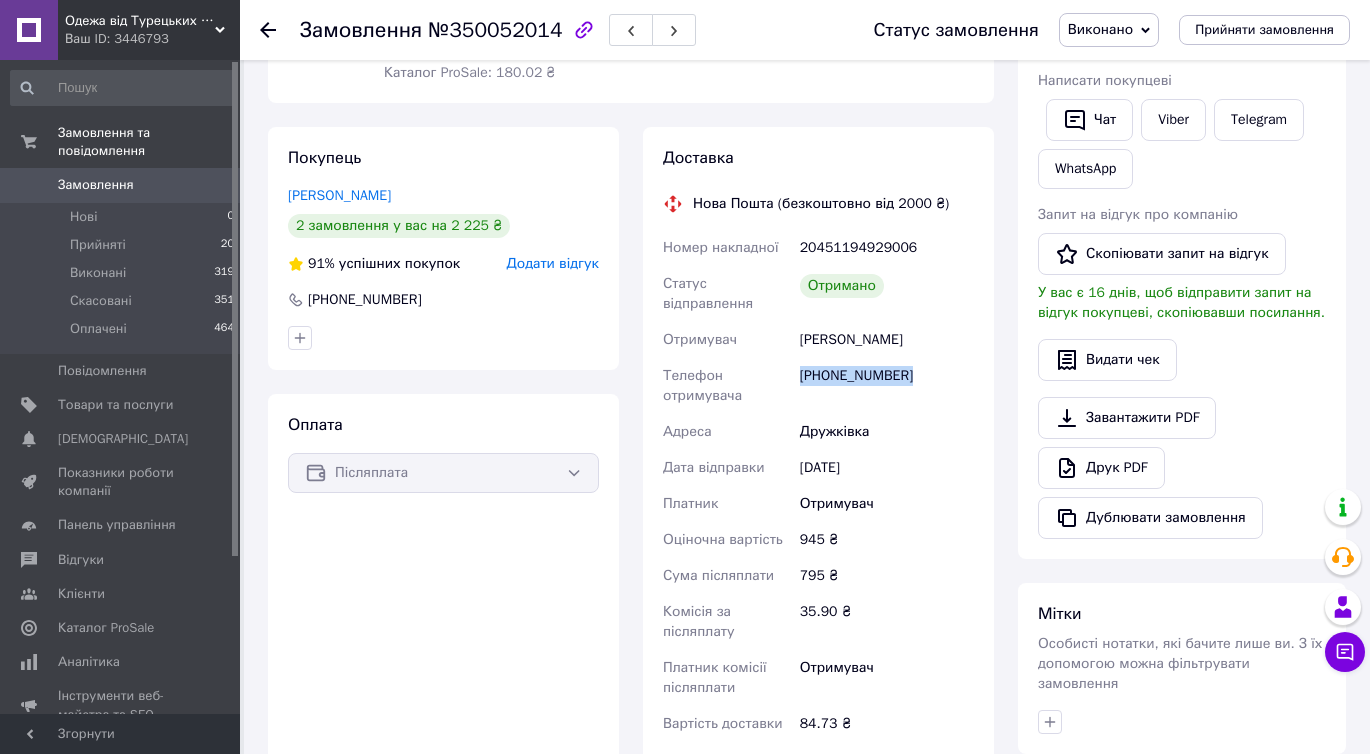click on "[PHONE_NUMBER]" at bounding box center (887, 386) 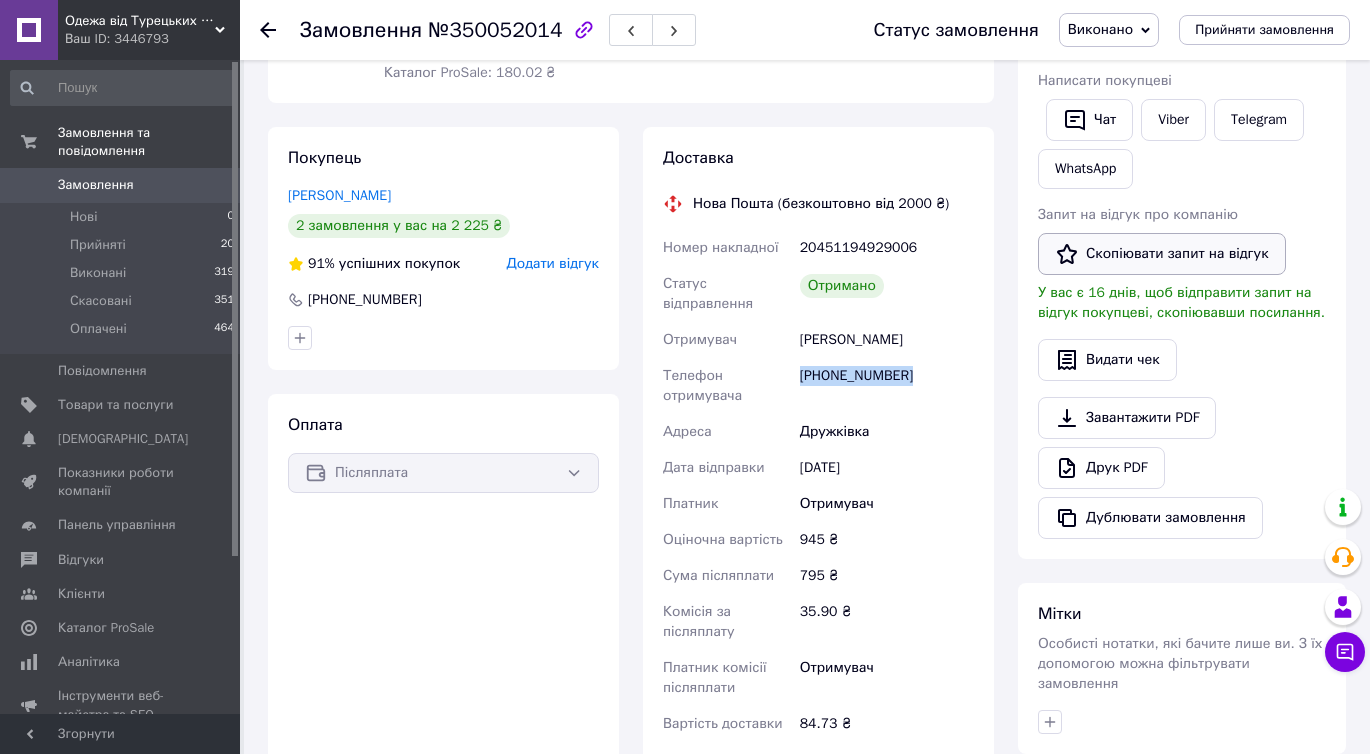 click on "Скопіювати запит на відгук" at bounding box center [1162, 254] 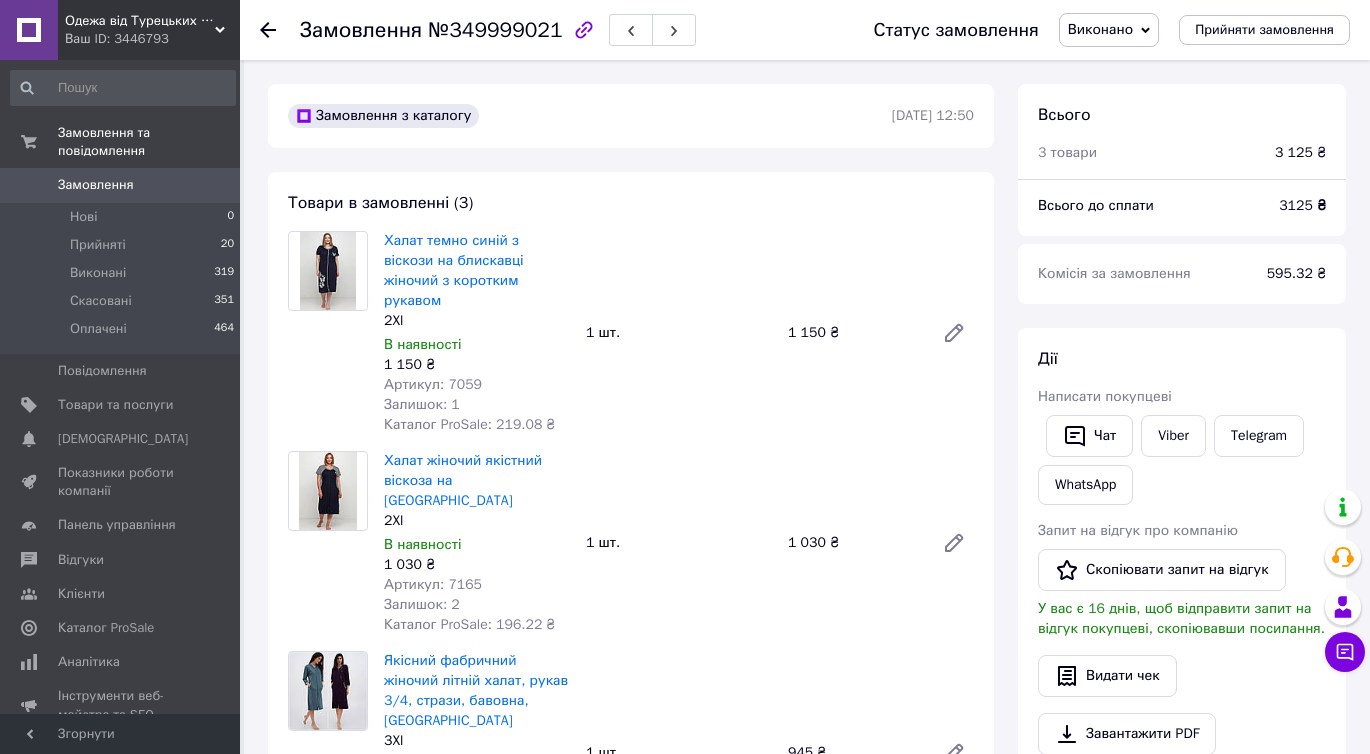 scroll, scrollTop: 0, scrollLeft: 0, axis: both 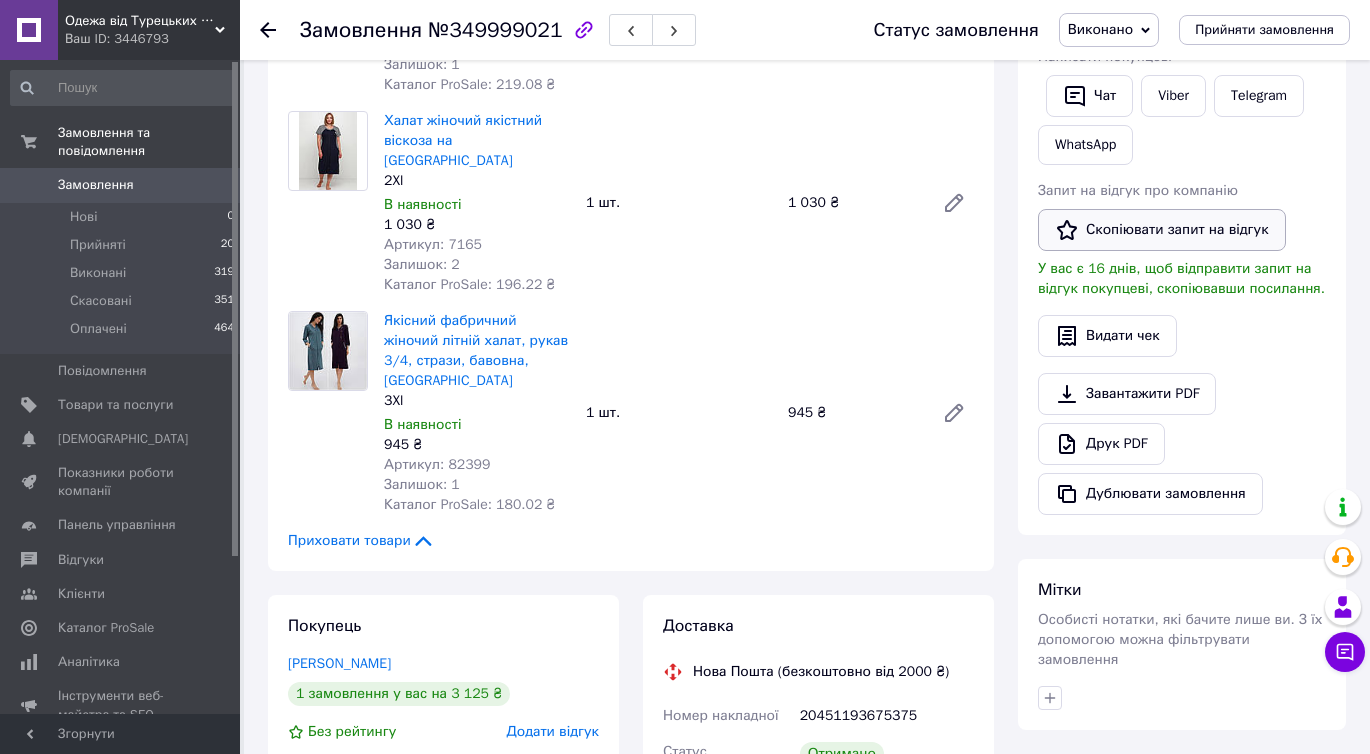 click on "Скопіювати запит на відгук" at bounding box center (1162, 230) 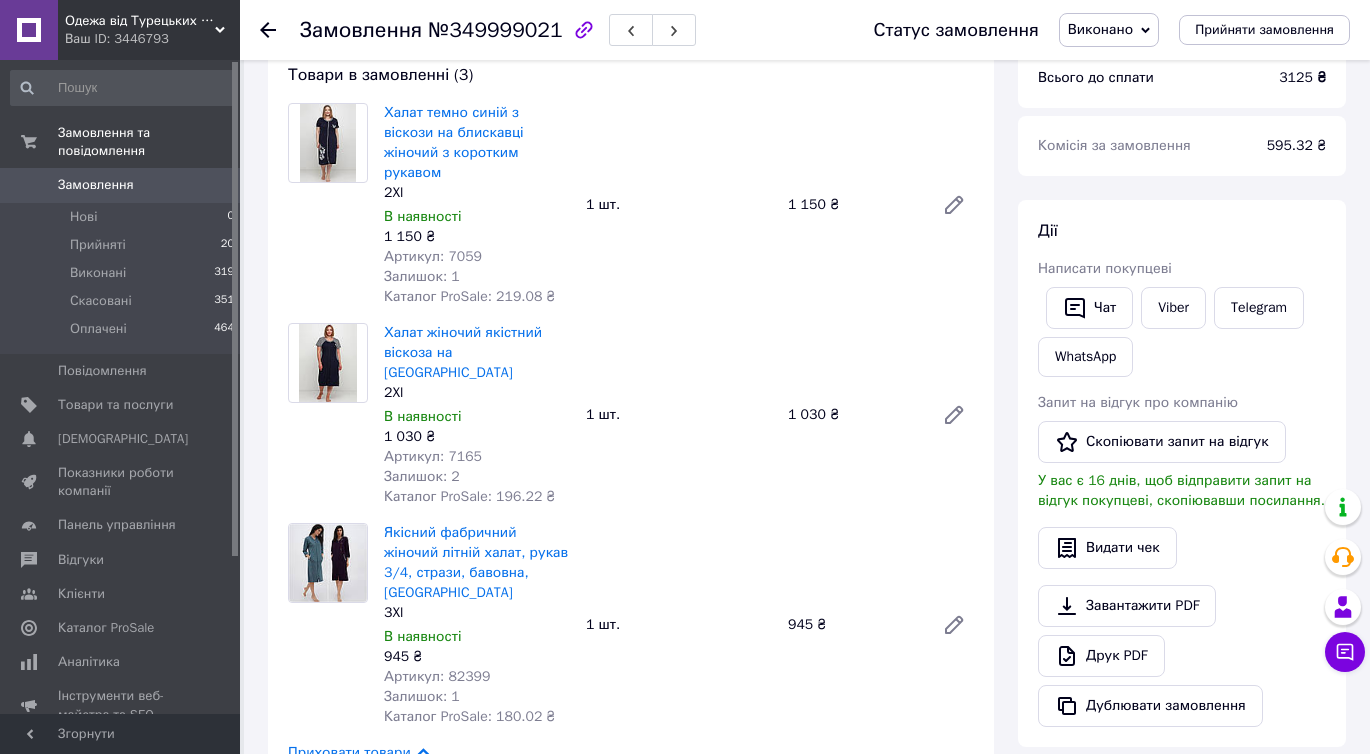 scroll, scrollTop: 136, scrollLeft: 0, axis: vertical 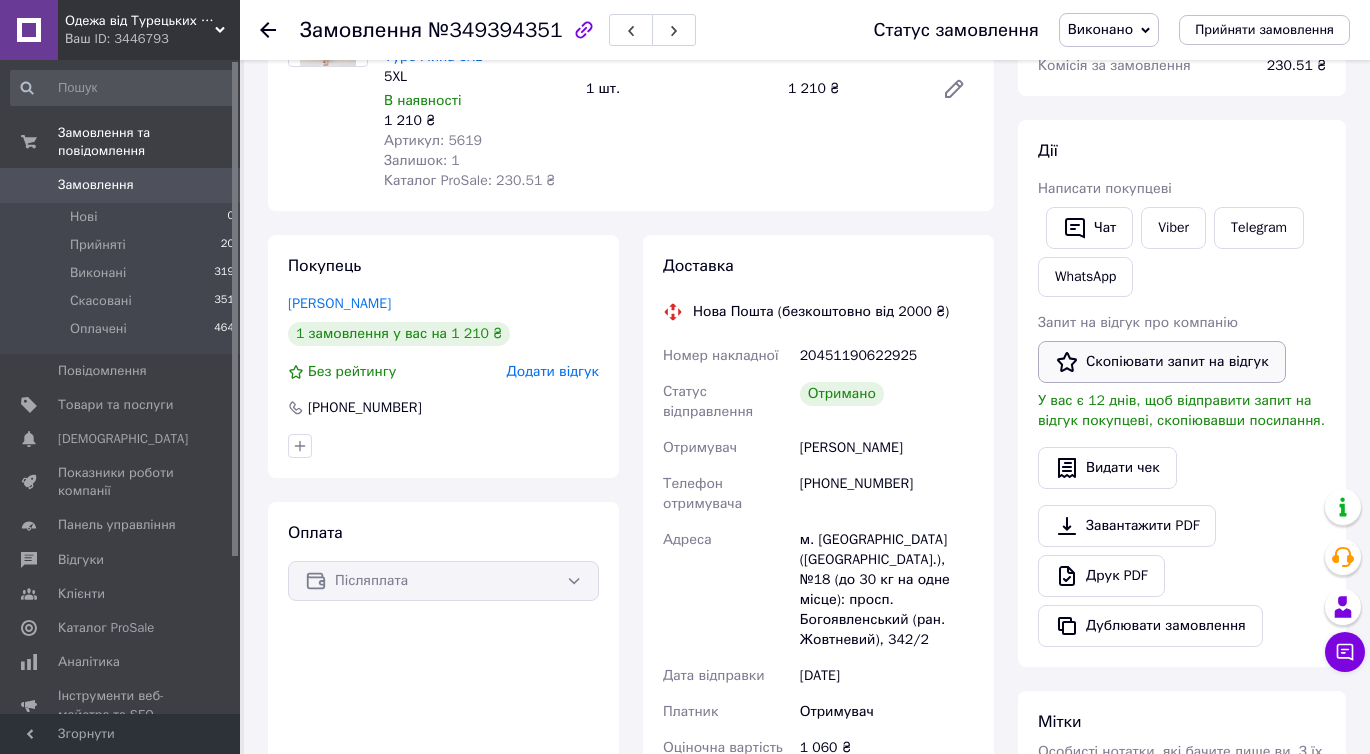 click on "Скопіювати запит на відгук" at bounding box center [1162, 362] 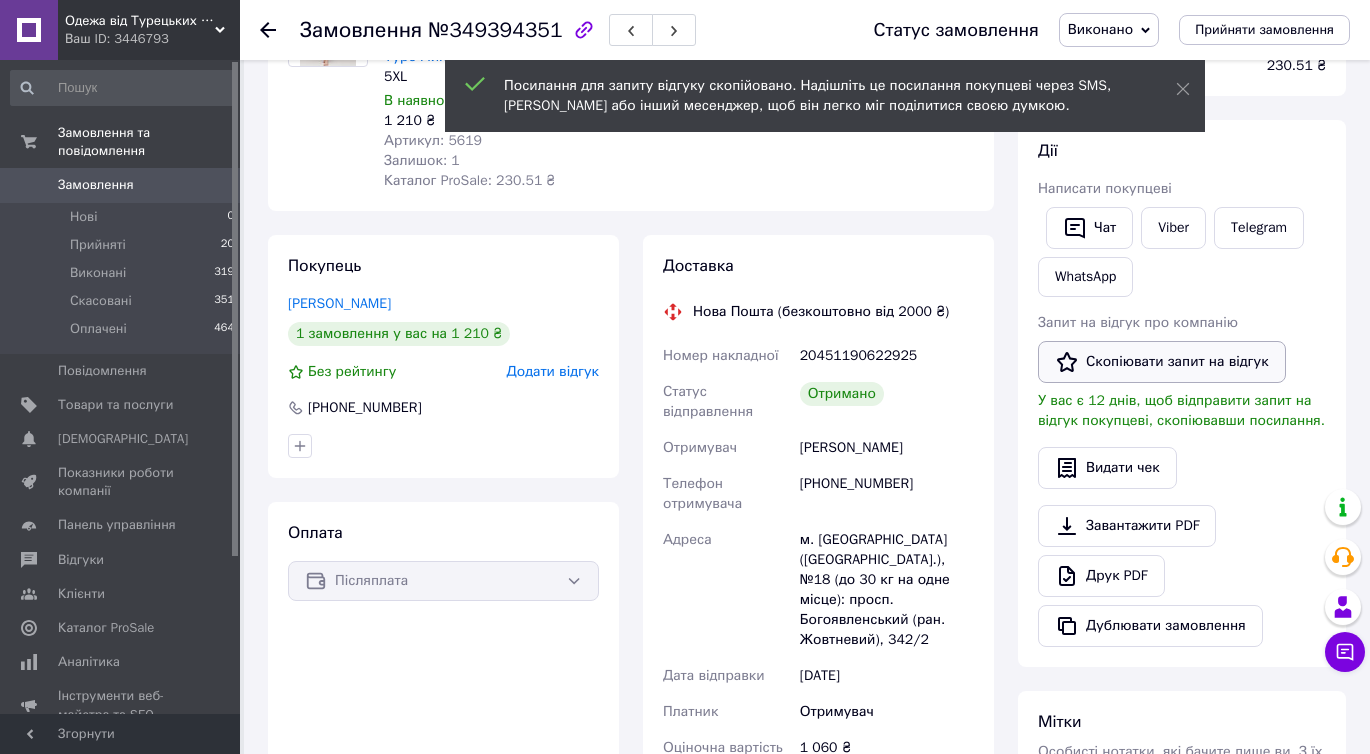 click on "Скопіювати запит на відгук" at bounding box center (1162, 362) 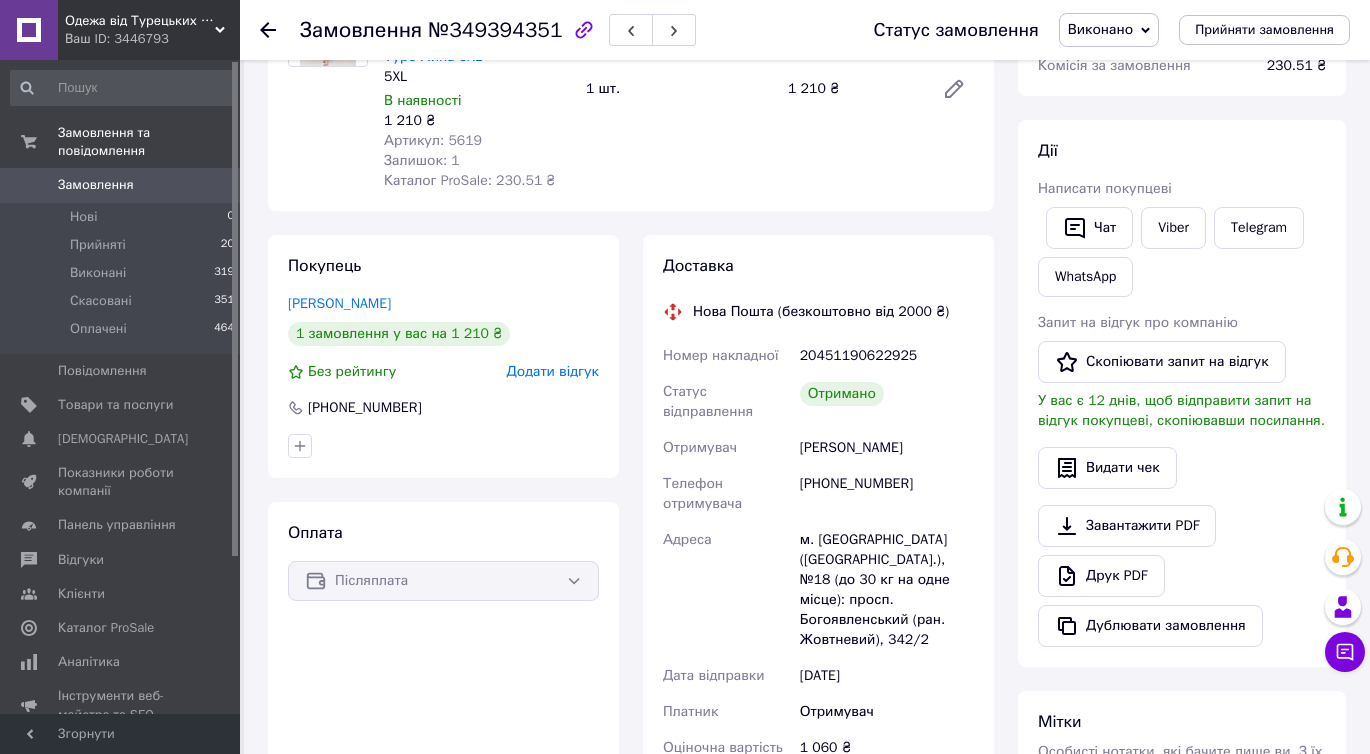 scroll, scrollTop: 0, scrollLeft: 0, axis: both 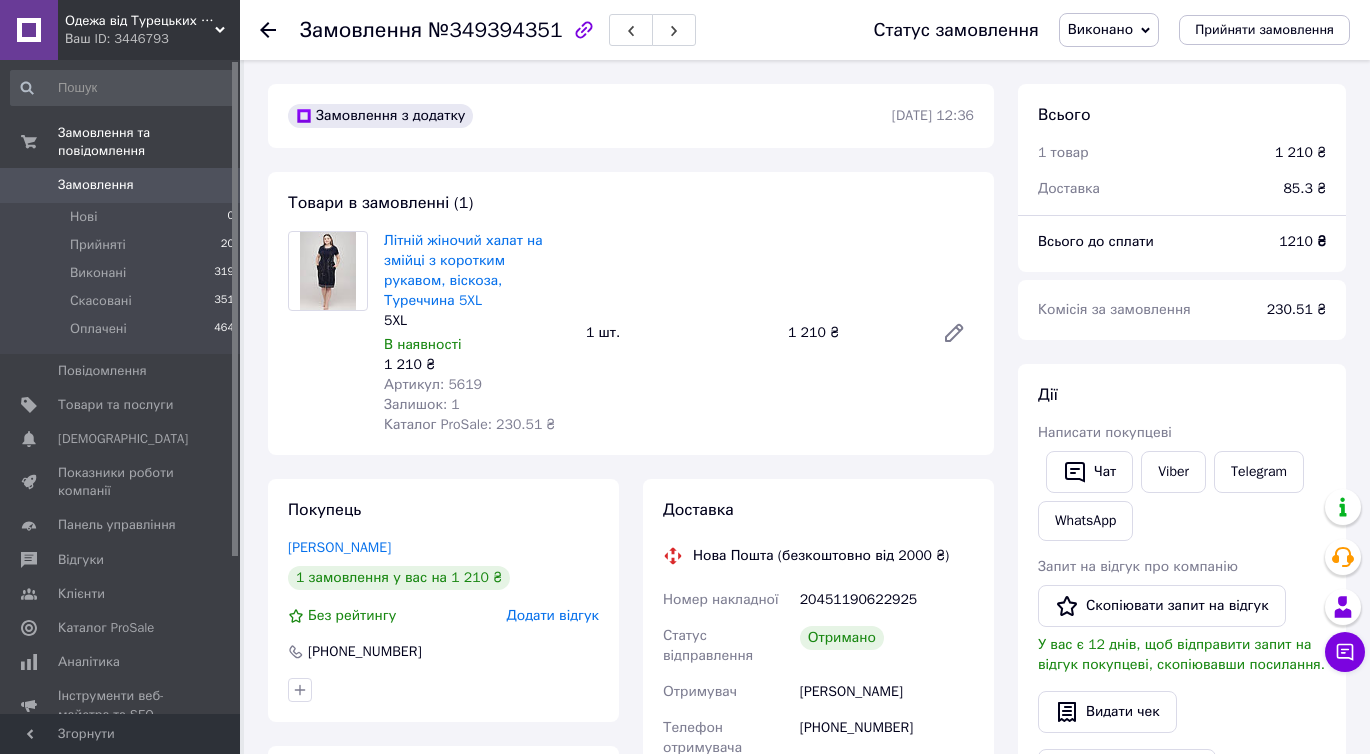 click on "Літній жіночий халат на змійці з коротким рукавом, віскоза, Туреччина 5XL" at bounding box center (477, 271) 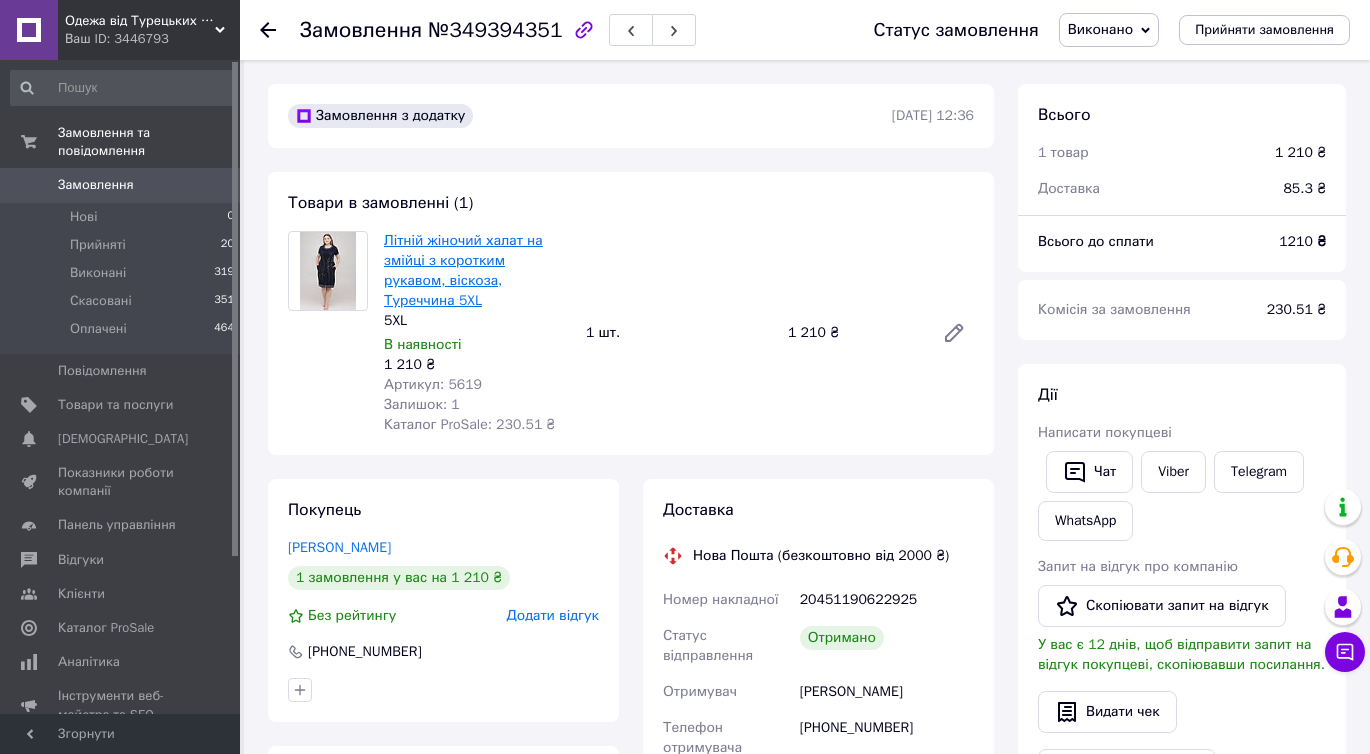 click on "Літній жіночий халат на змійці з коротким рукавом, віскоза, Туреччина 5XL" at bounding box center (463, 270) 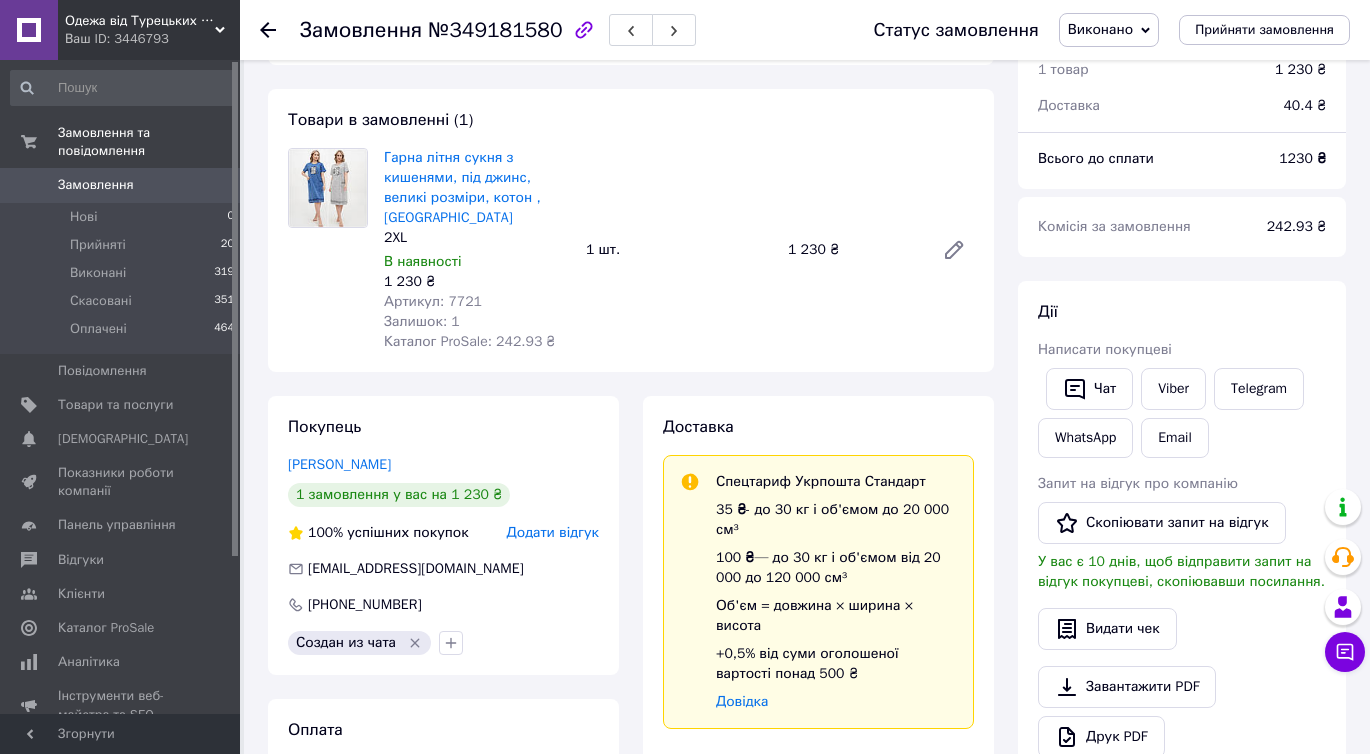 scroll, scrollTop: 109, scrollLeft: 0, axis: vertical 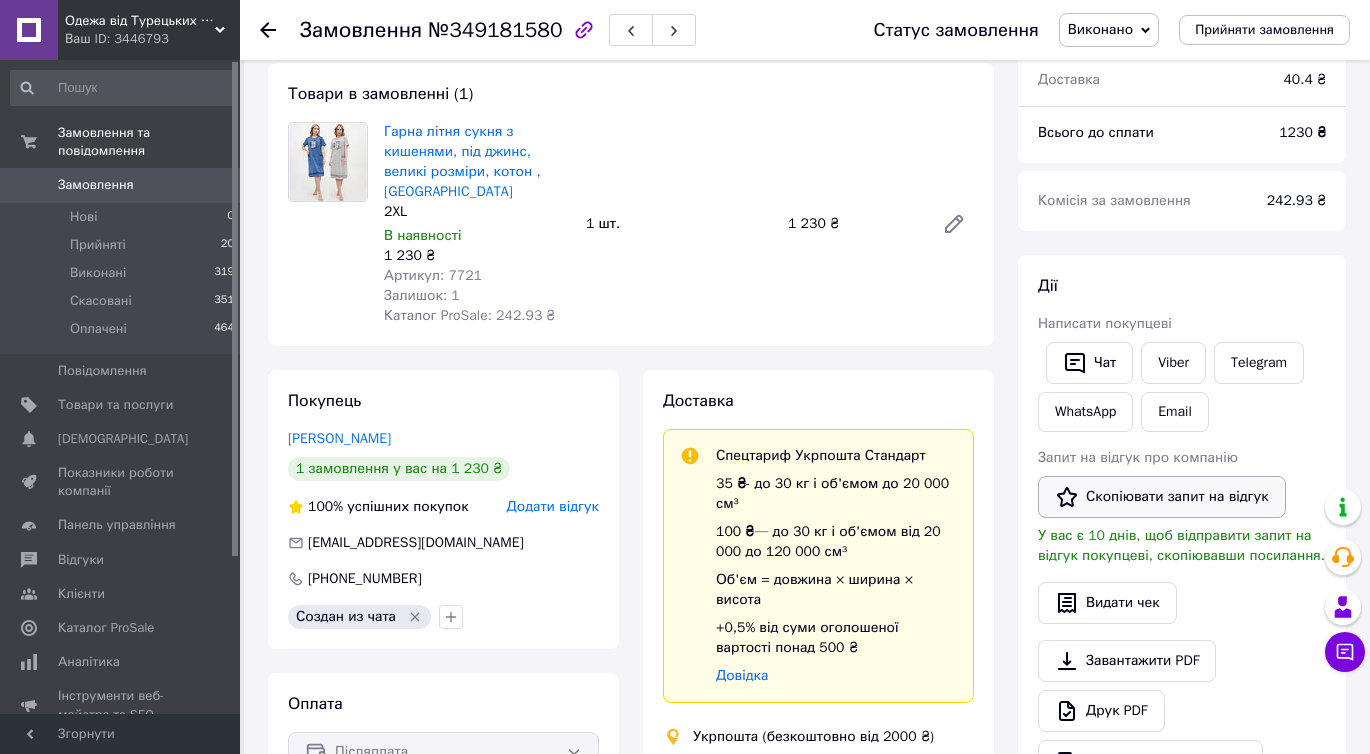 click on "Скопіювати запит на відгук" at bounding box center (1162, 497) 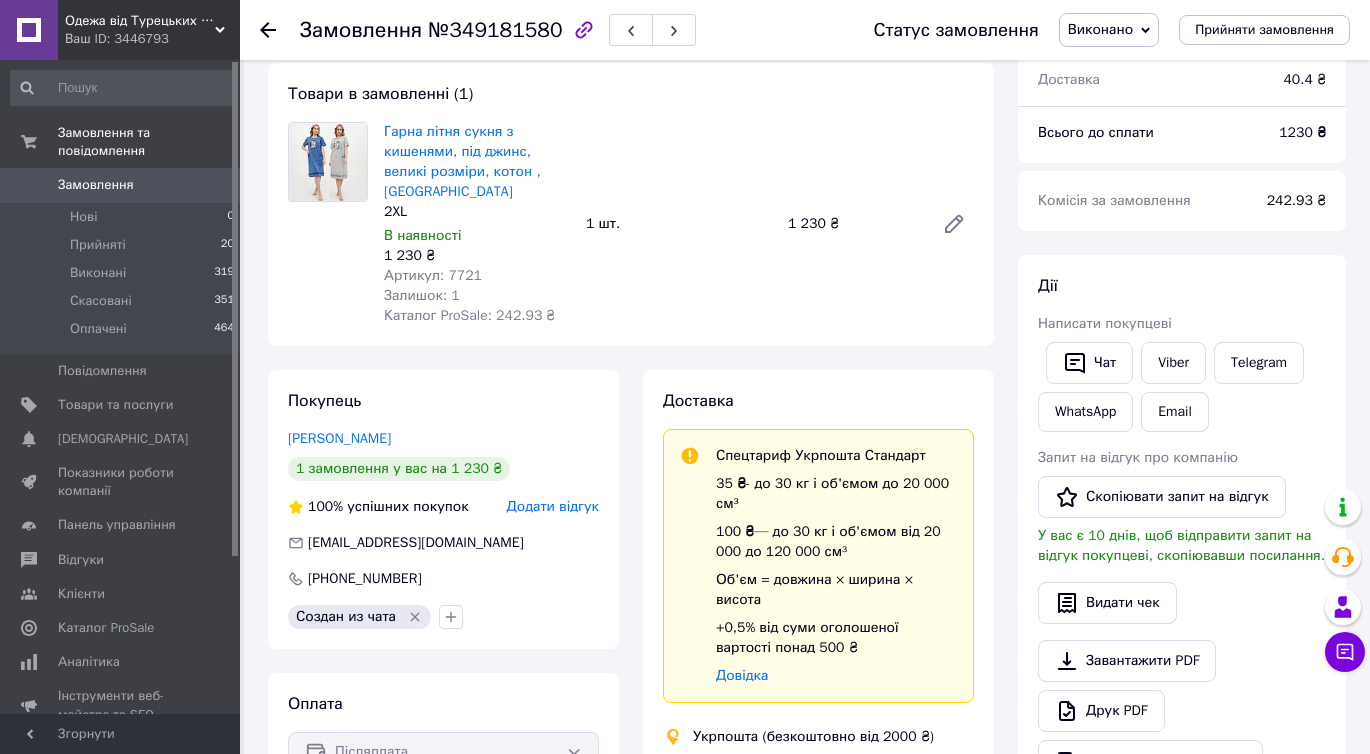 scroll, scrollTop: 144, scrollLeft: 0, axis: vertical 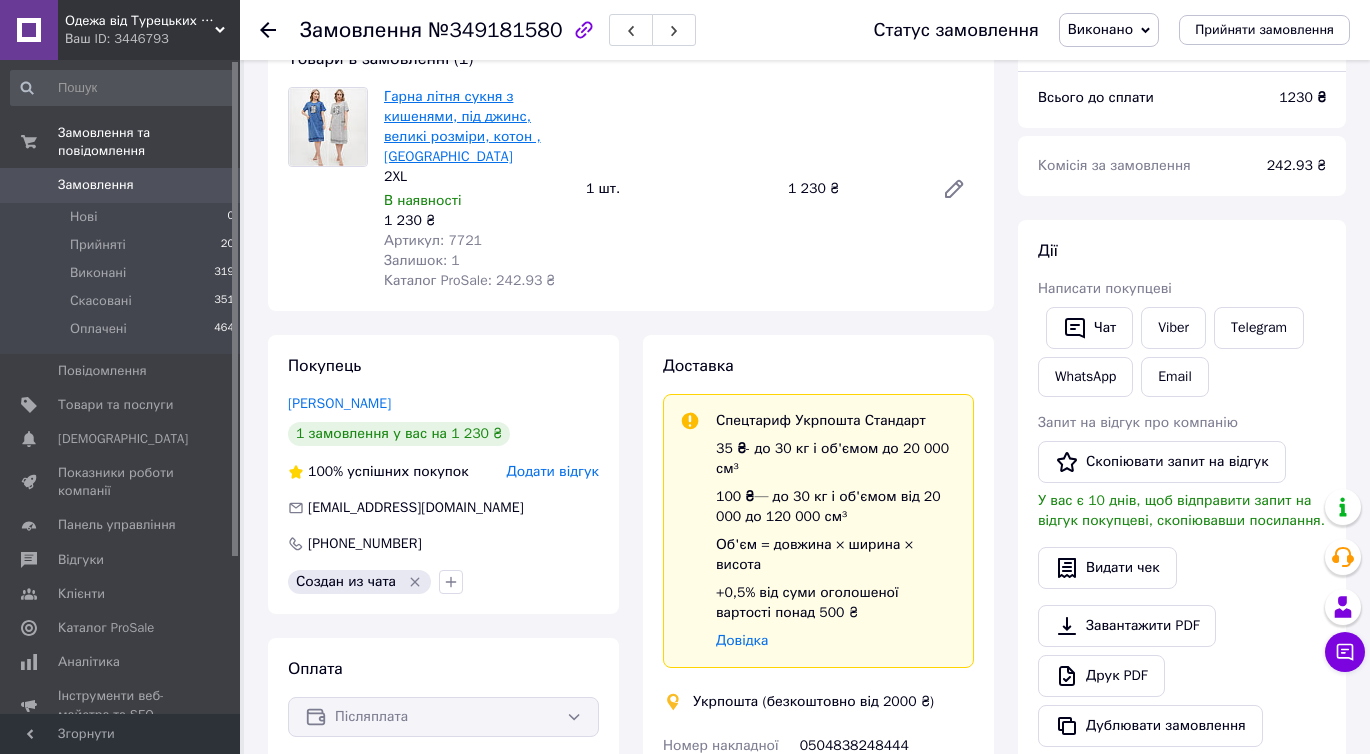 click on "Гарна літня сукня з кишенями, під джинс, великі розміри, котон , [GEOGRAPHIC_DATA]" at bounding box center [462, 126] 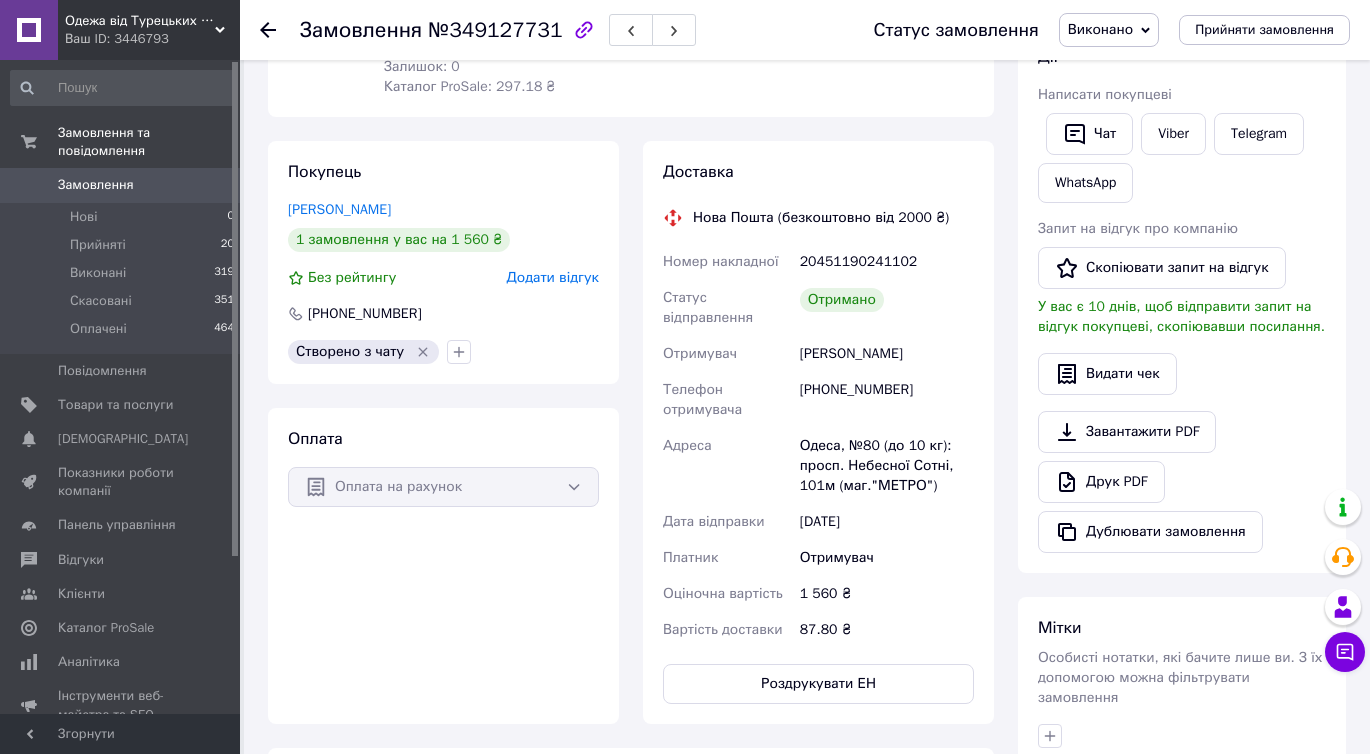 scroll, scrollTop: 343, scrollLeft: 0, axis: vertical 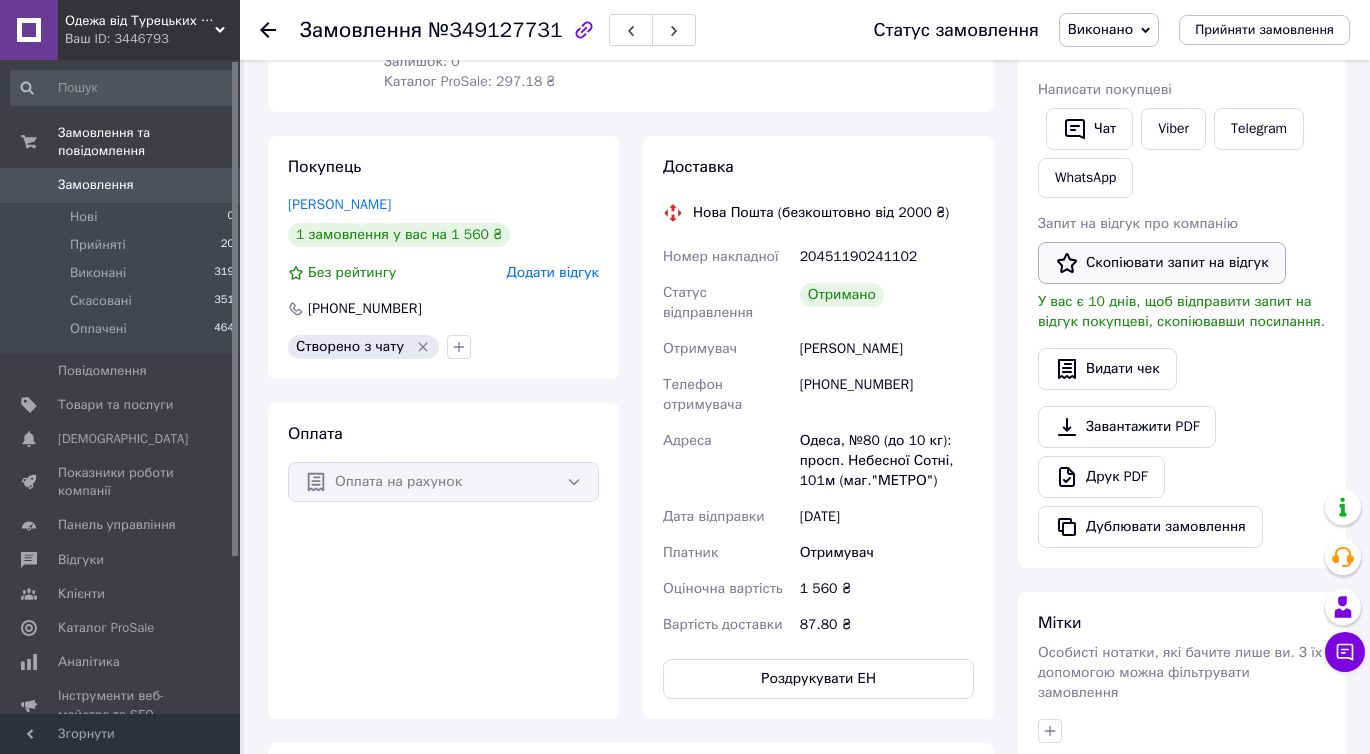 click on "Скопіювати запит на відгук" at bounding box center (1162, 263) 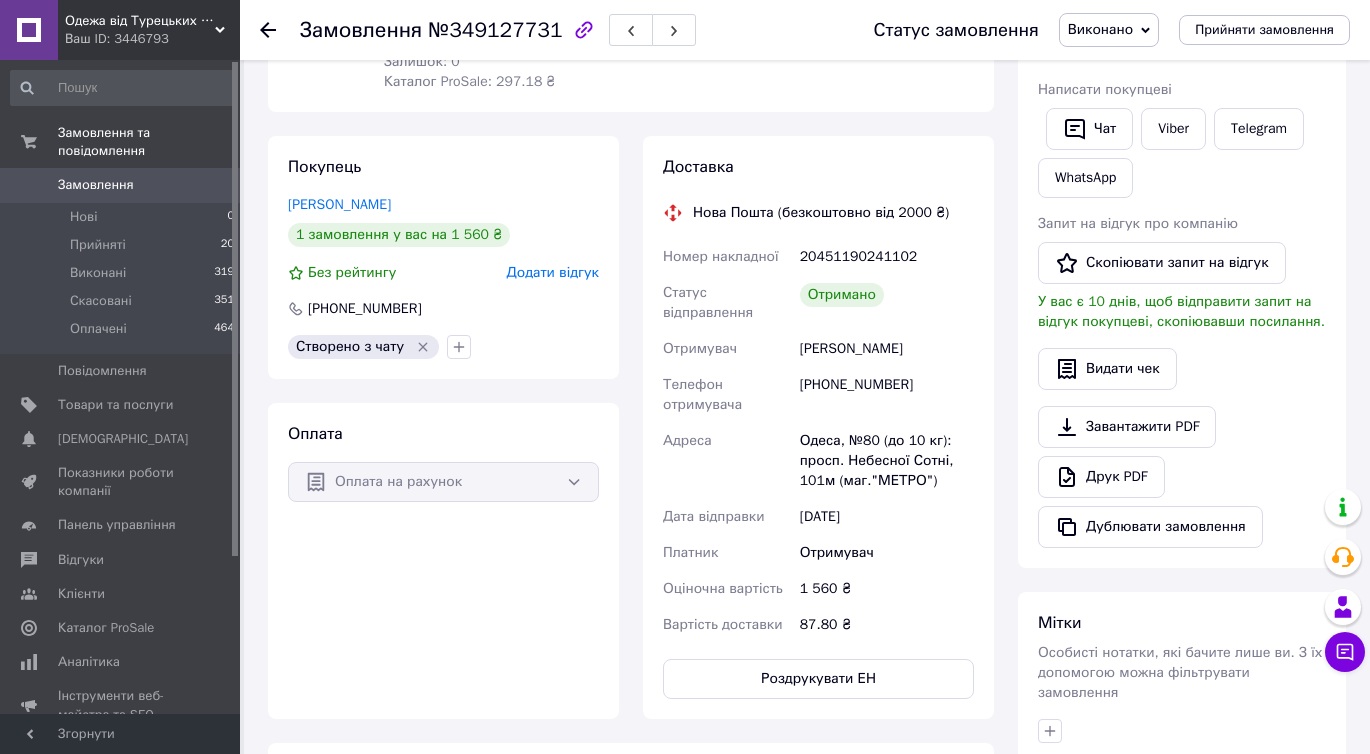scroll, scrollTop: 0, scrollLeft: 0, axis: both 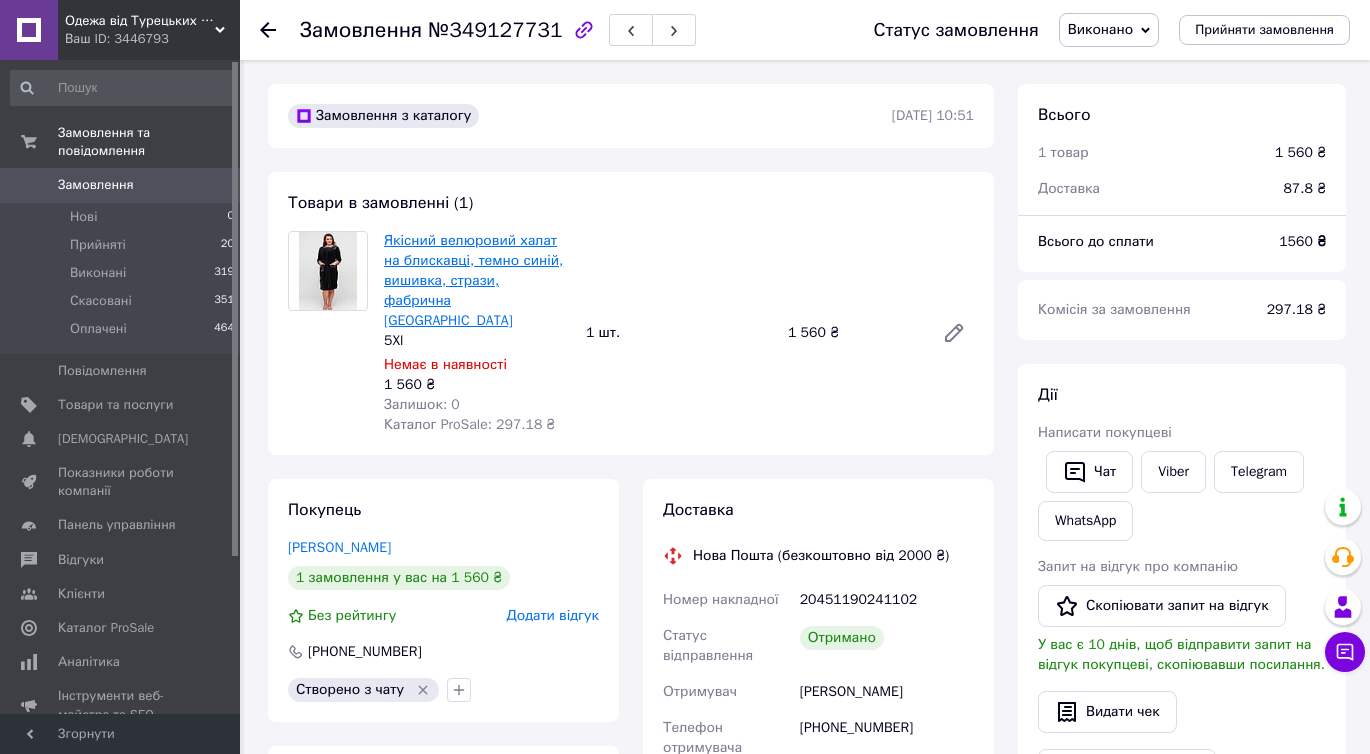 click on "Якісний велюровий халат на блискавці, темно синій, вишивка, стрази, фабрична Туреччина" at bounding box center (473, 280) 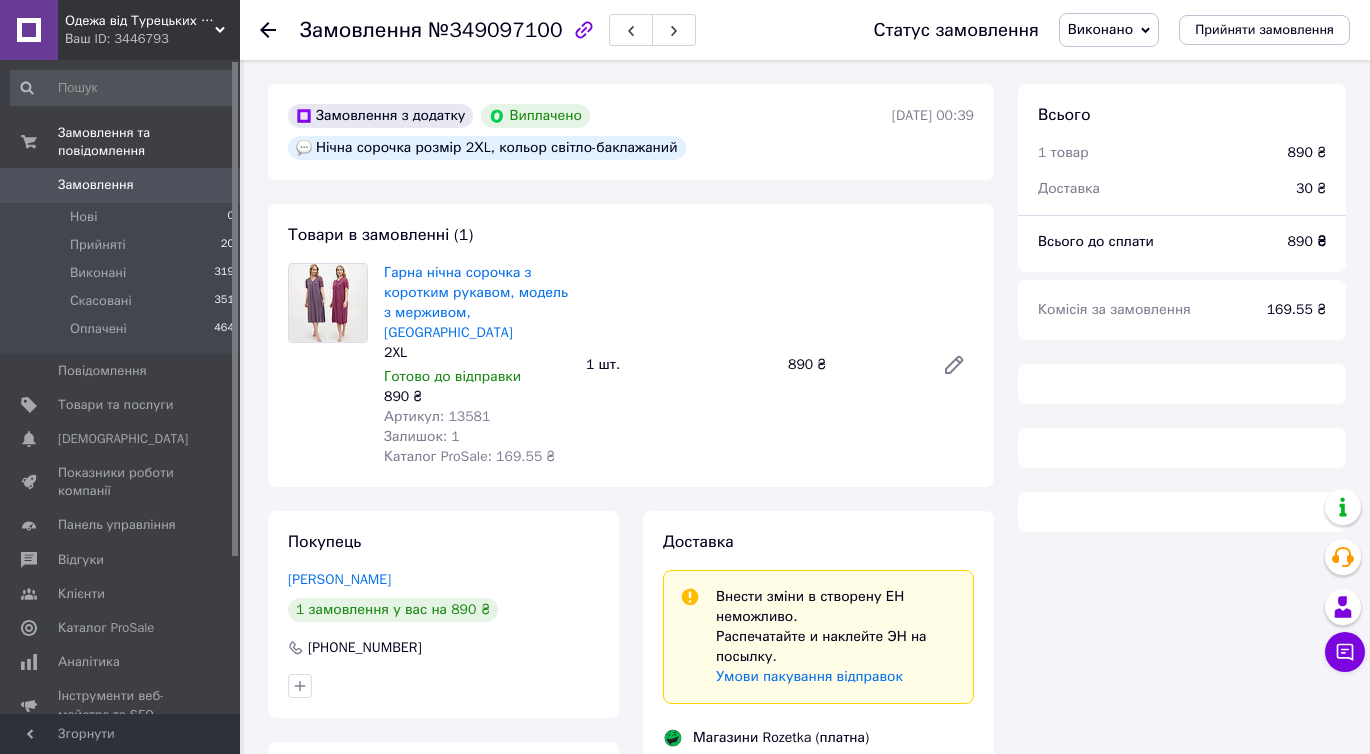 scroll, scrollTop: 0, scrollLeft: 0, axis: both 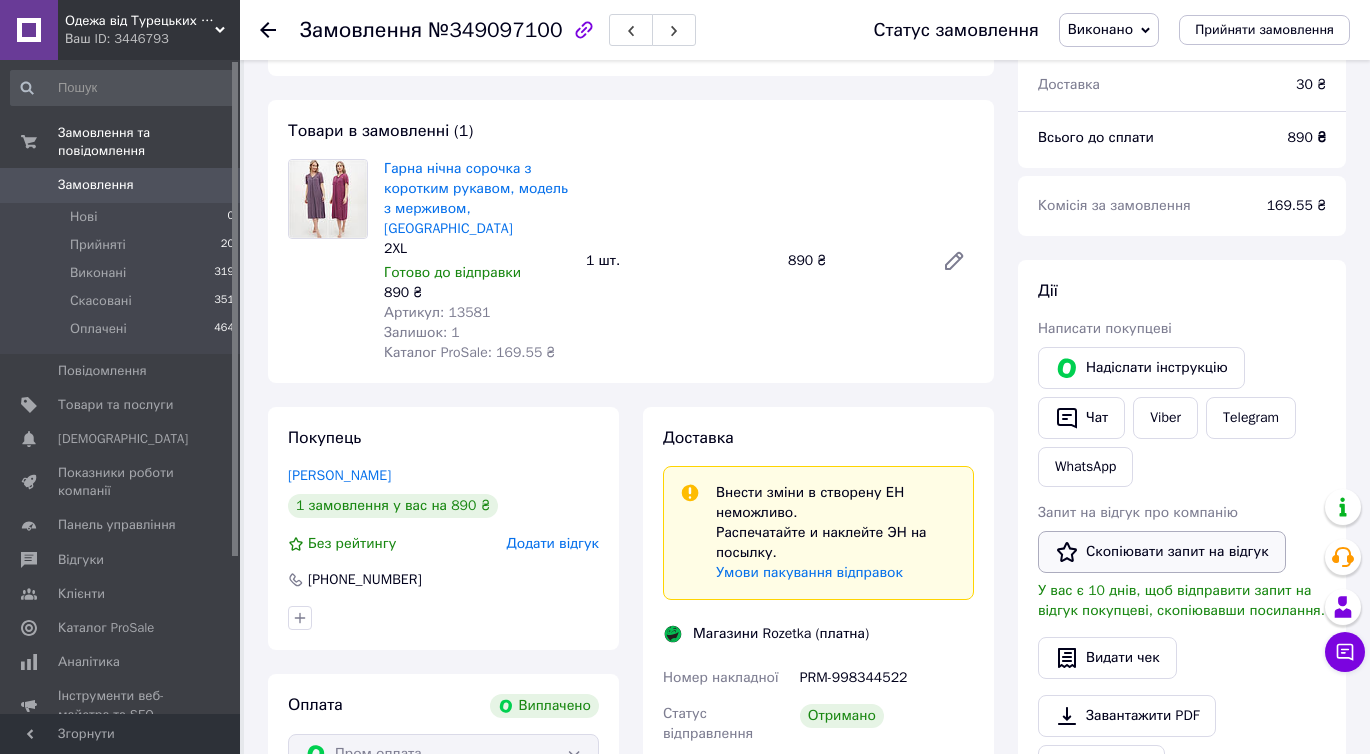 click on "Скопіювати запит на відгук" at bounding box center [1162, 552] 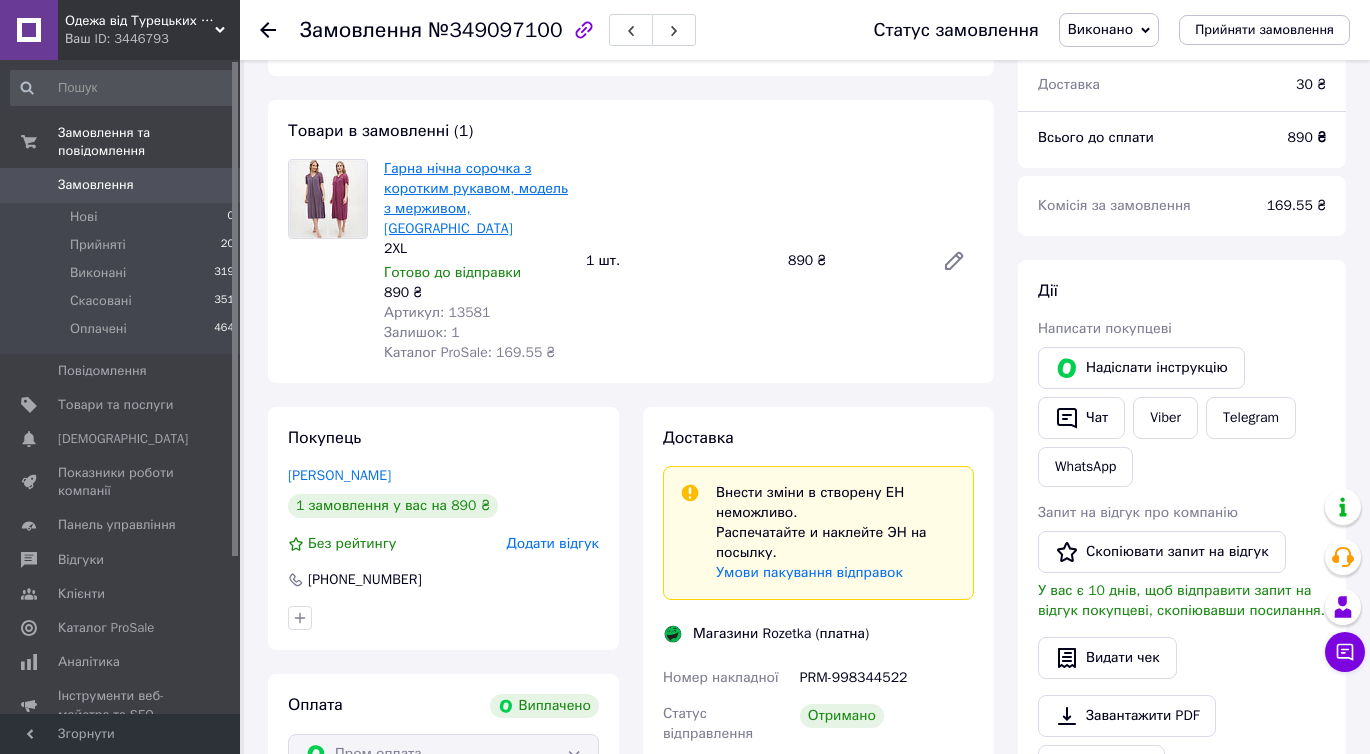 click on "Гарна нічна  сорочка з коротким рукавом, модель з мерживом, [GEOGRAPHIC_DATA]" at bounding box center (476, 198) 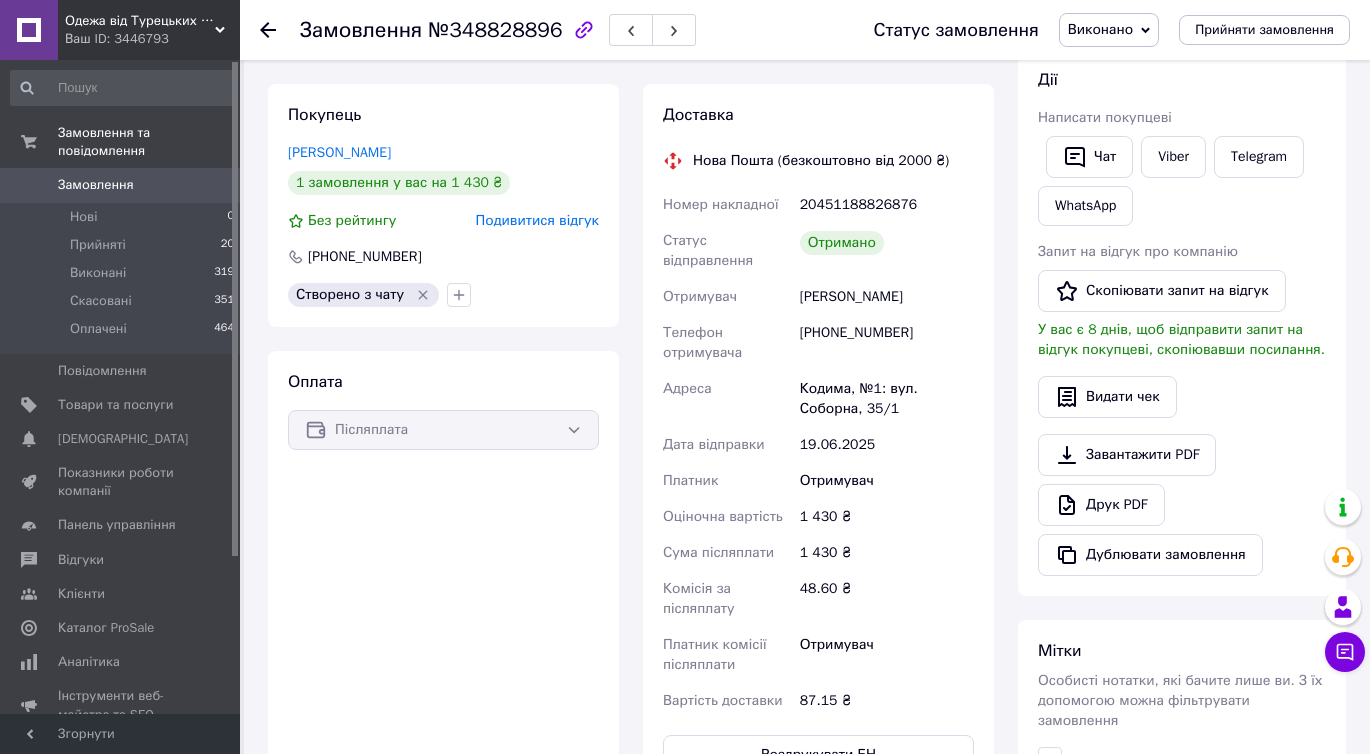 scroll, scrollTop: 314, scrollLeft: 0, axis: vertical 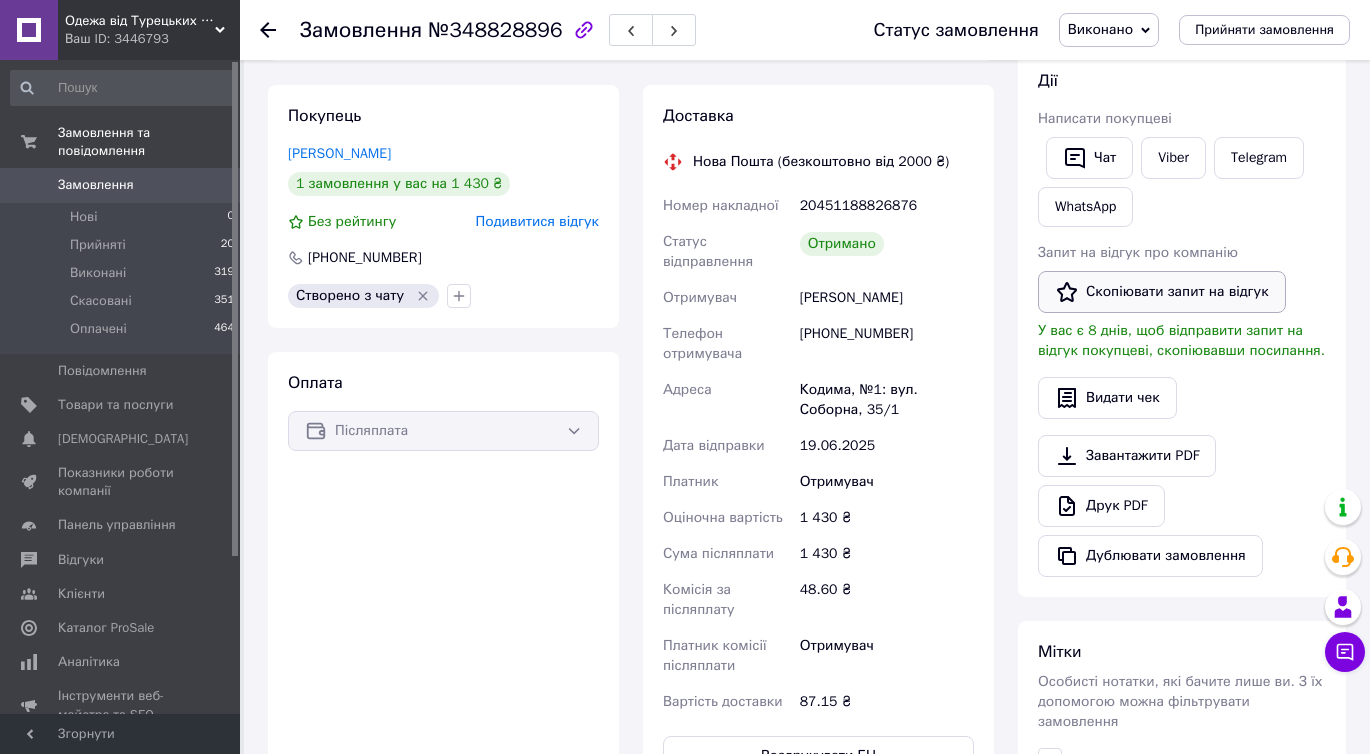 click on "Скопіювати запит на відгук" at bounding box center (1162, 292) 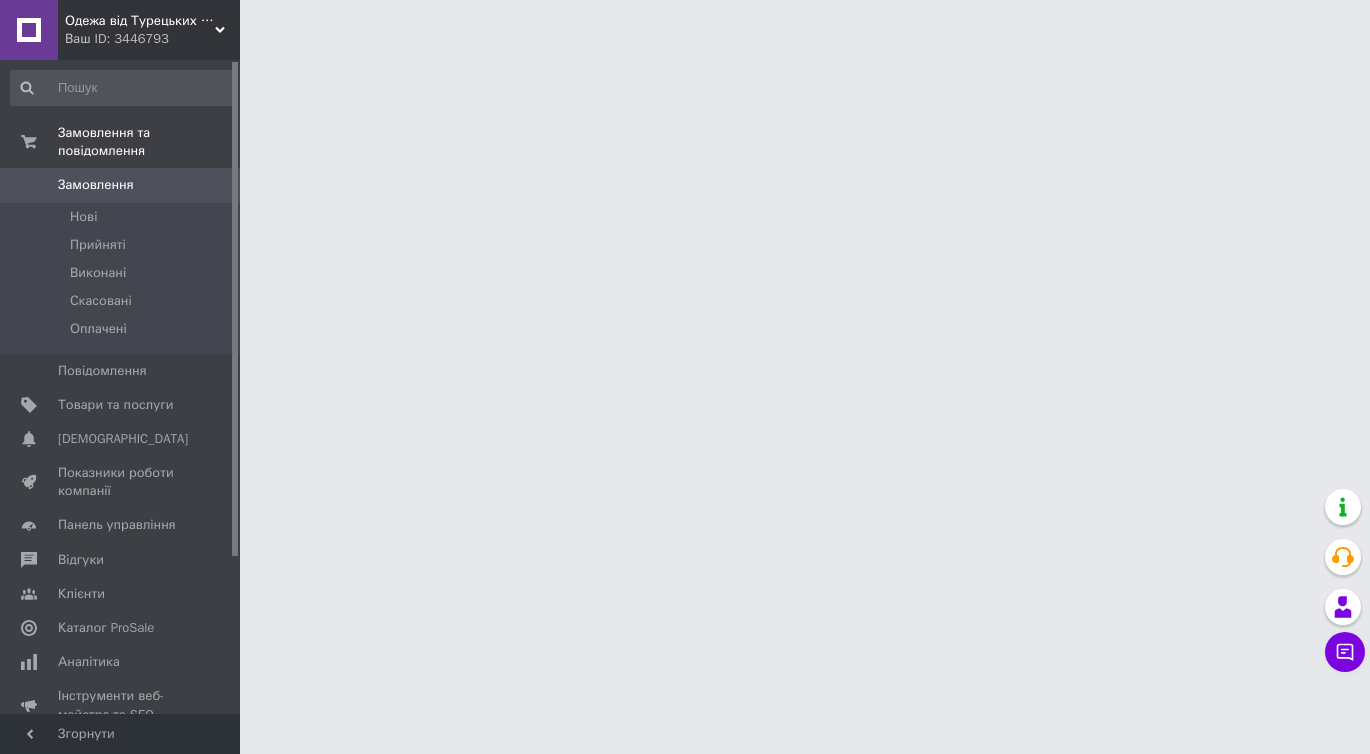 scroll, scrollTop: 0, scrollLeft: 0, axis: both 